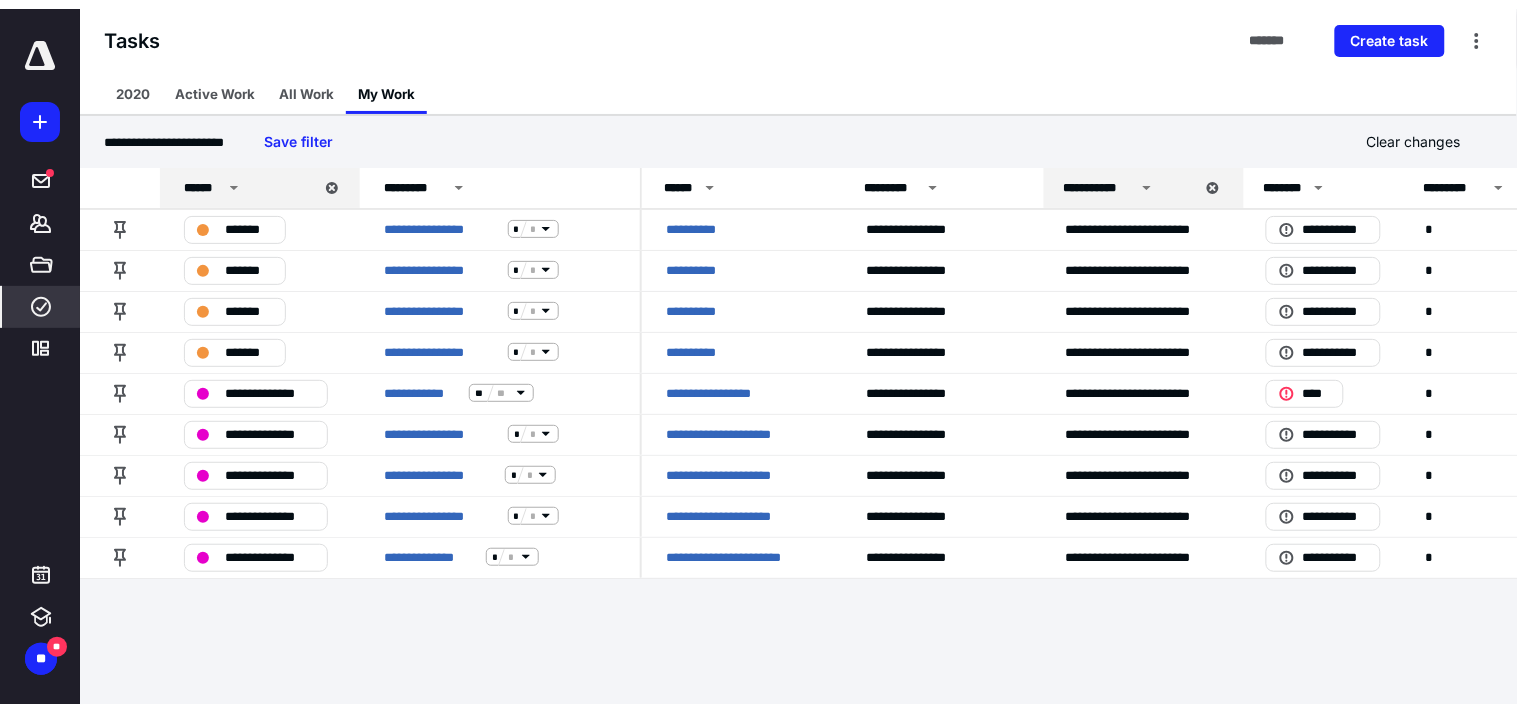 scroll, scrollTop: 0, scrollLeft: 0, axis: both 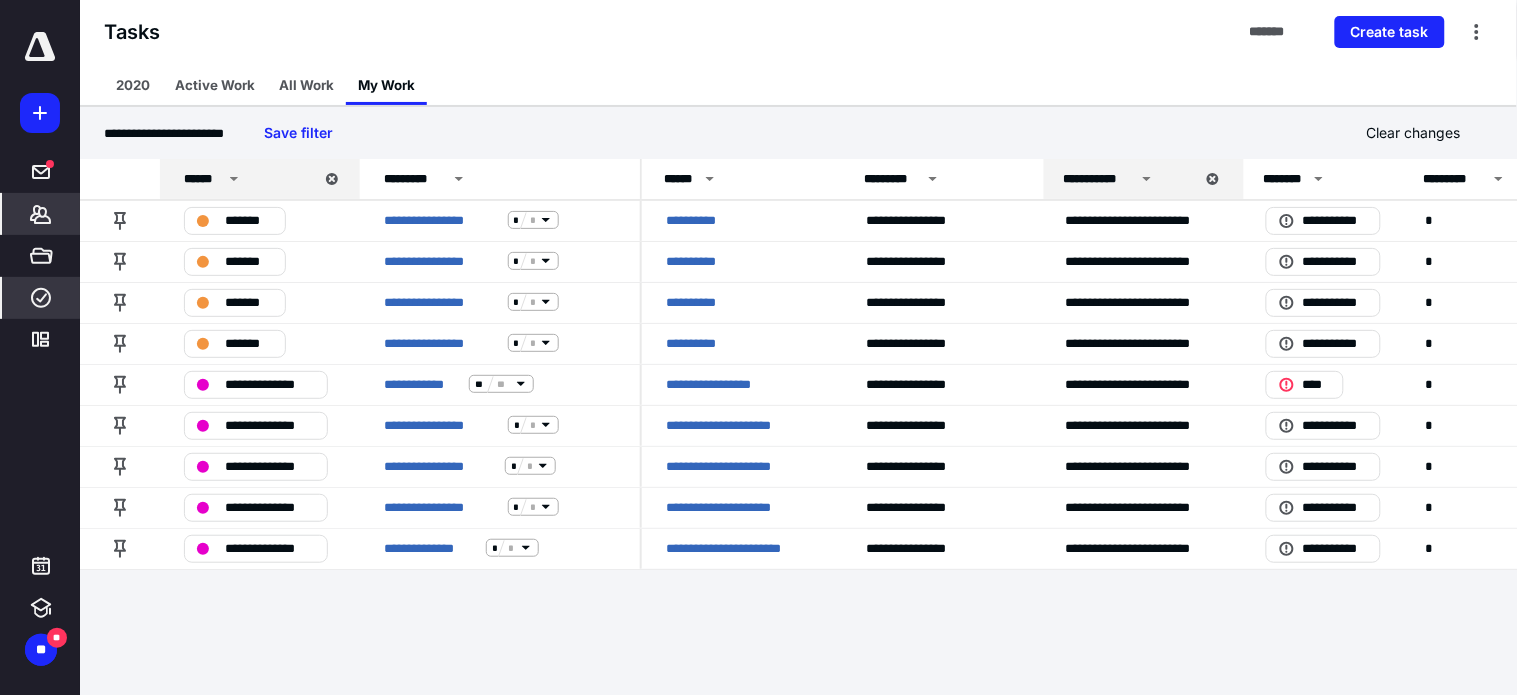 click 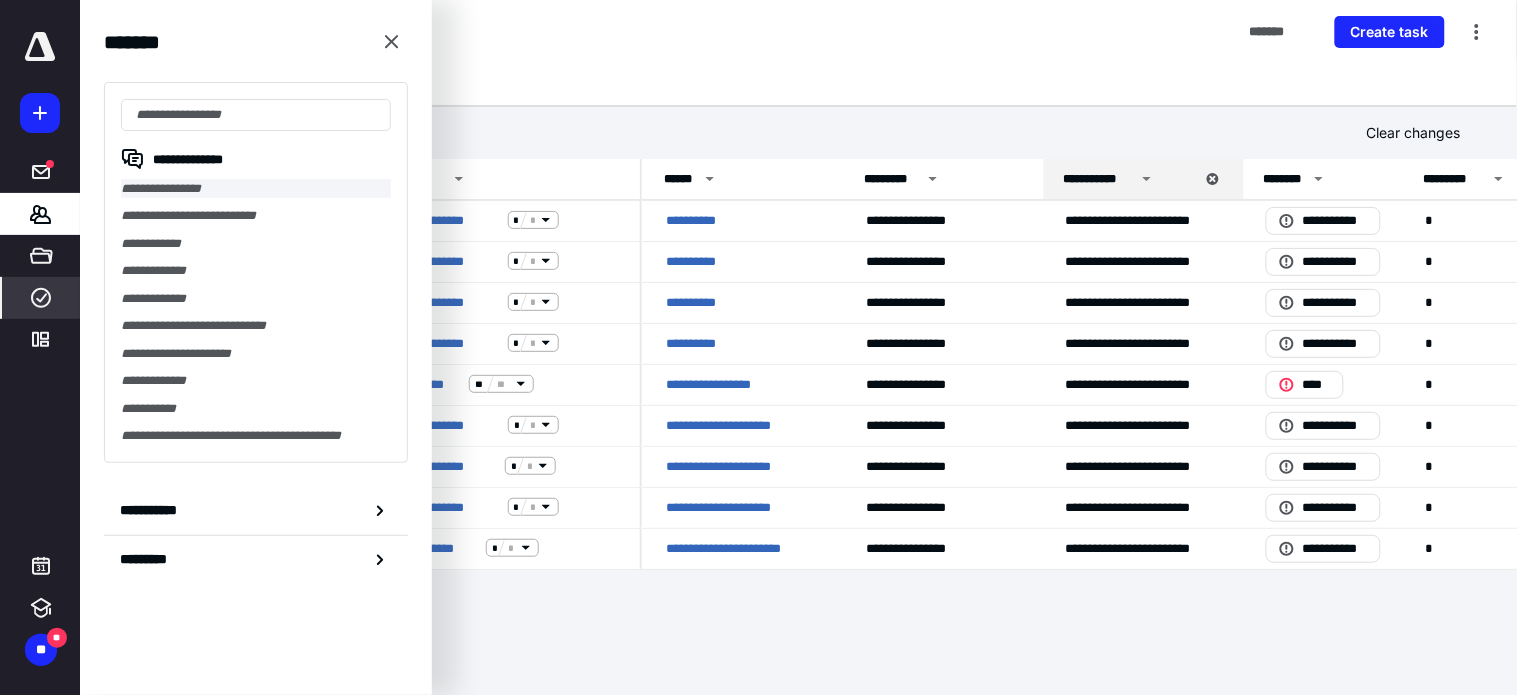 click on "**********" at bounding box center (256, 188) 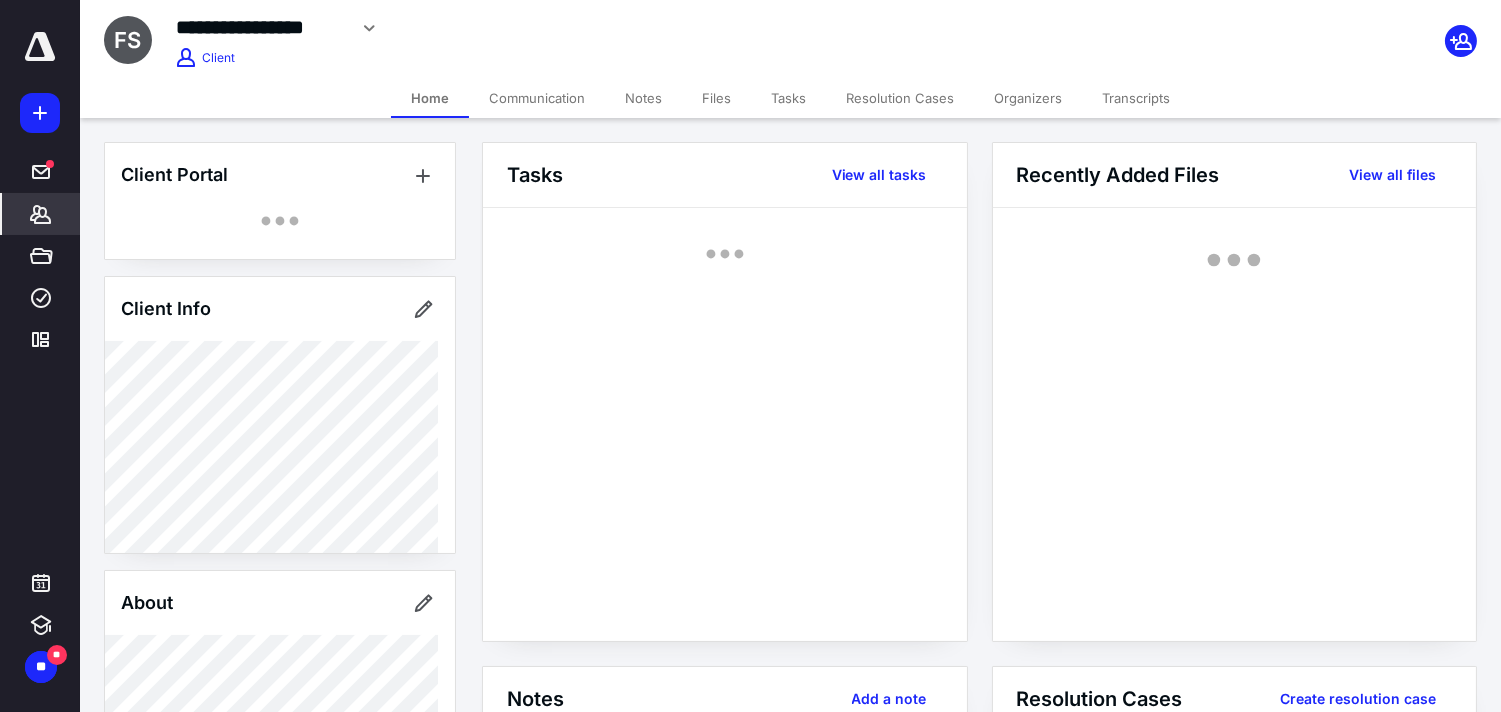 click 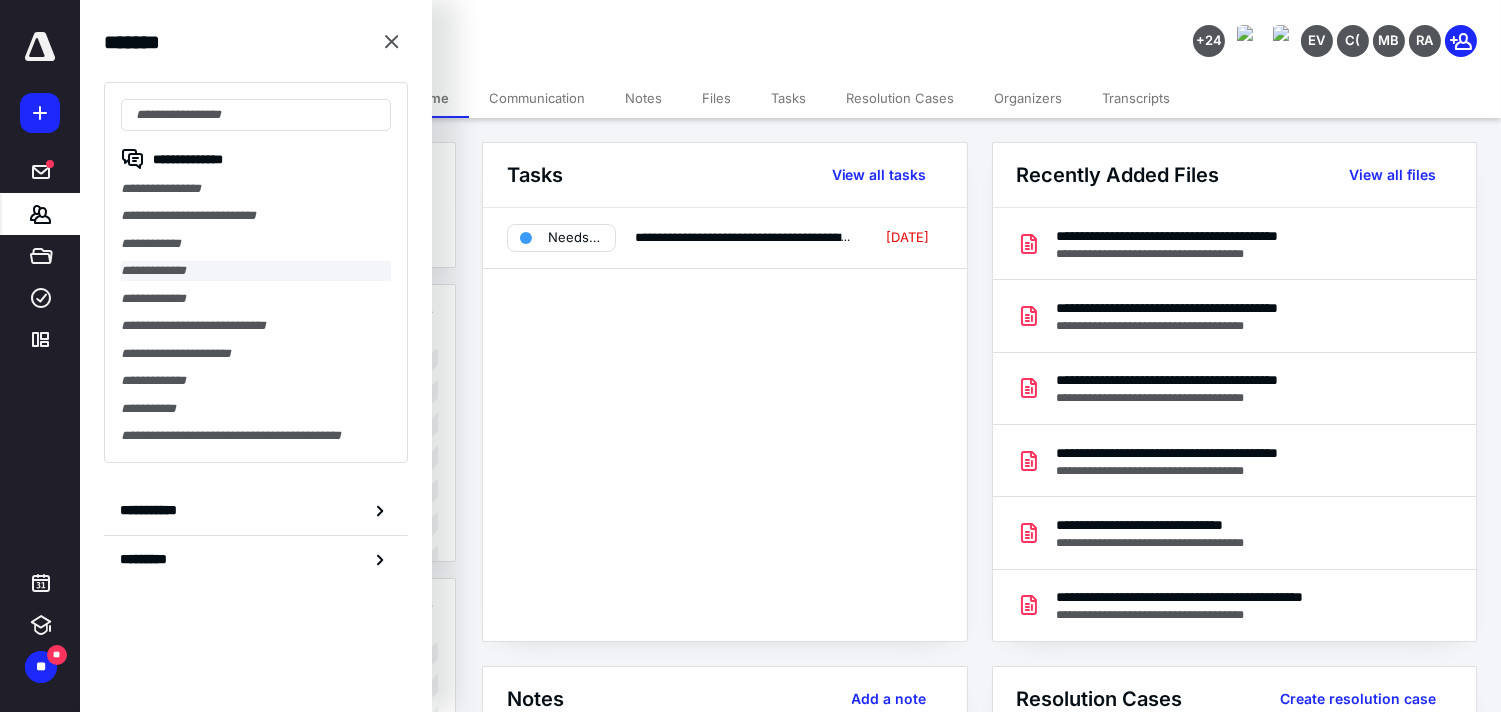 click on "**********" at bounding box center (256, 270) 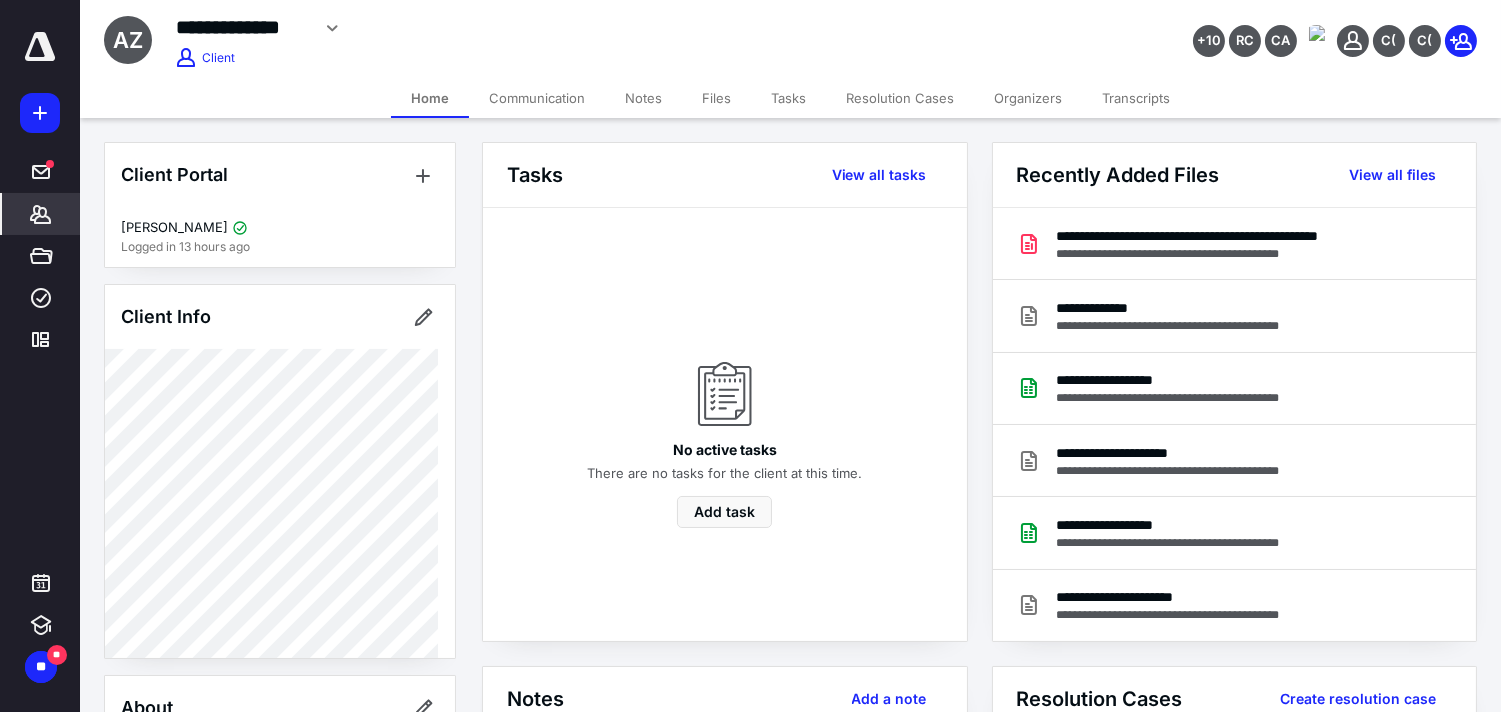 click on "Files" at bounding box center [716, 98] 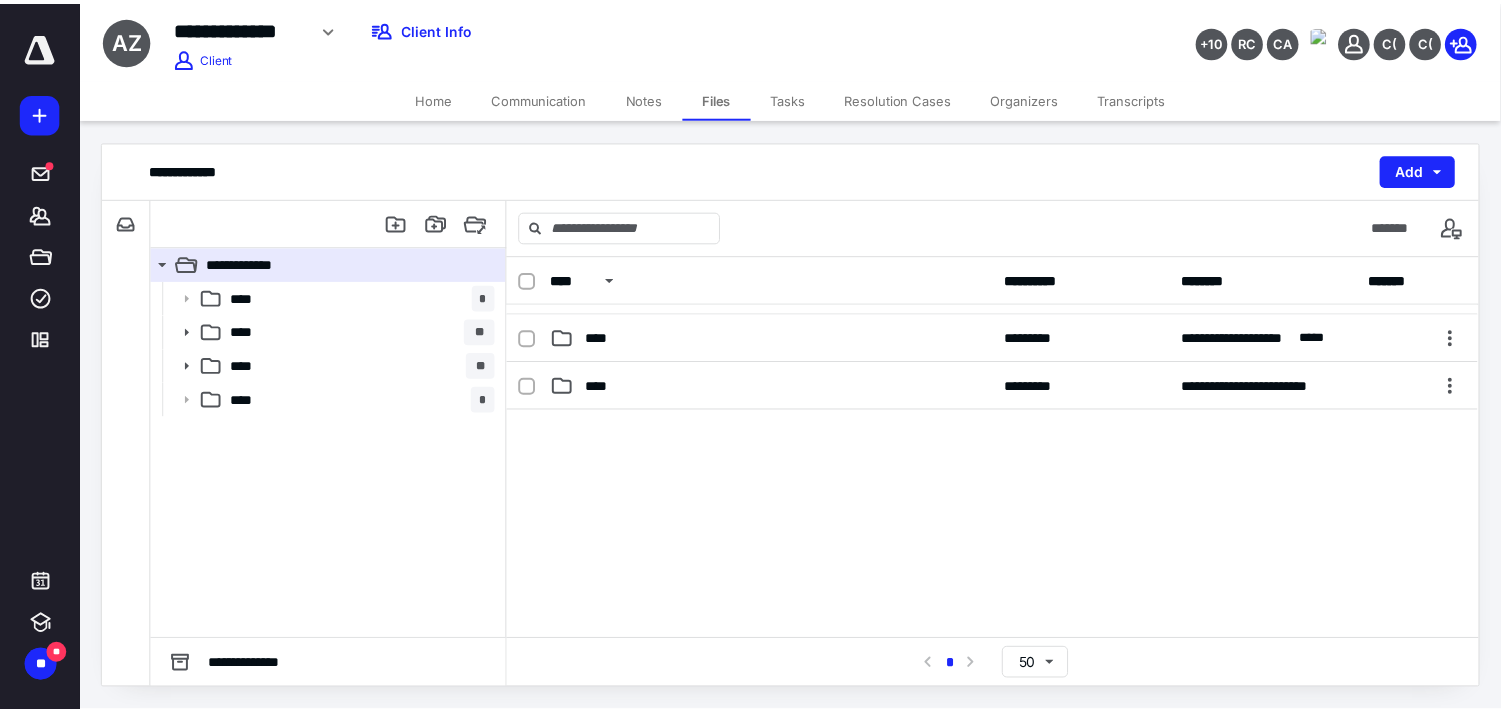 scroll, scrollTop: 0, scrollLeft: 0, axis: both 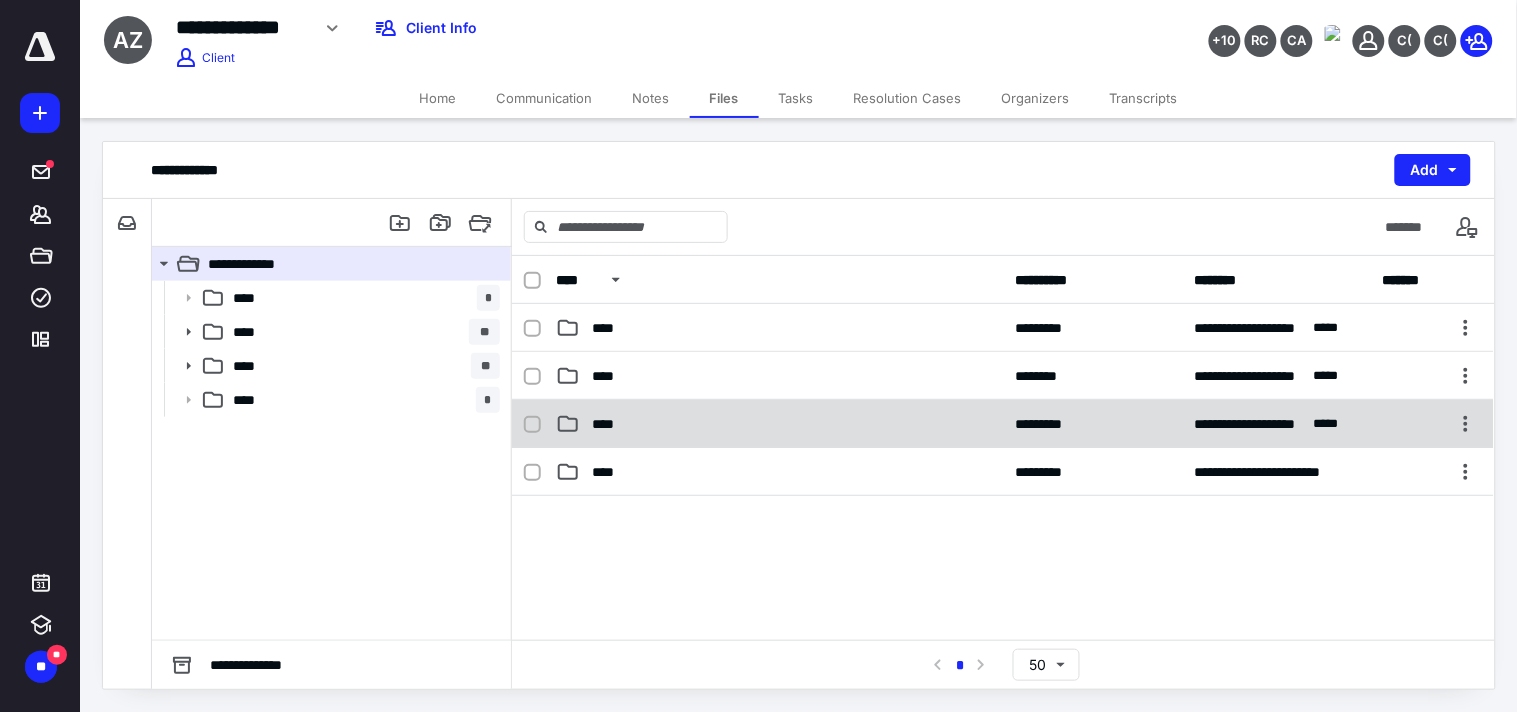 click on "****" at bounding box center [779, 424] 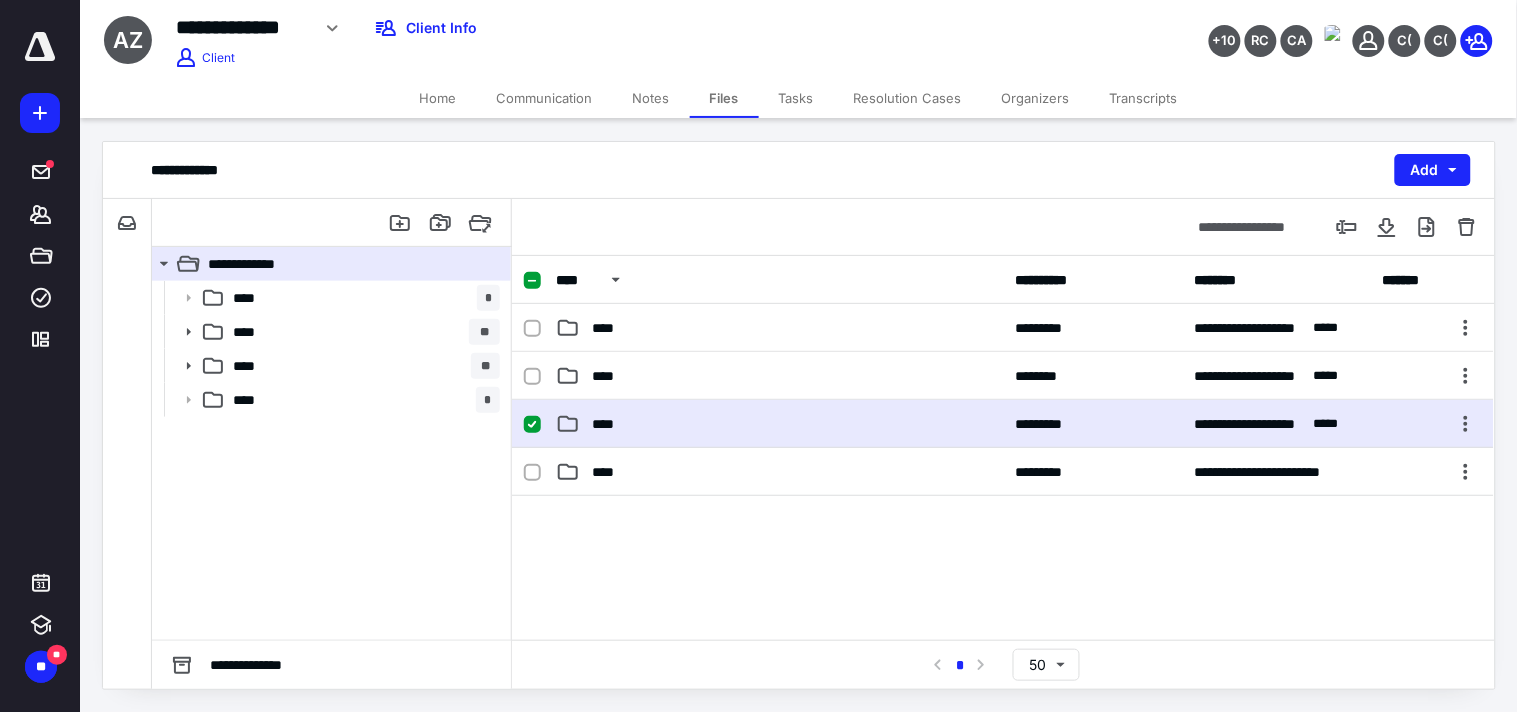 click on "****" at bounding box center [779, 424] 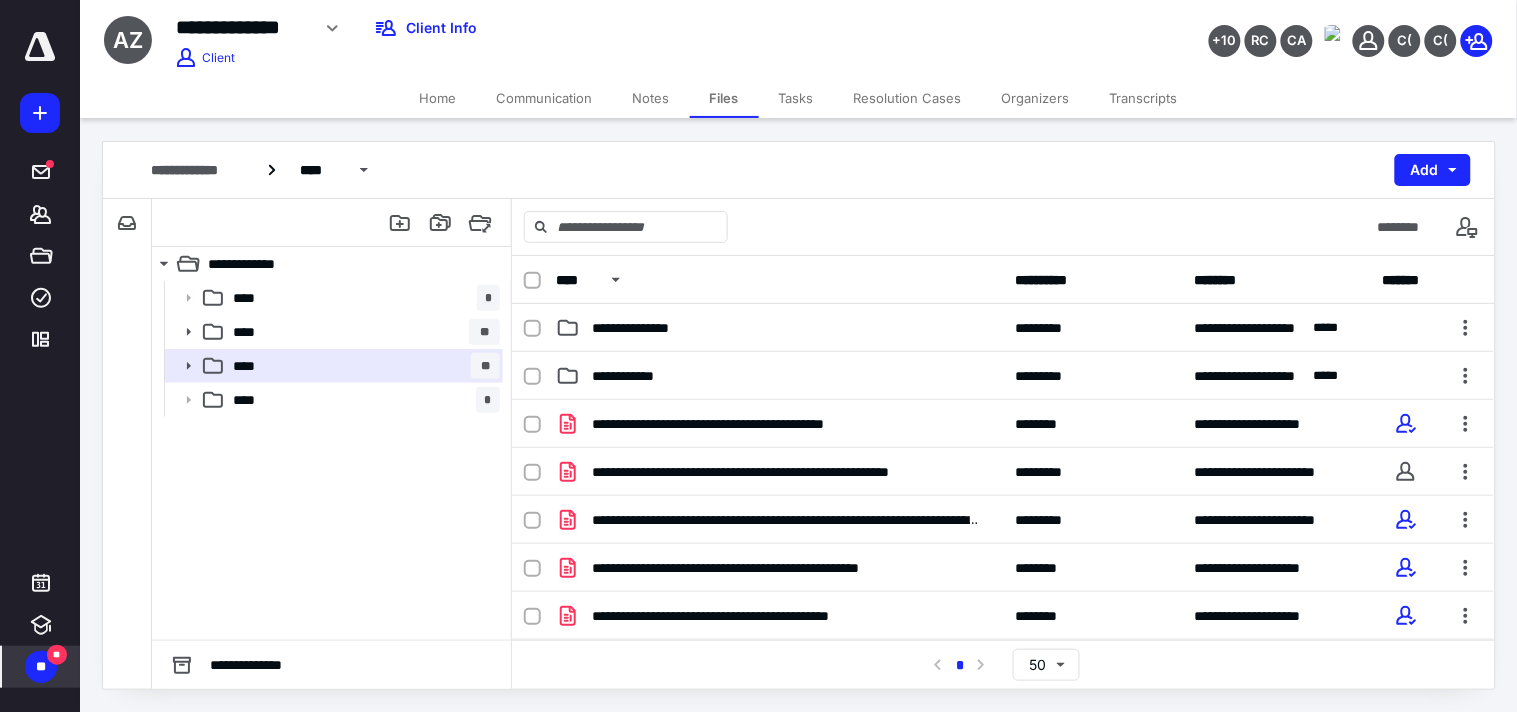 drag, startPoint x: 28, startPoint y: 682, endPoint x: 61, endPoint y: 662, distance: 38.587563 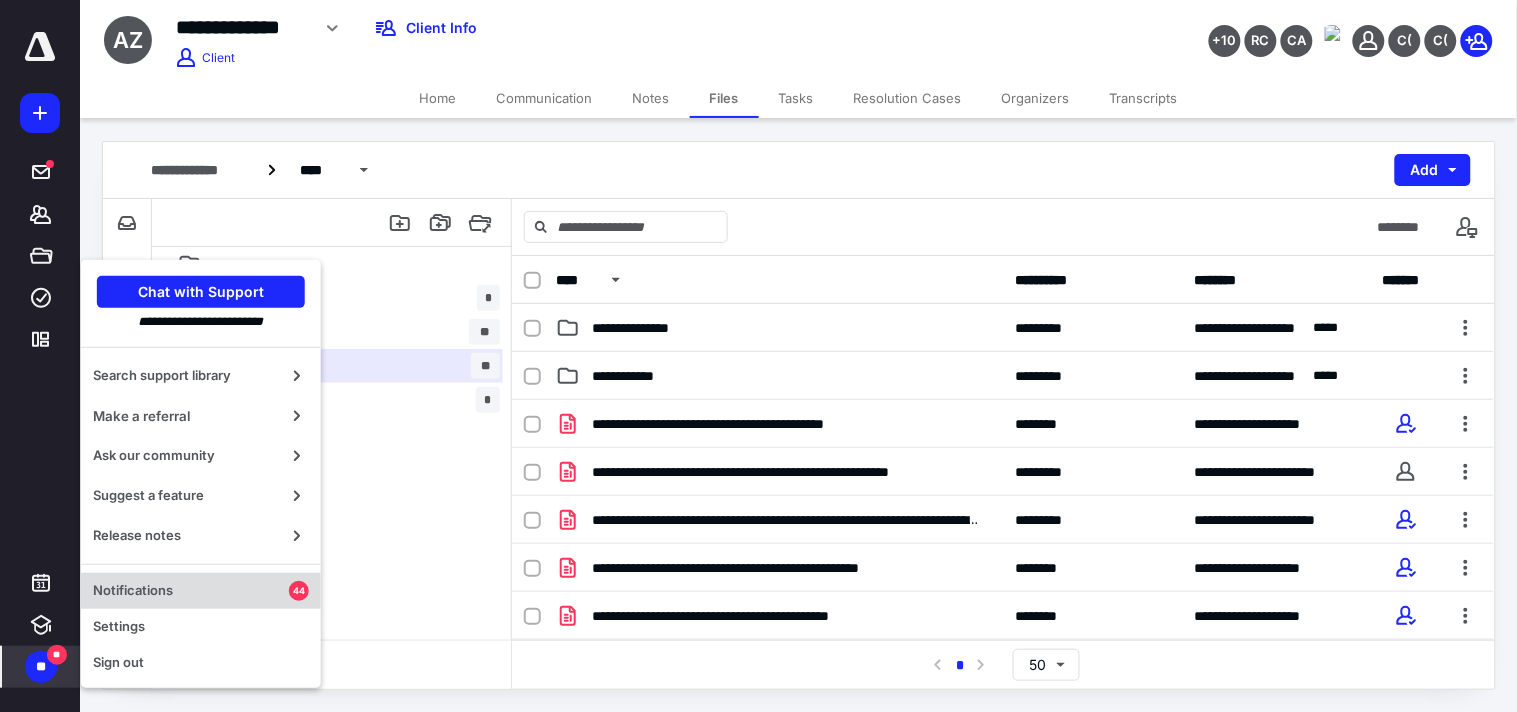 click on "Notifications 44" at bounding box center [201, 591] 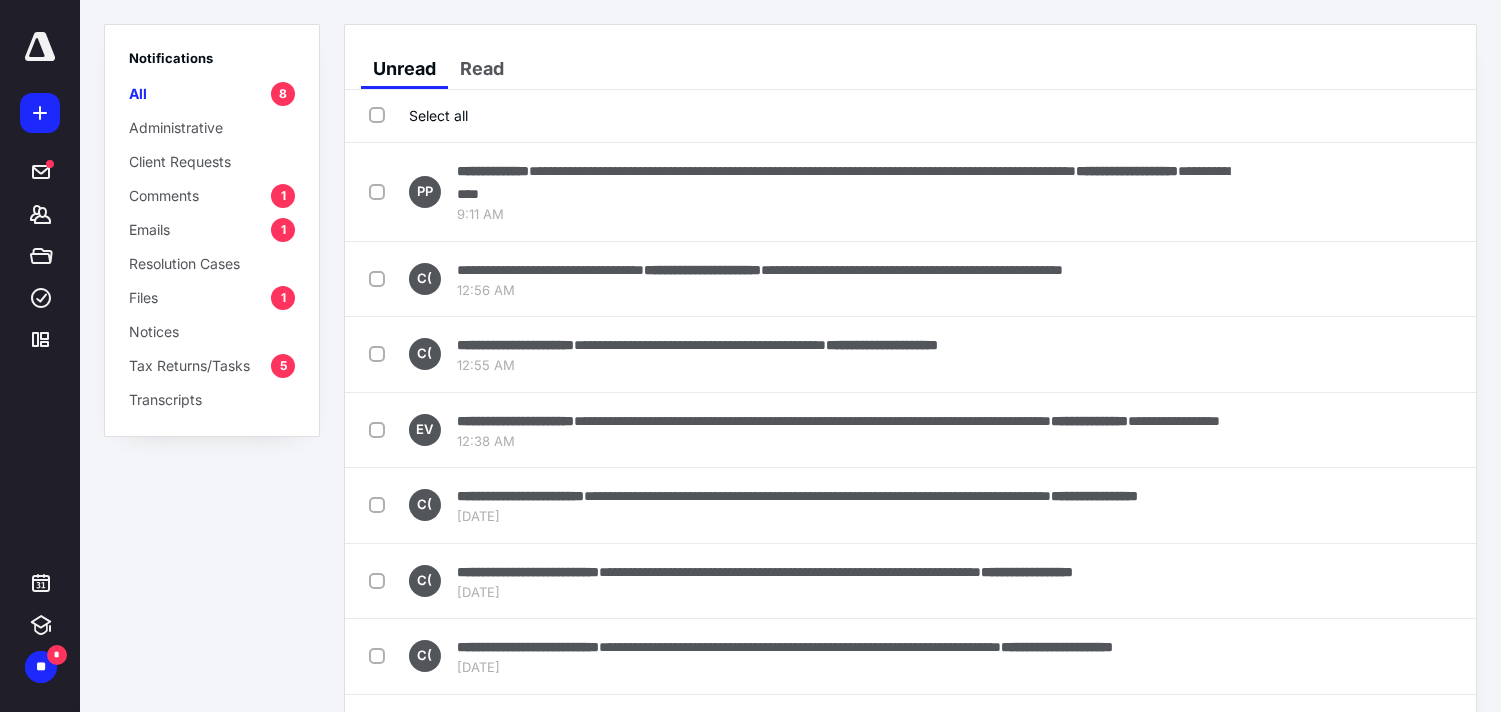 scroll, scrollTop: 0, scrollLeft: 0, axis: both 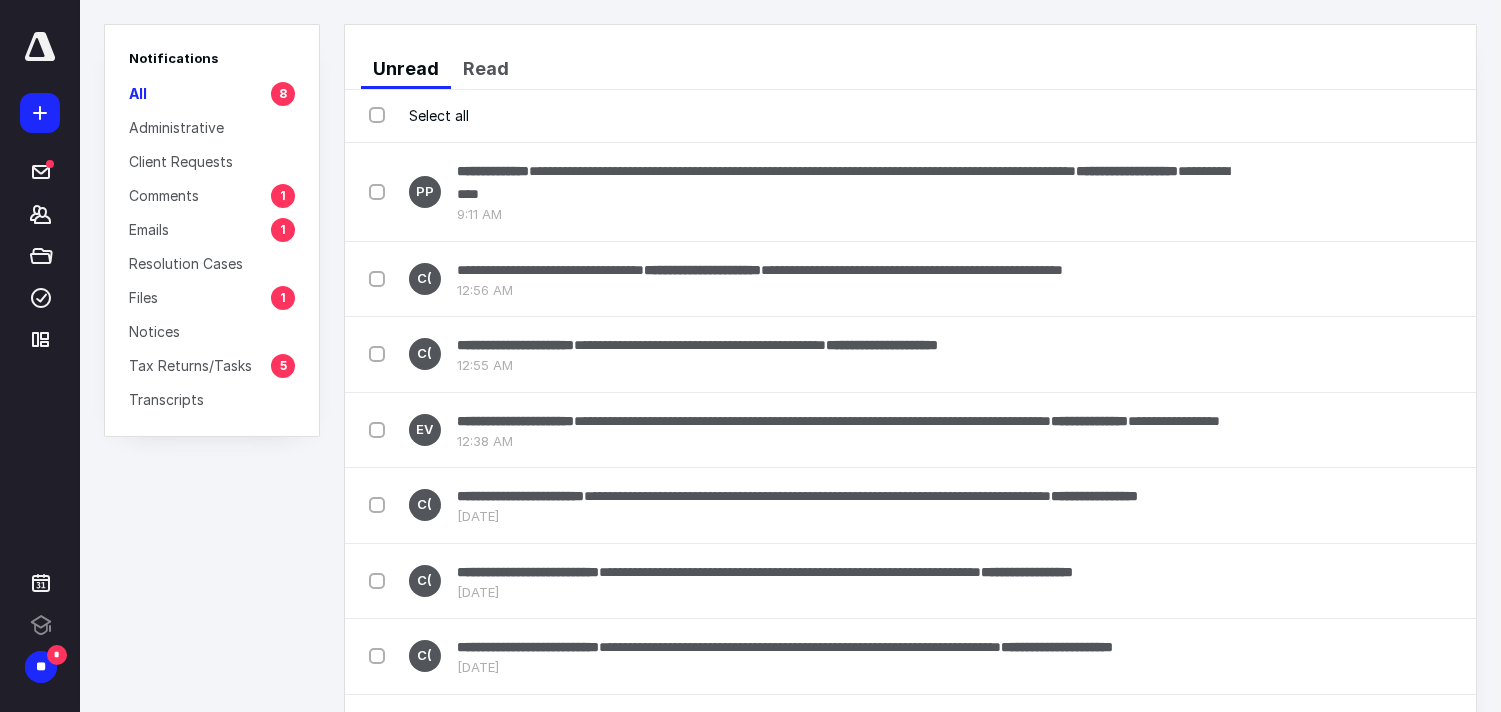 click on "Tax Returns/Tasks" at bounding box center (190, 365) 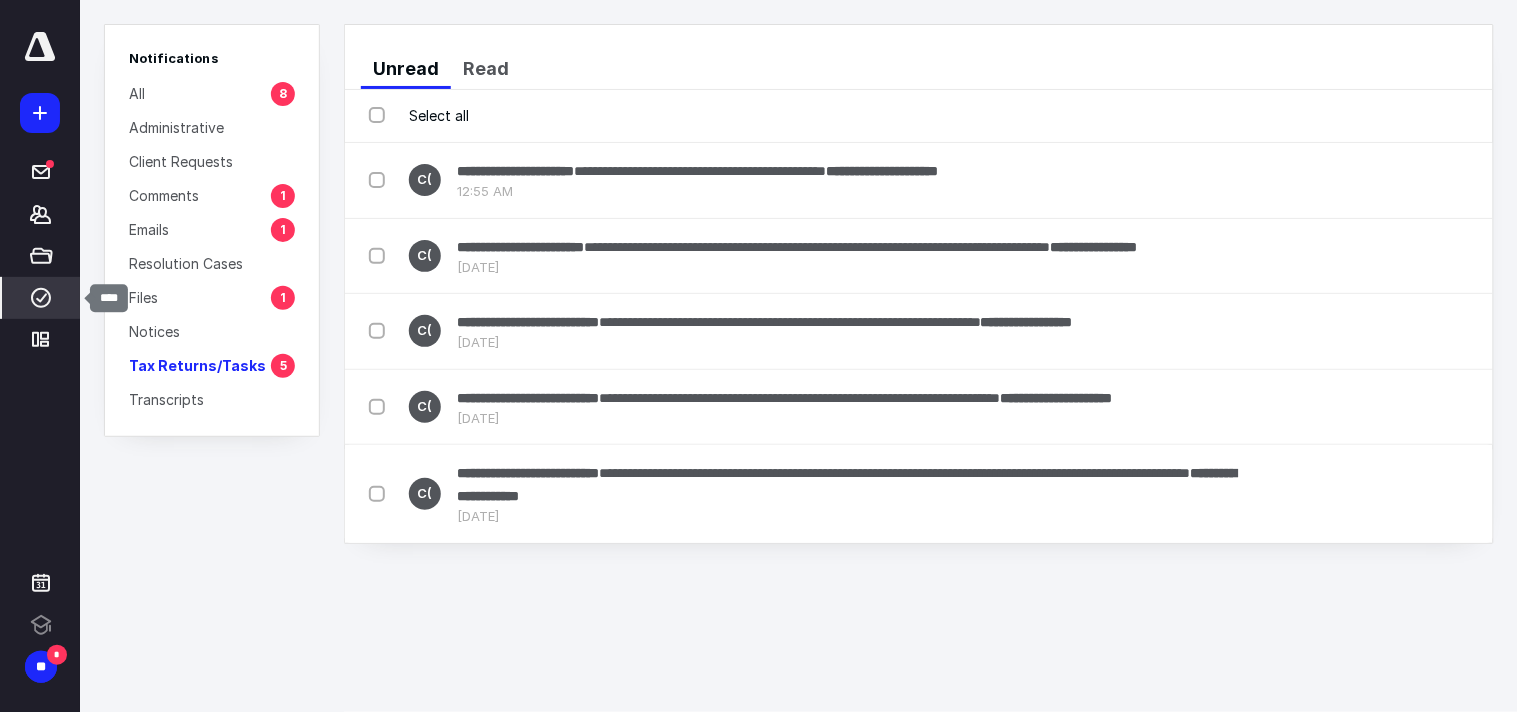 click 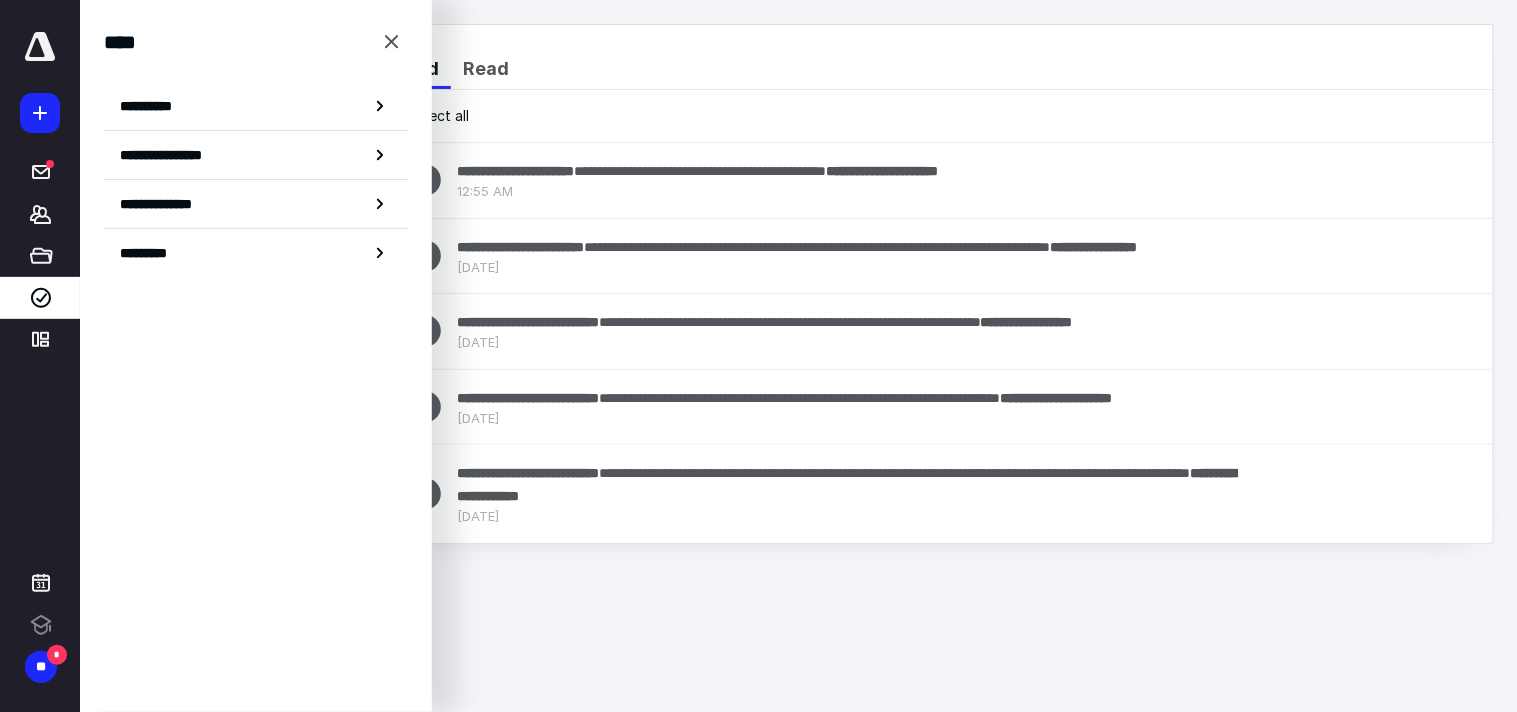 click on "**********" at bounding box center [256, 106] 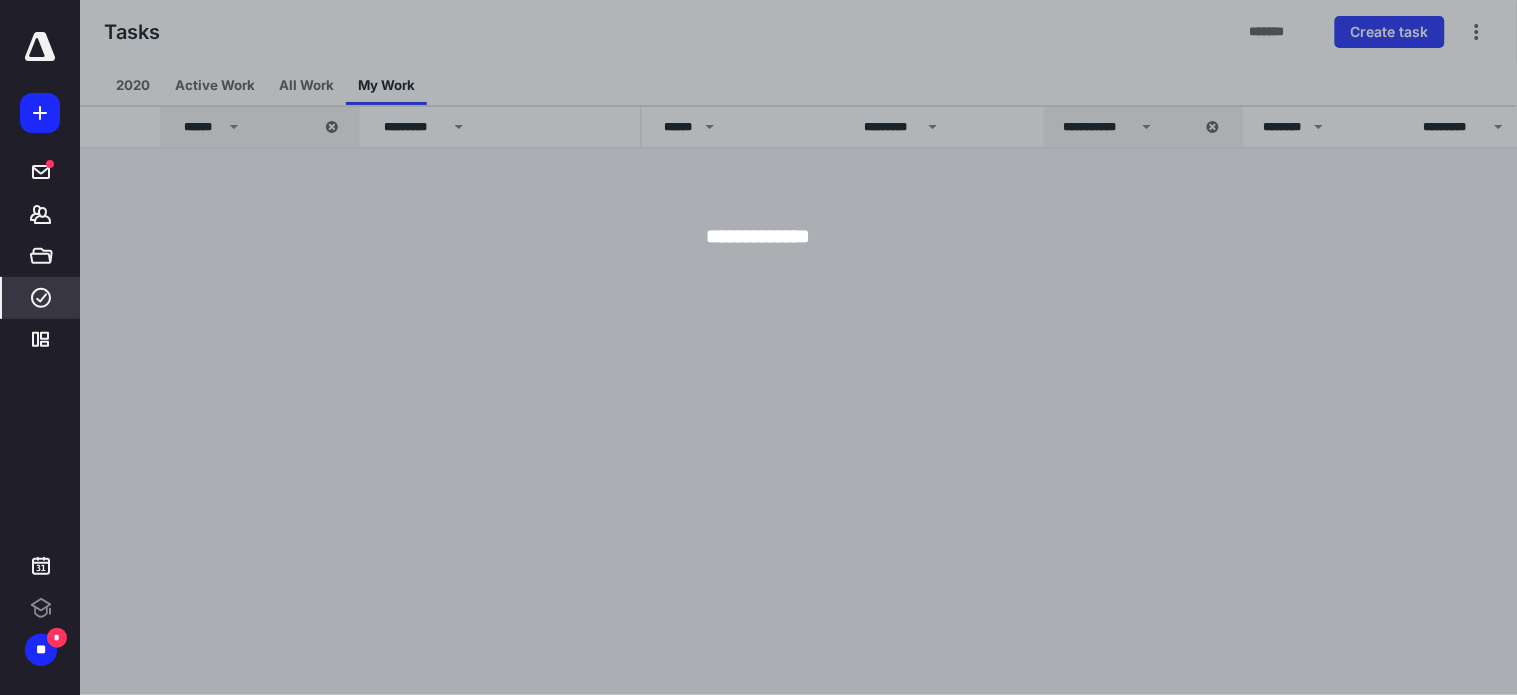 scroll, scrollTop: 0, scrollLeft: 0, axis: both 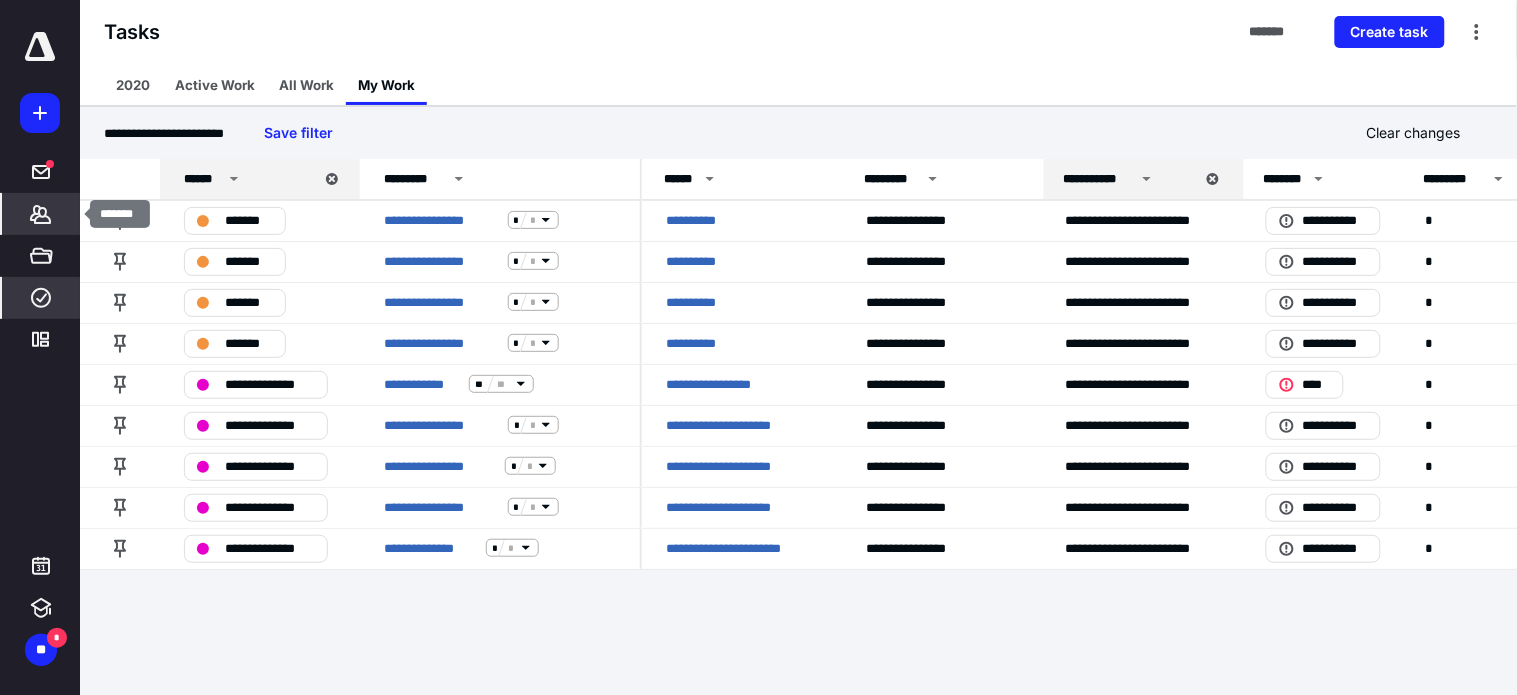 click on "*******" at bounding box center (41, 214) 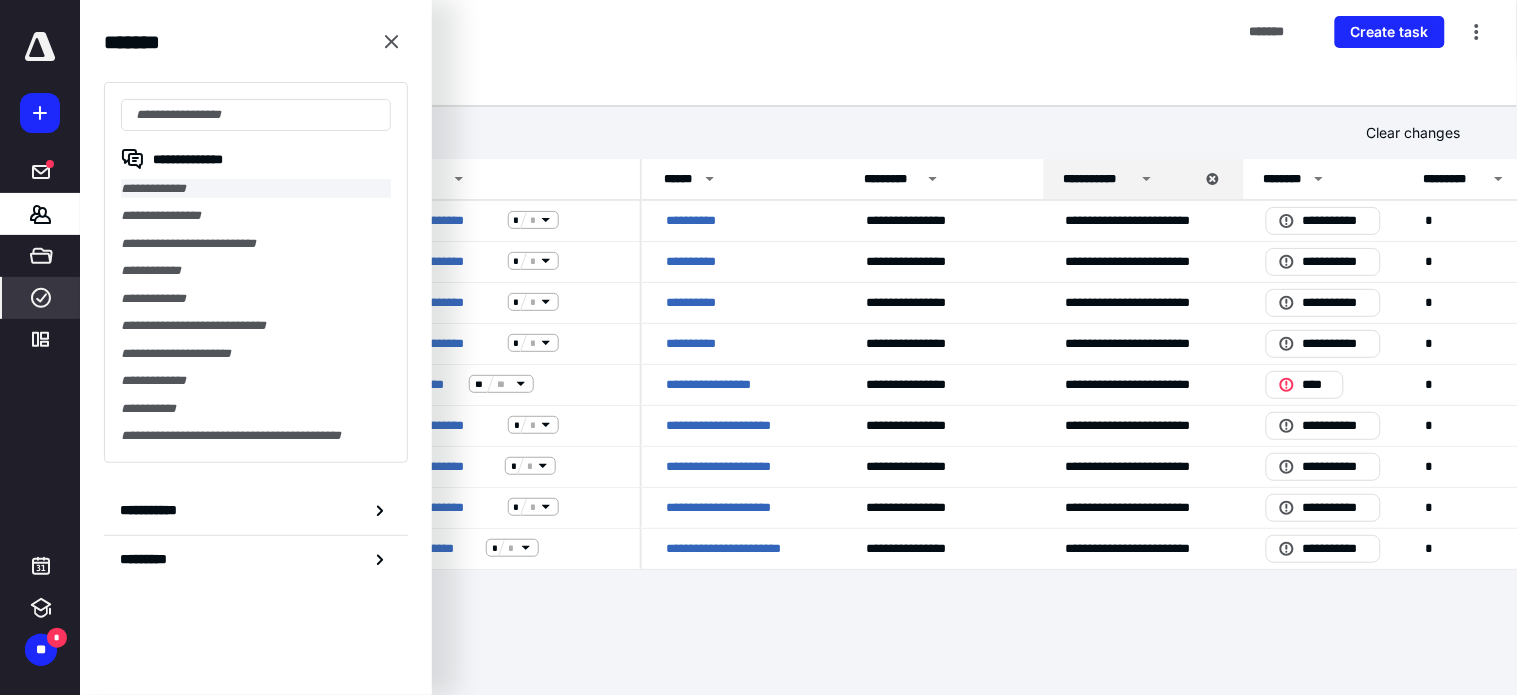 click on "**********" at bounding box center (256, 188) 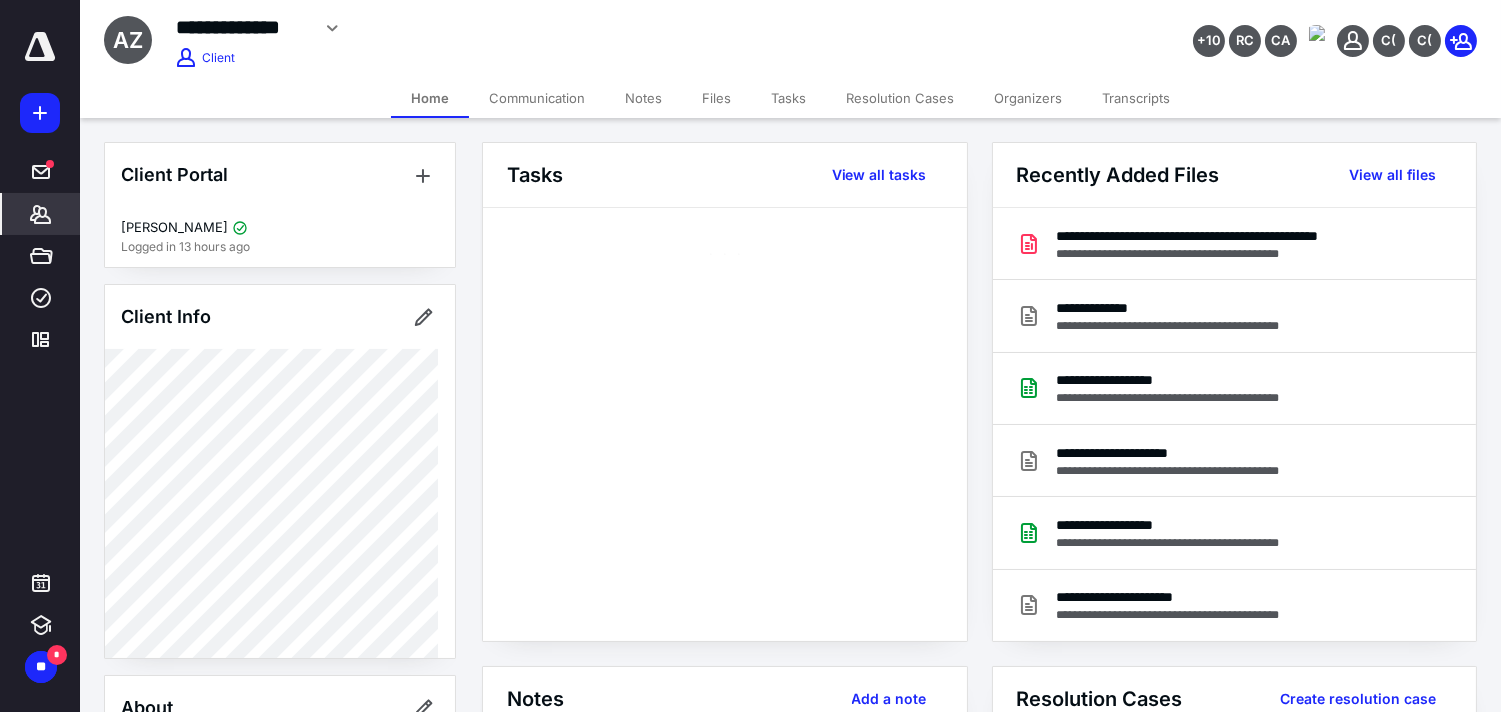 click on "Files" at bounding box center (716, 98) 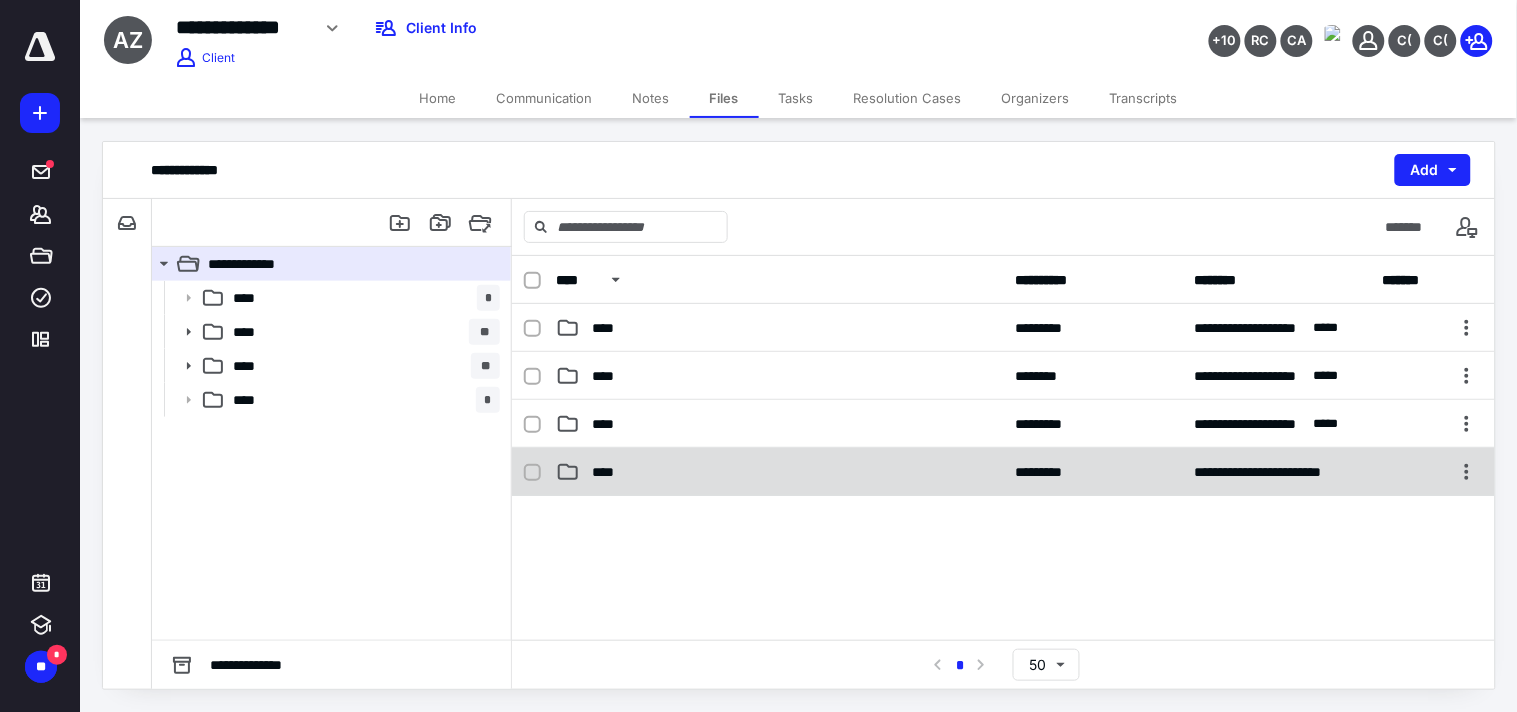 click 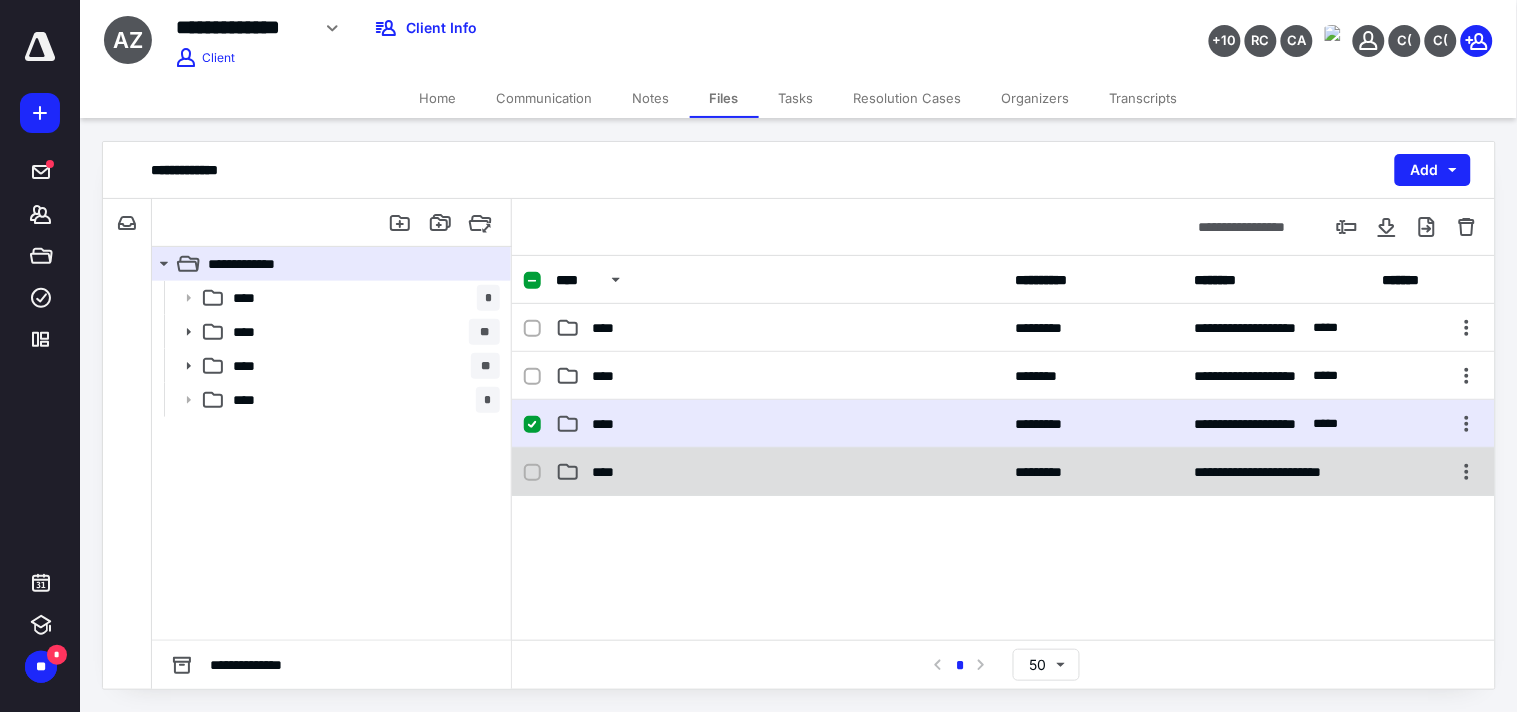 click 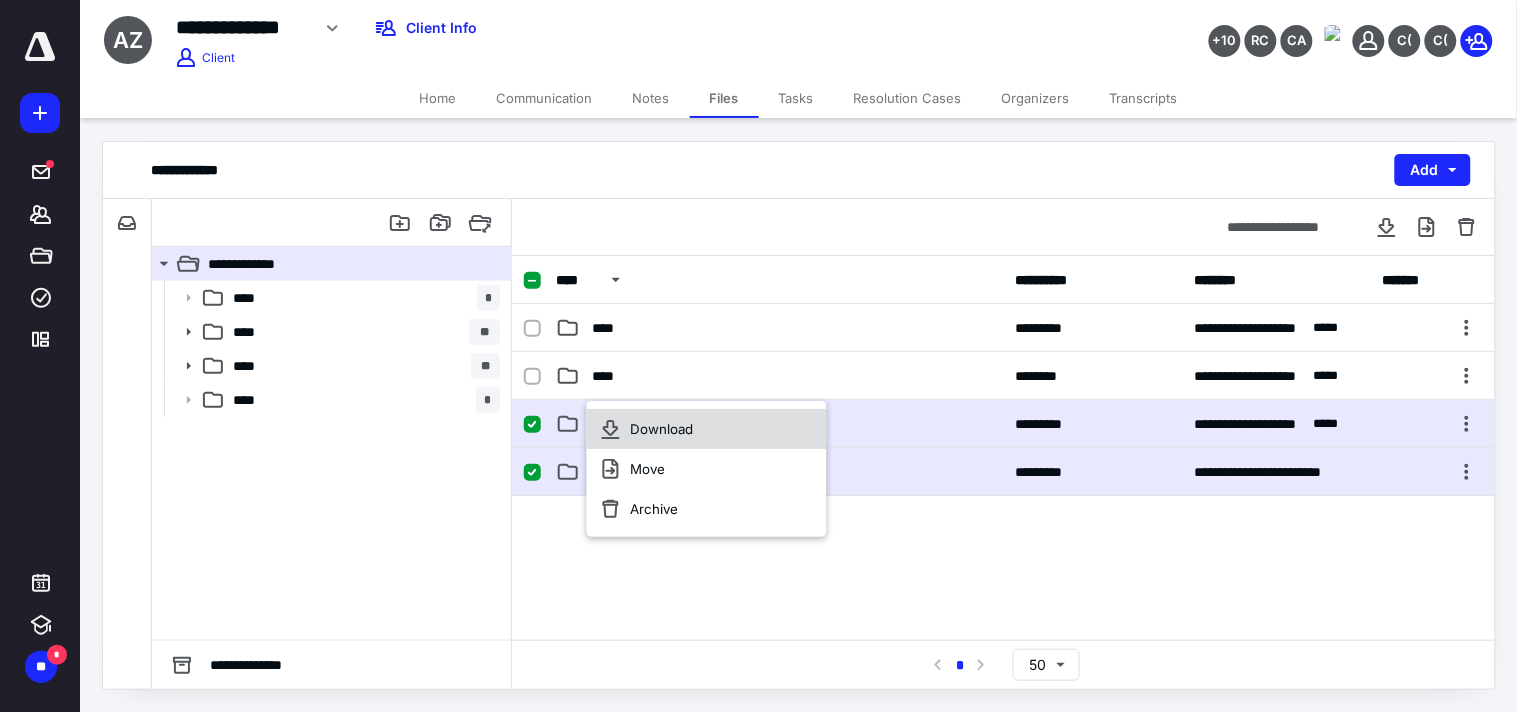 click on "Download" at bounding box center (707, 429) 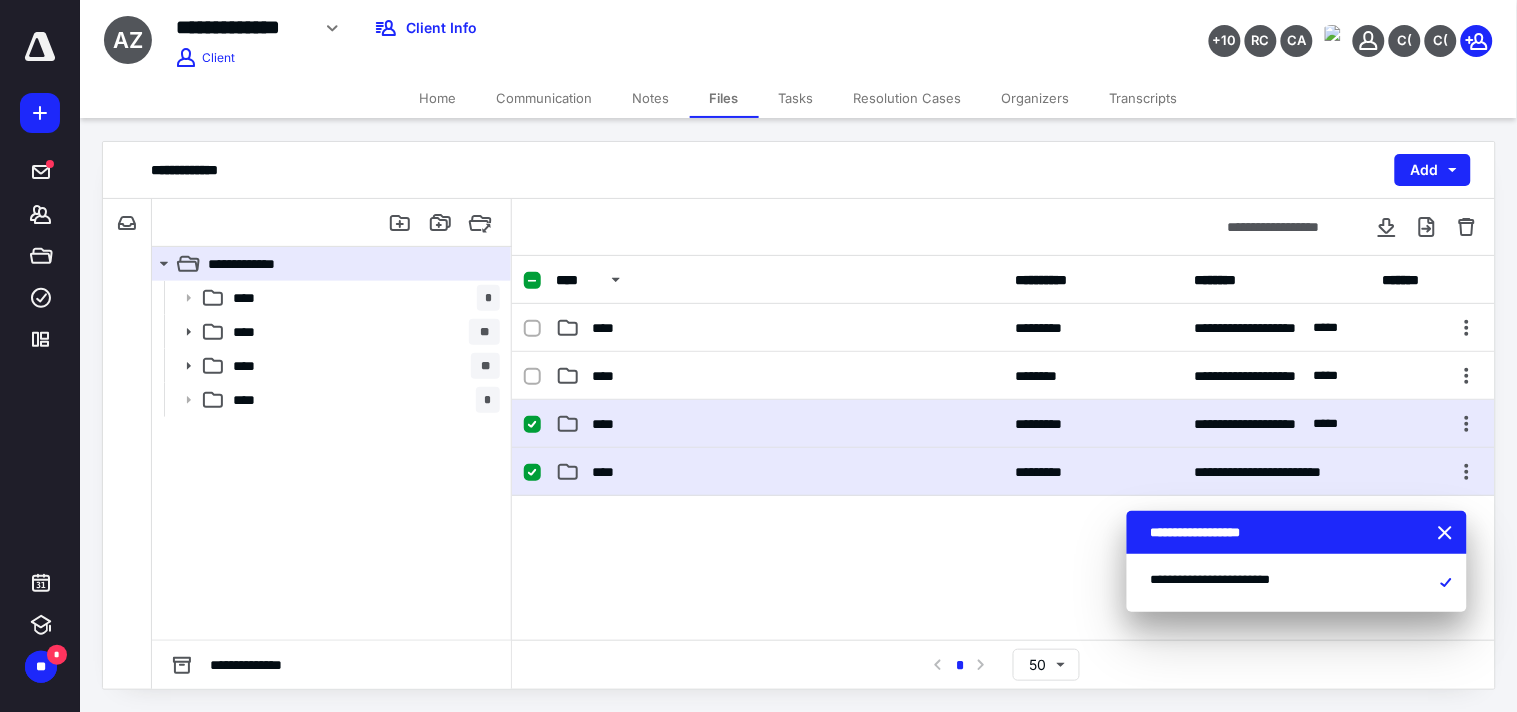 click on "**********" at bounding box center [242, 27] 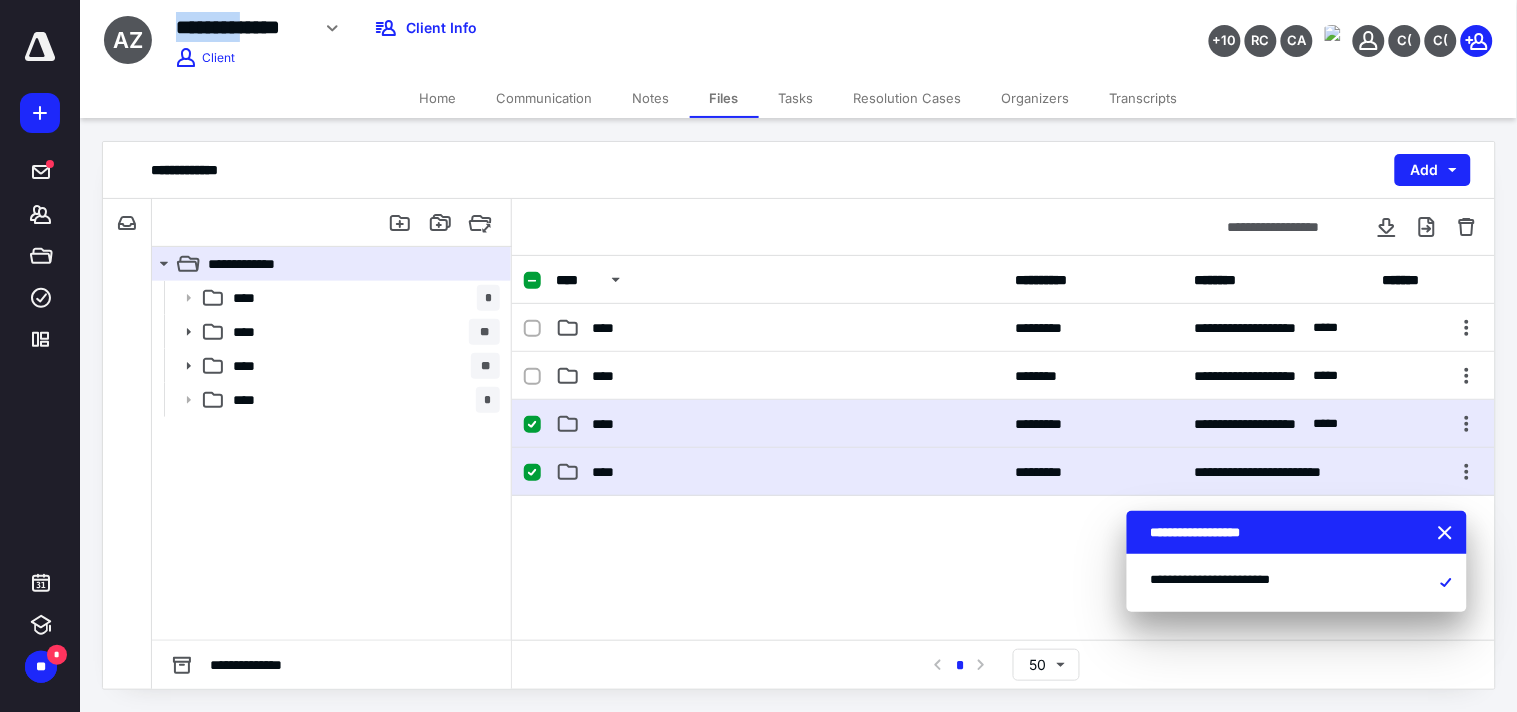 click on "**********" at bounding box center [242, 27] 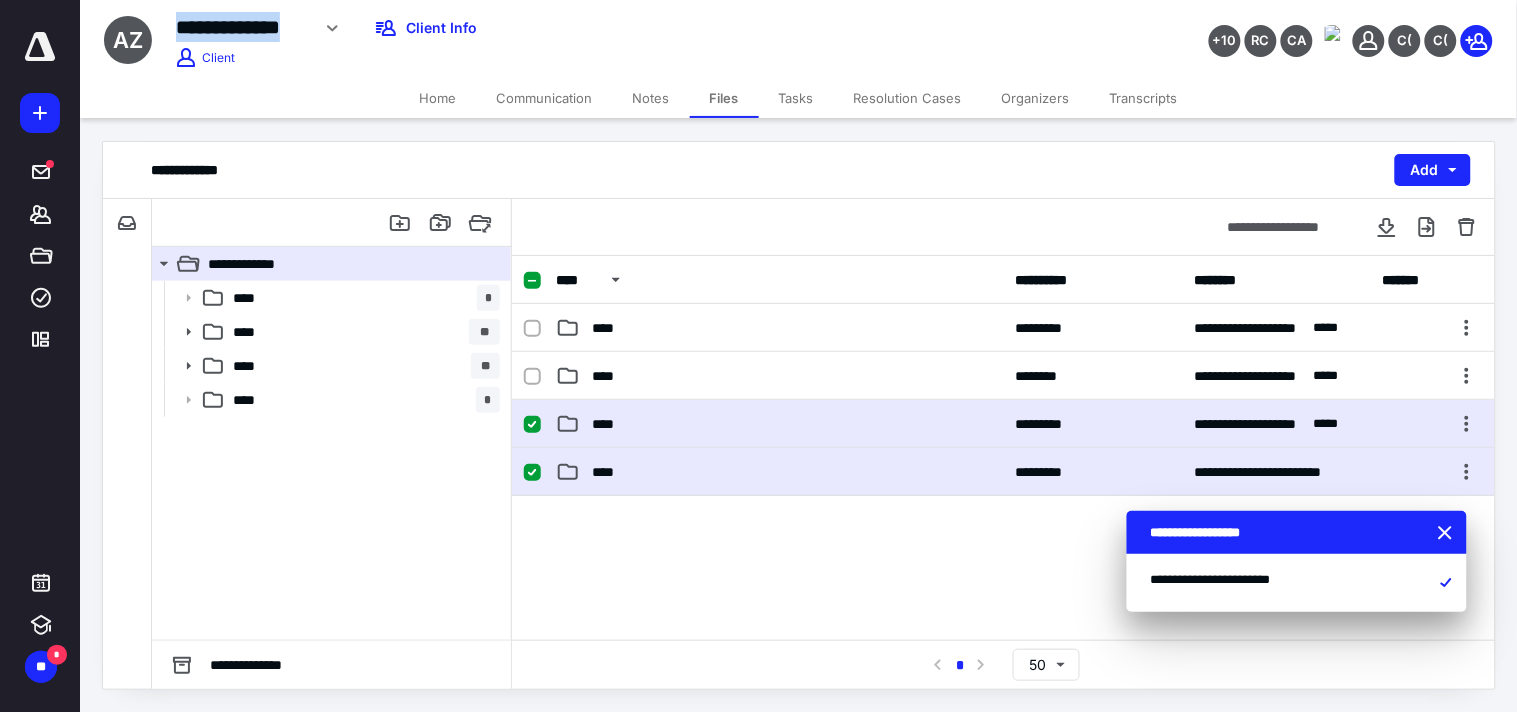 click on "**********" at bounding box center [242, 27] 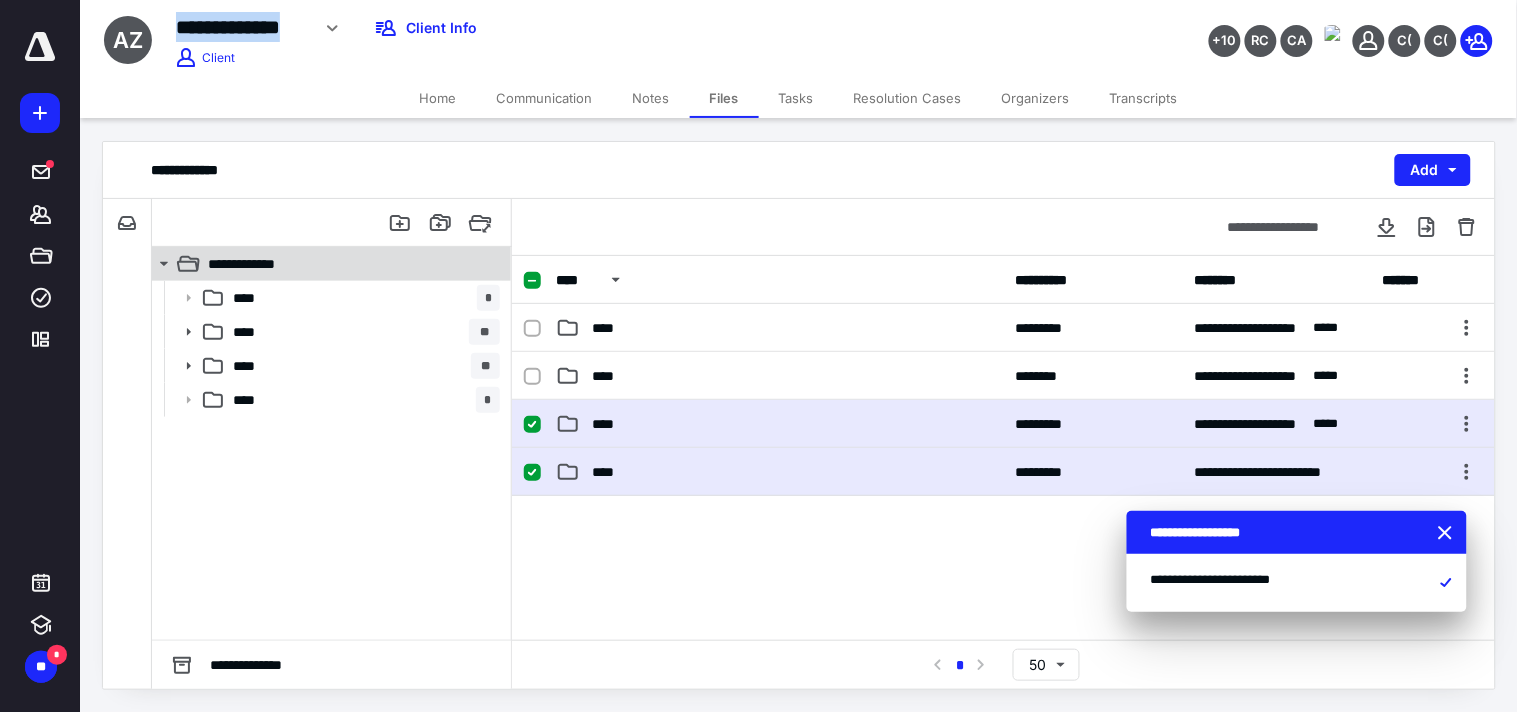 copy on "**********" 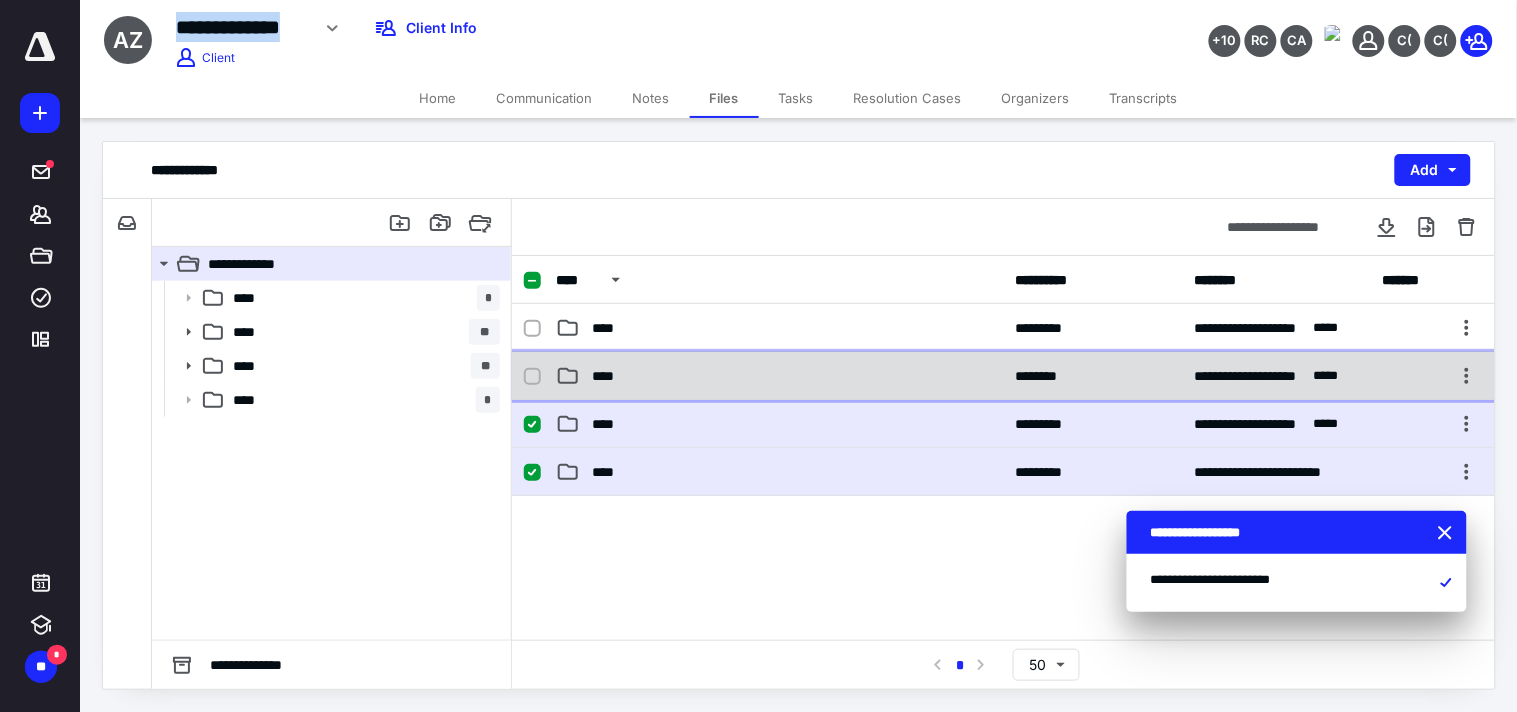 click on "****" at bounding box center [609, 376] 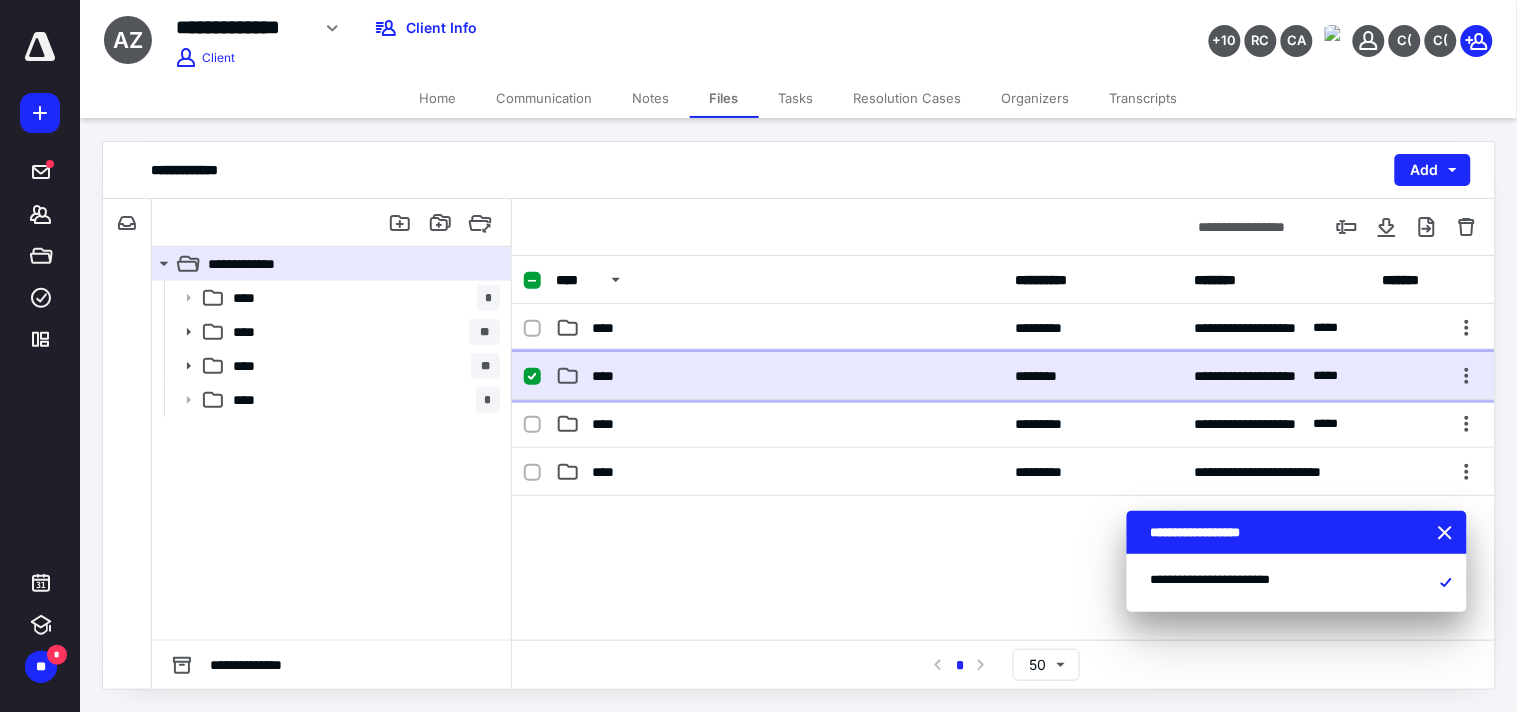 click on "****" at bounding box center [609, 376] 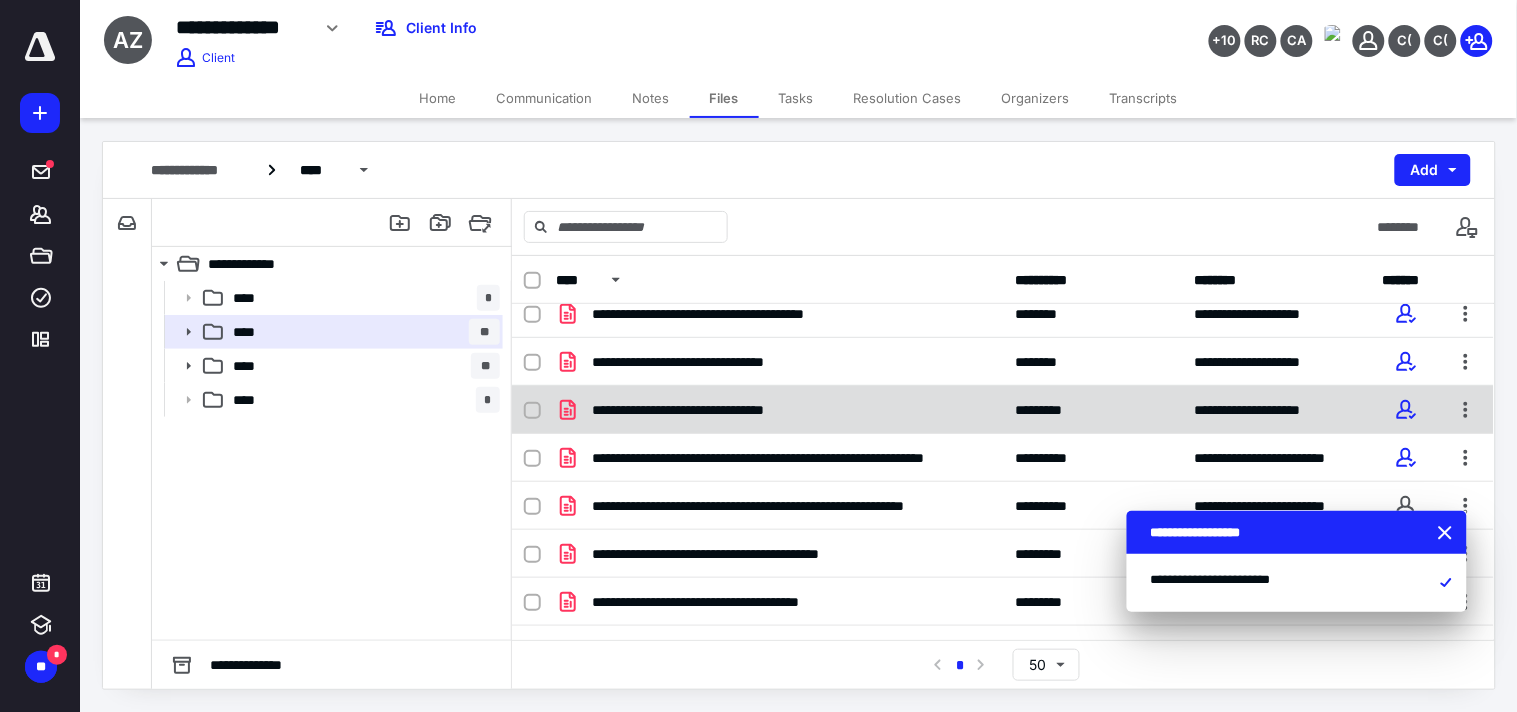 scroll, scrollTop: 444, scrollLeft: 0, axis: vertical 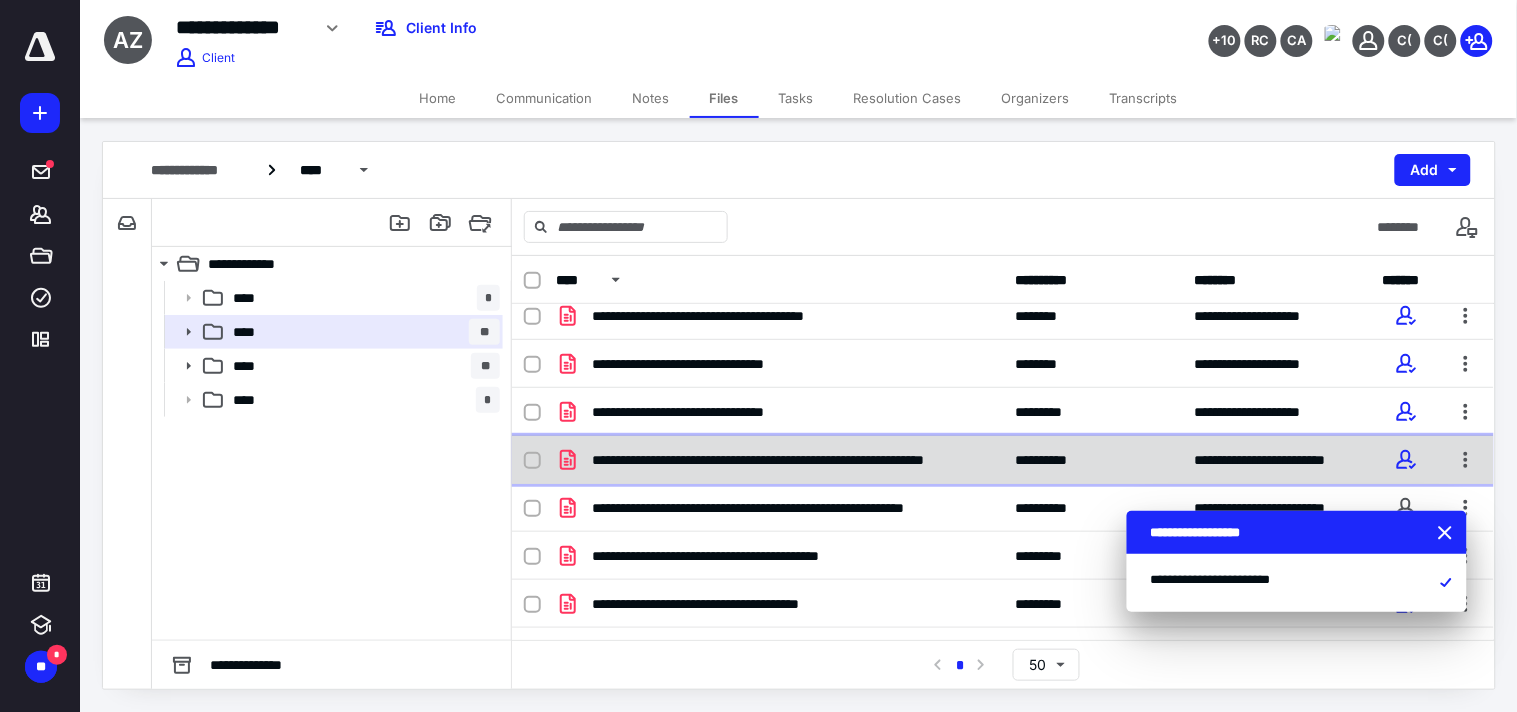 click on "**********" at bounding box center (787, 460) 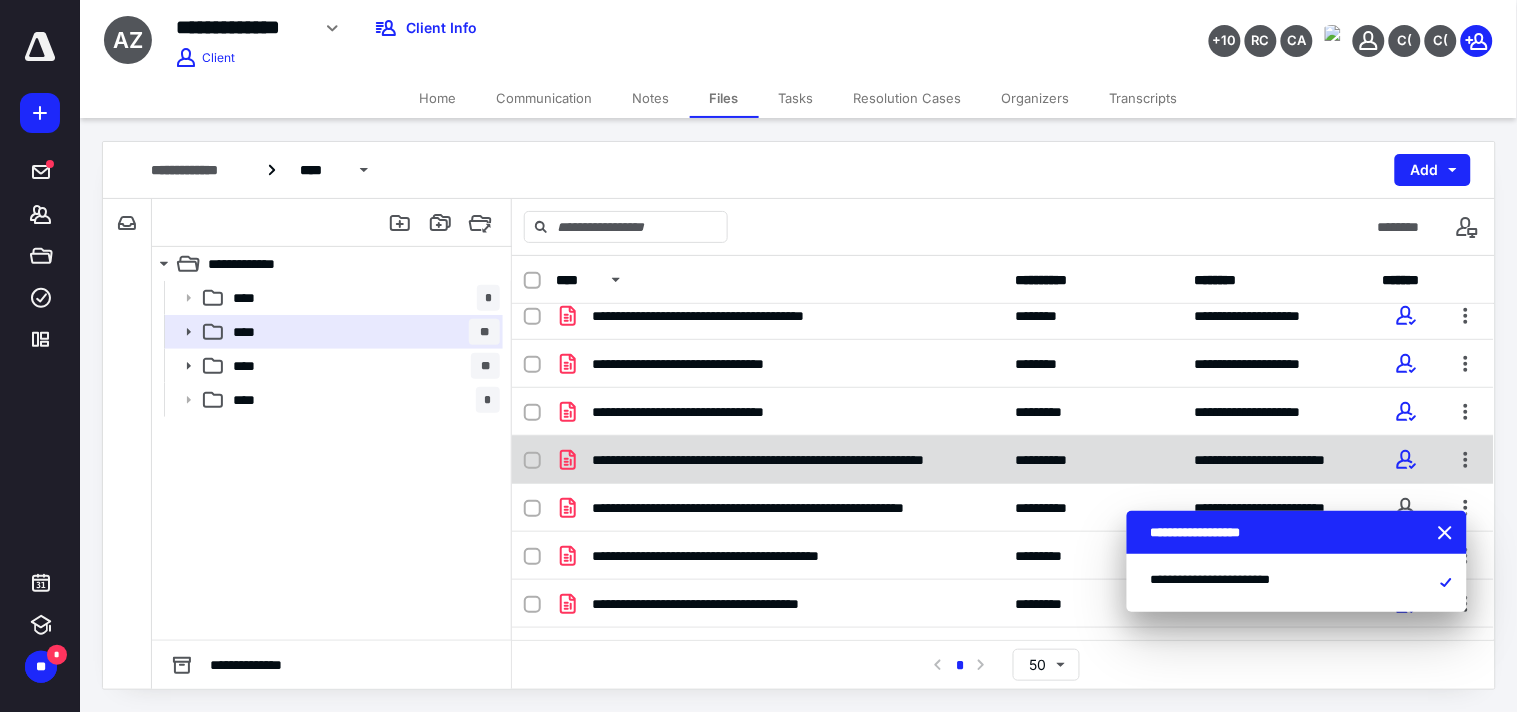 checkbox on "true" 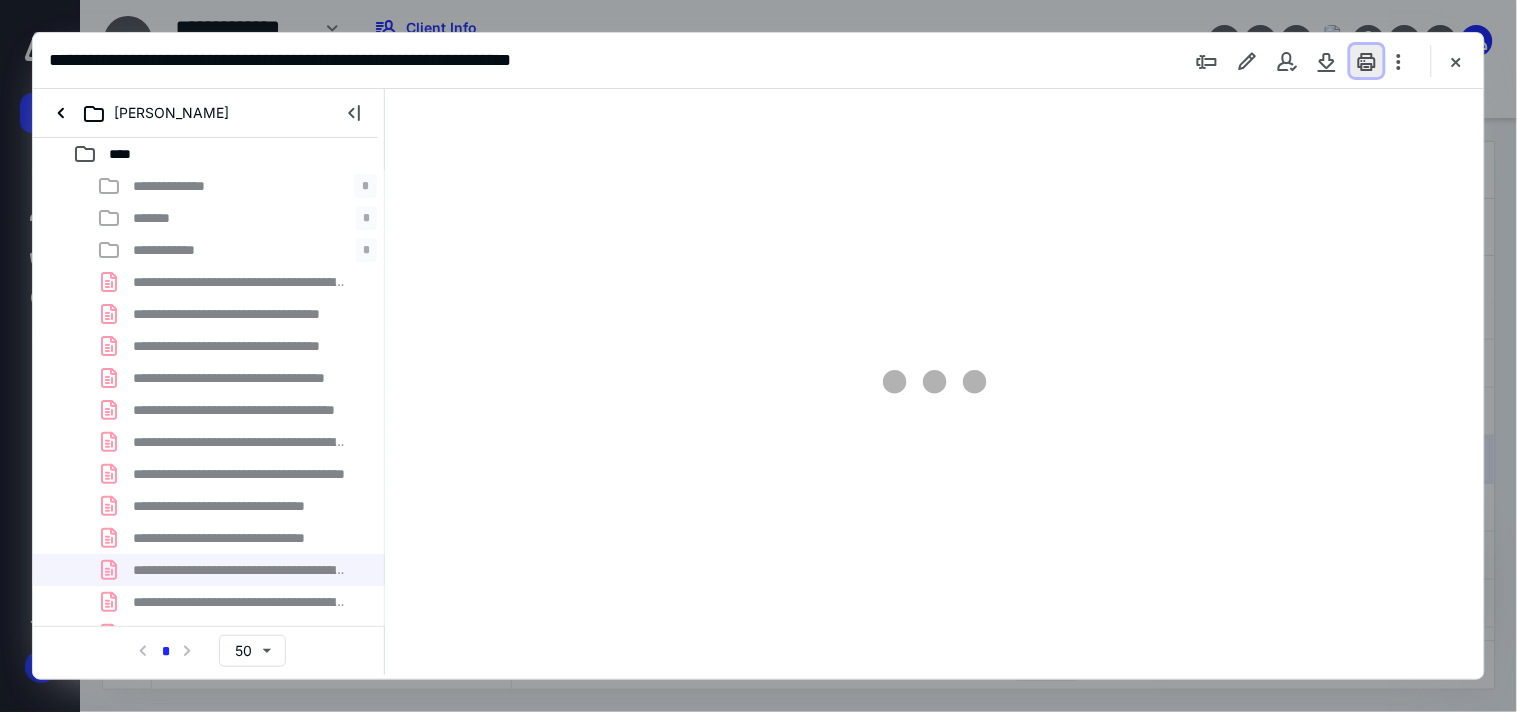 click at bounding box center [1367, 61] 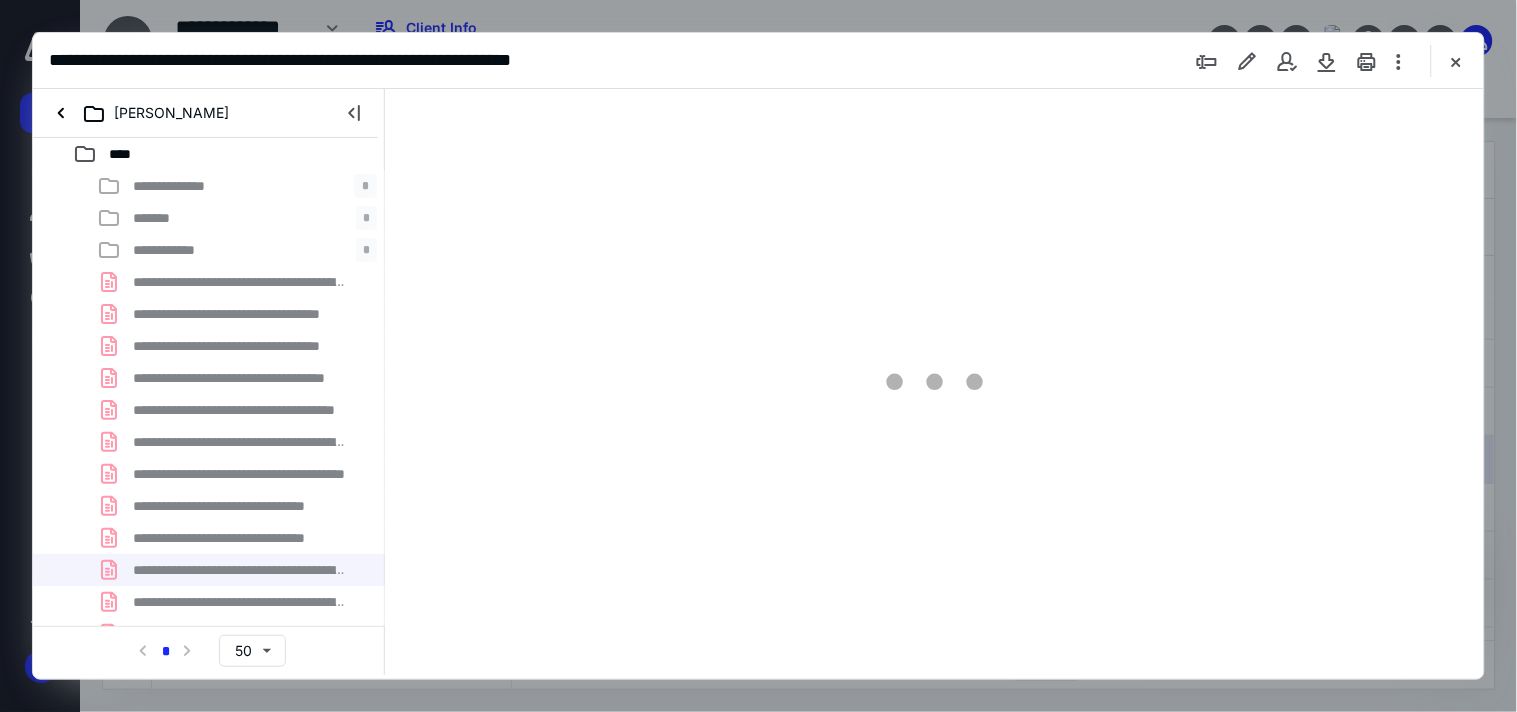 click at bounding box center [1456, 61] 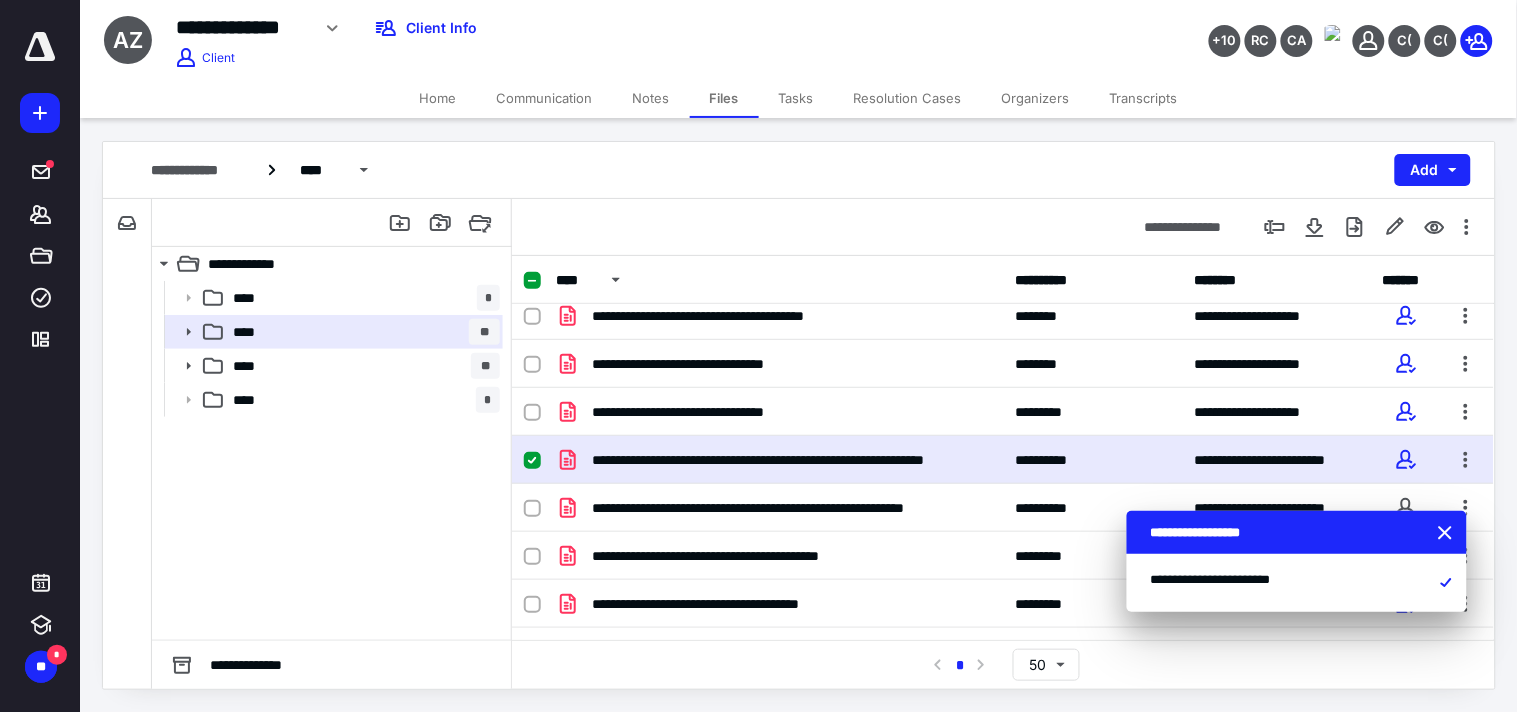 click on "**********" at bounding box center (600, 28) 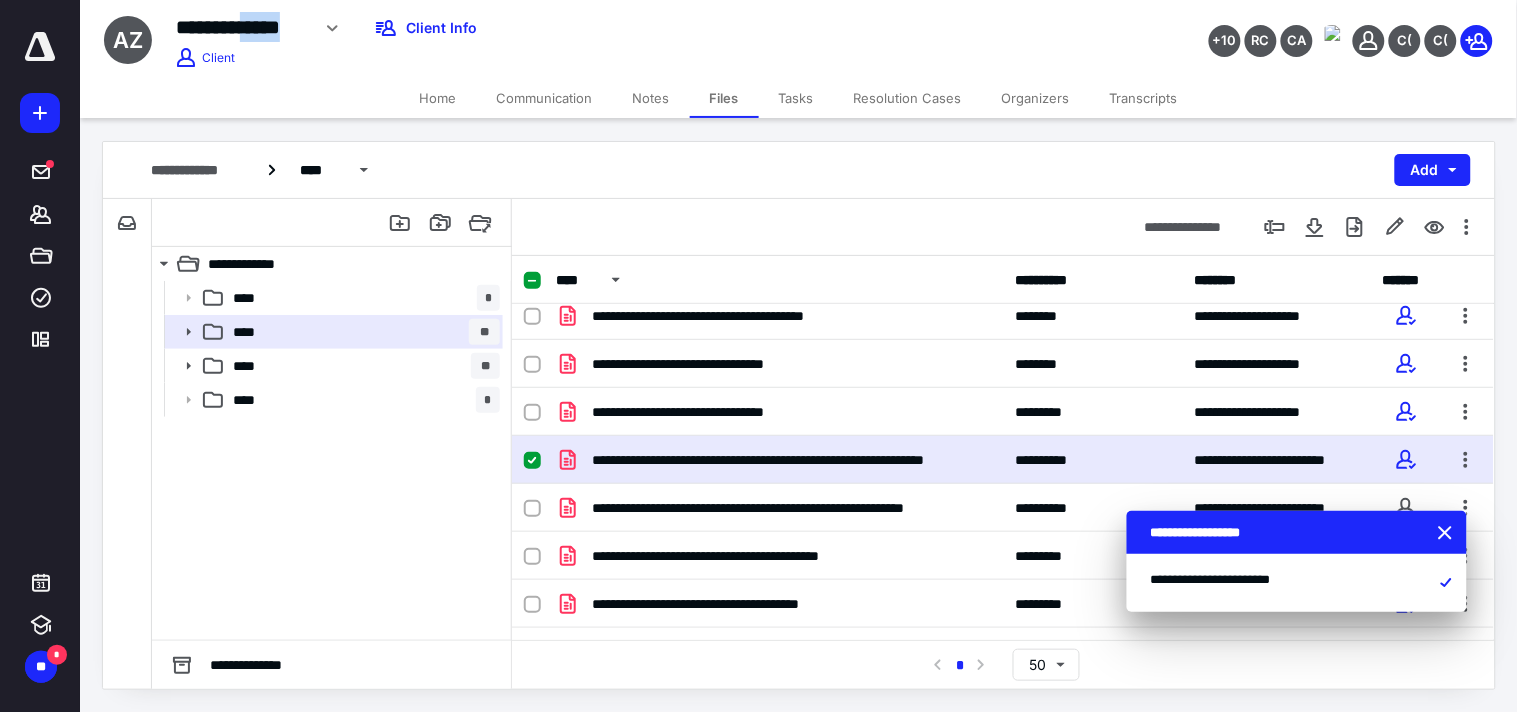 click on "**********" at bounding box center [600, 28] 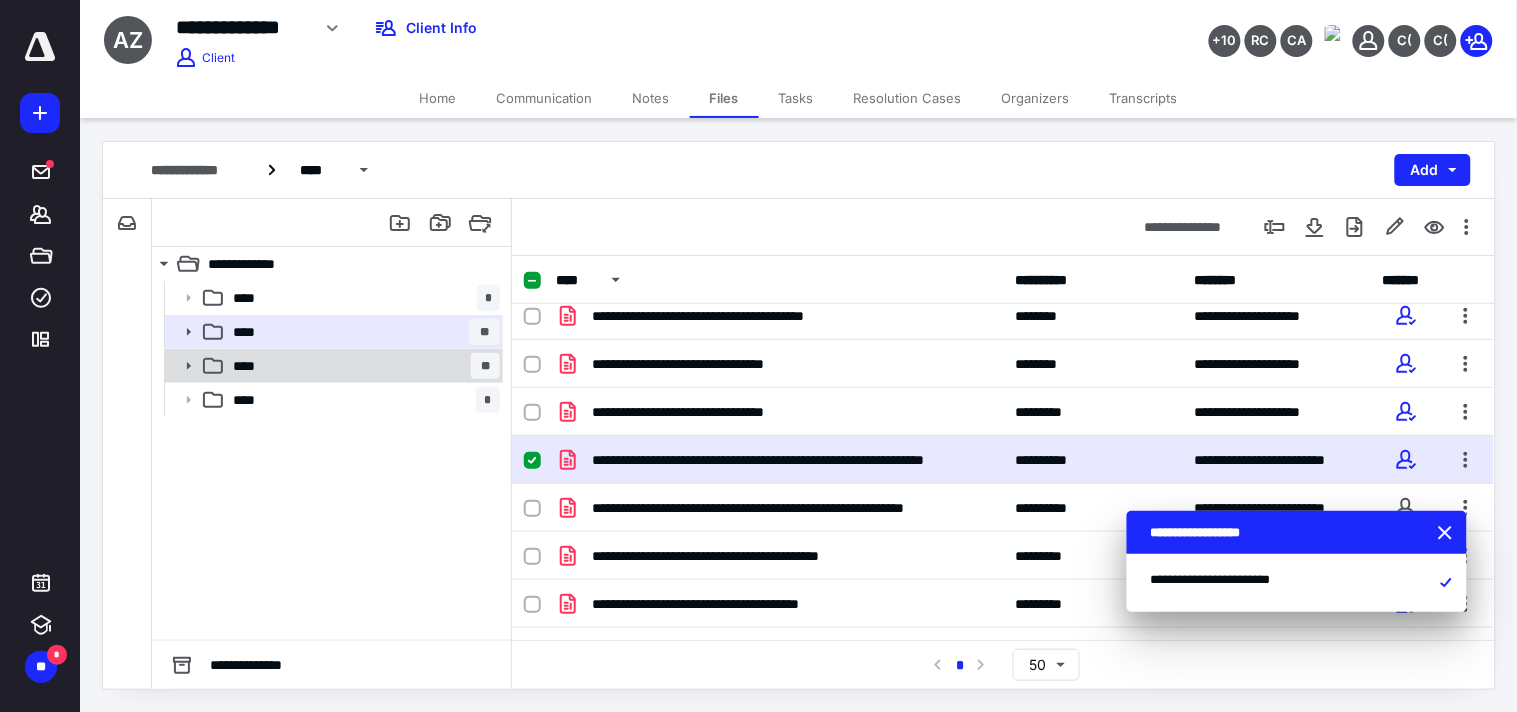click on "**** **" at bounding box center (362, 366) 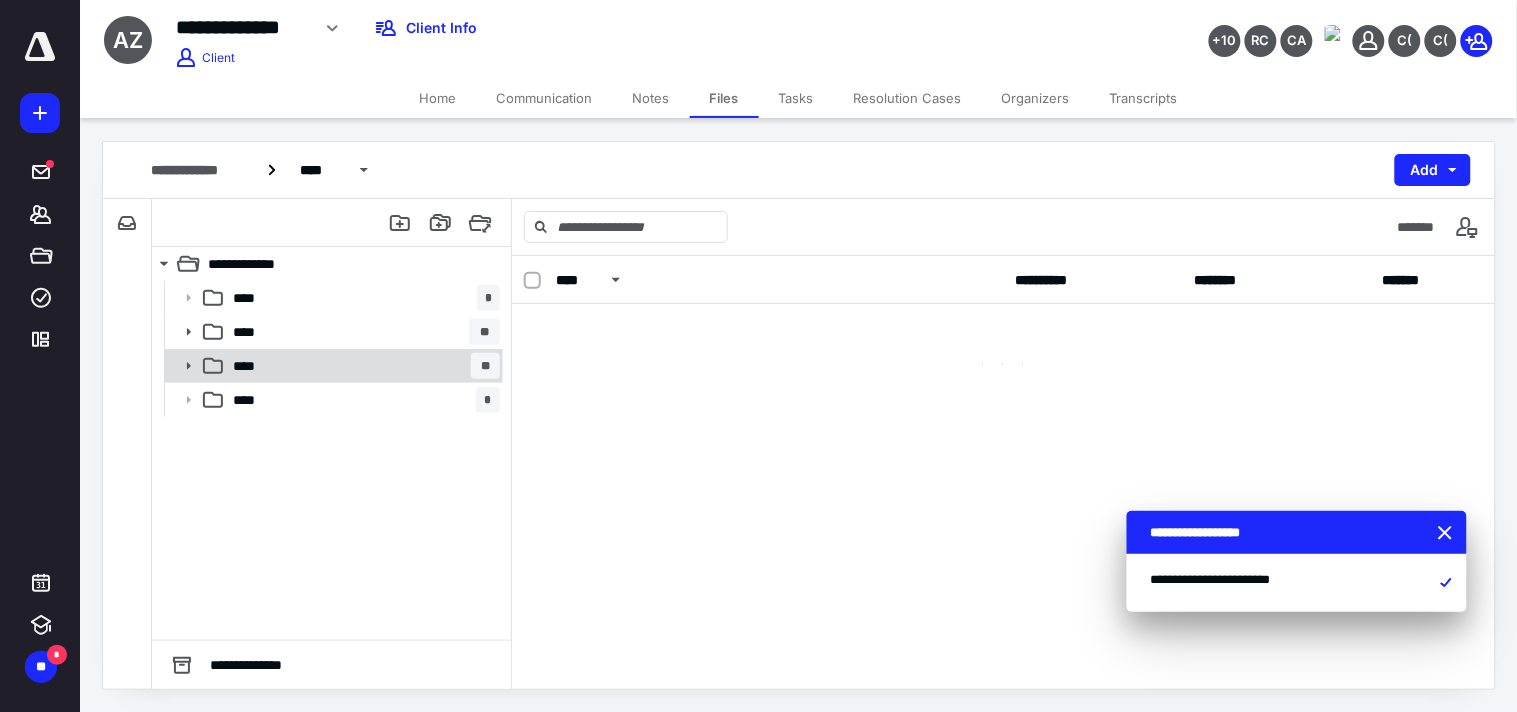 scroll, scrollTop: 0, scrollLeft: 0, axis: both 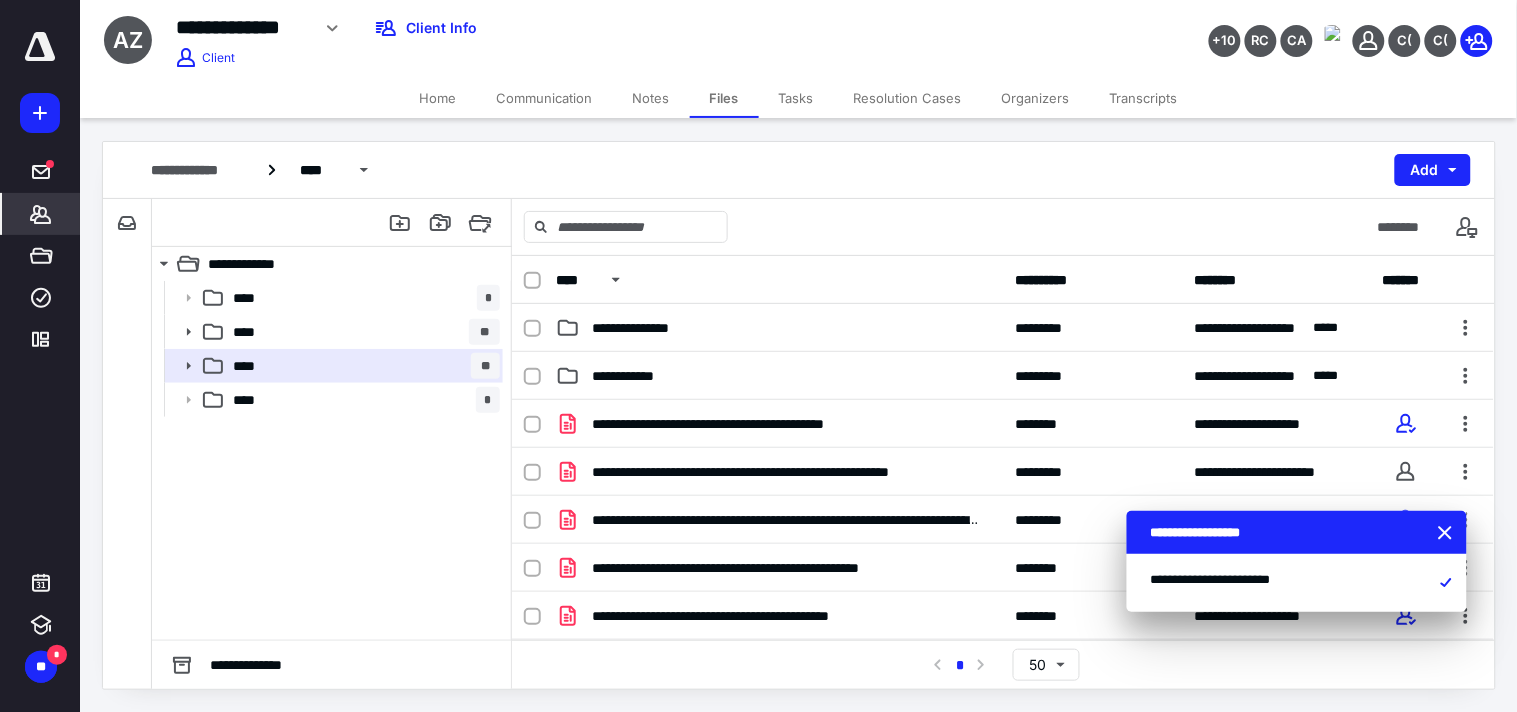 click 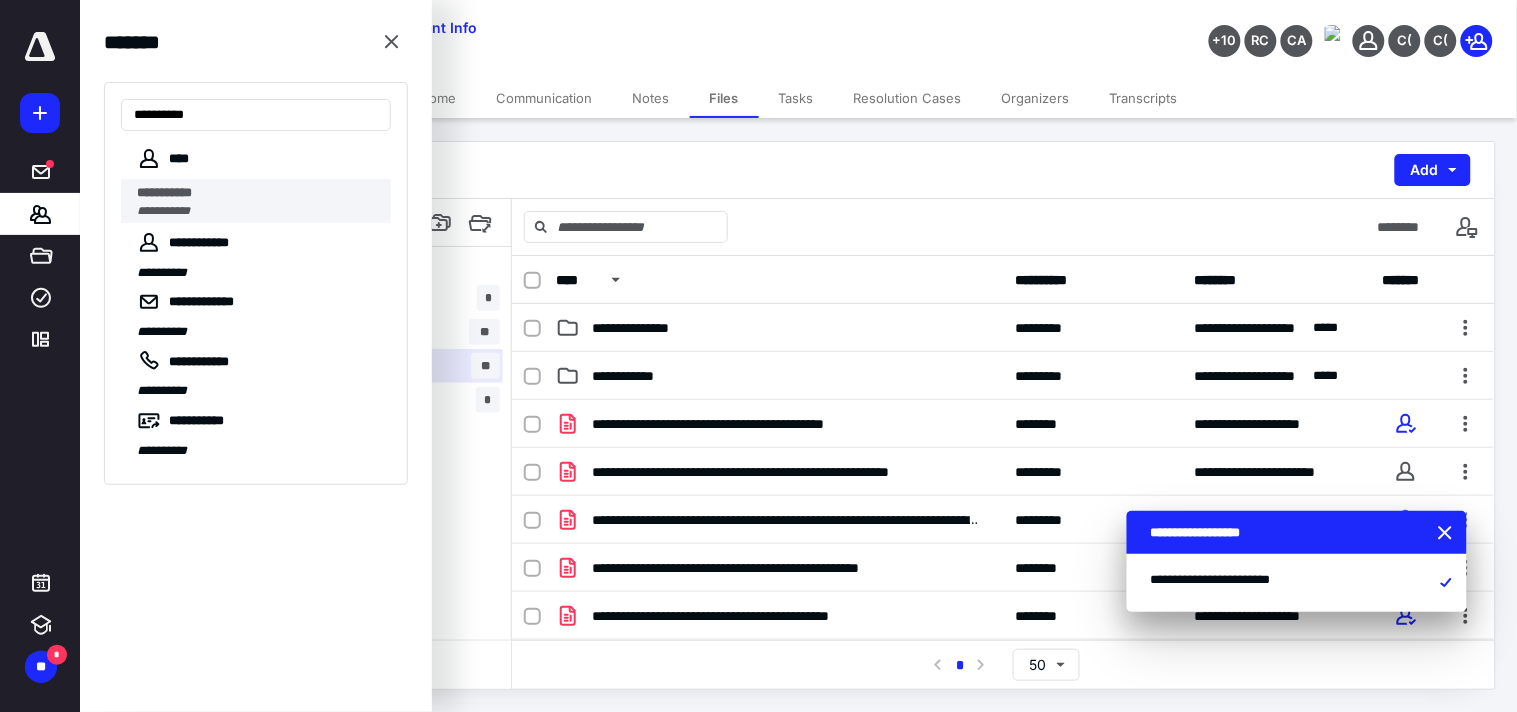 type on "**********" 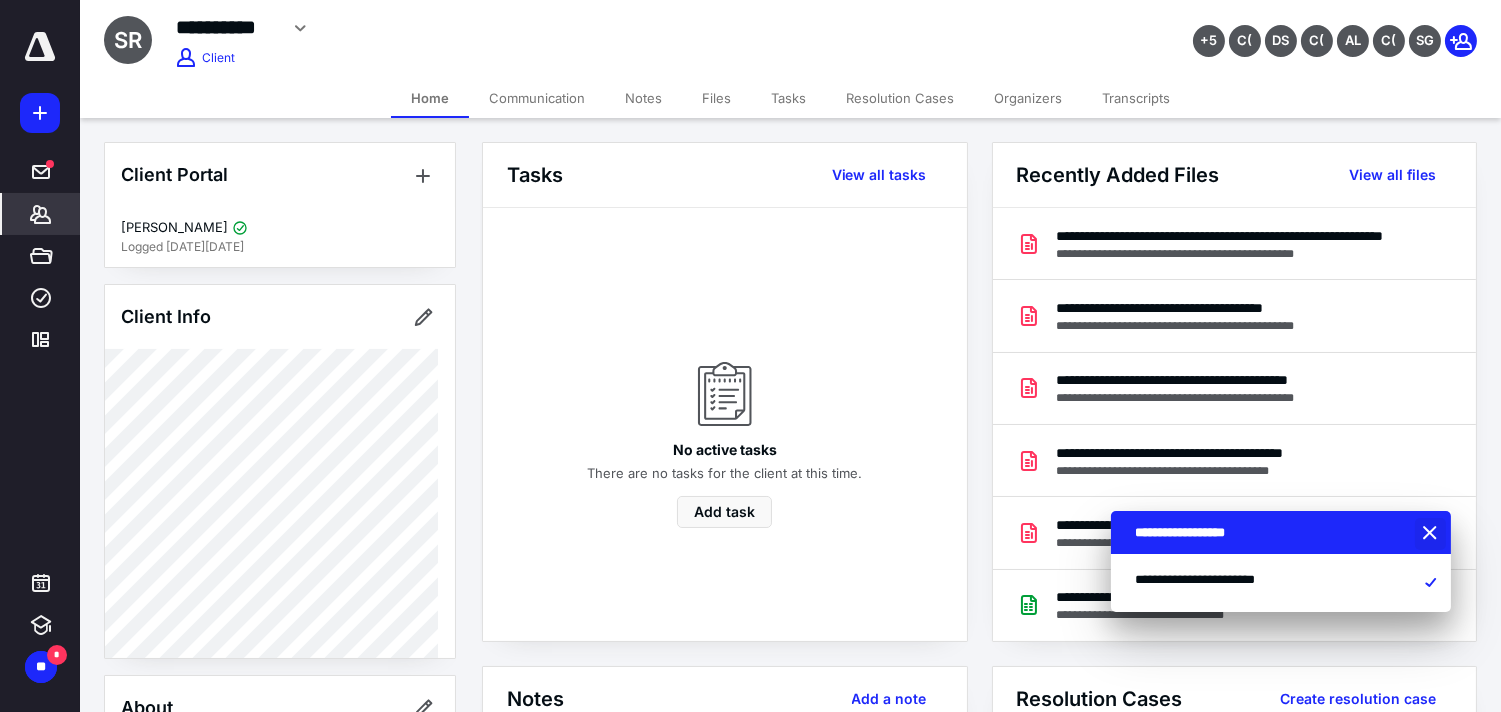 click at bounding box center [1432, 534] 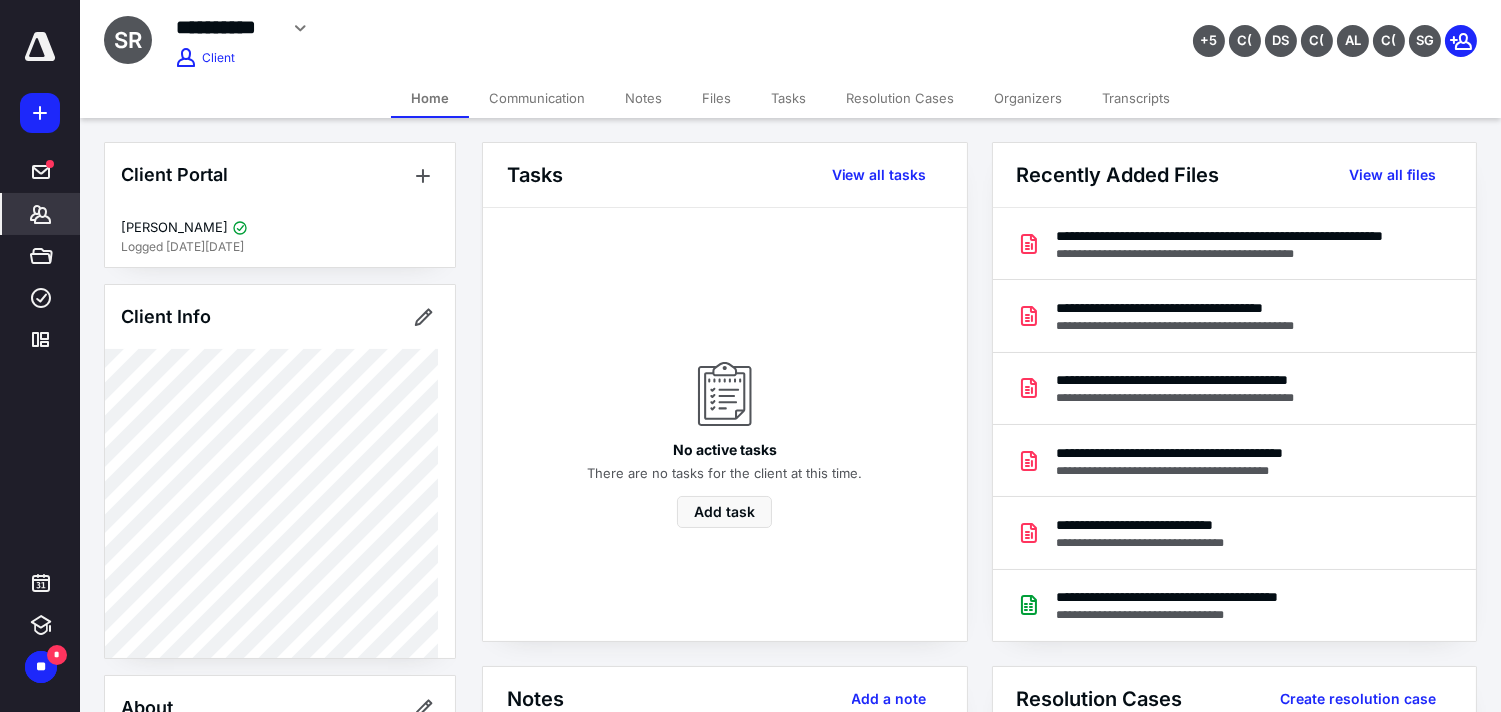 click on "**********" at bounding box center [990, 884] 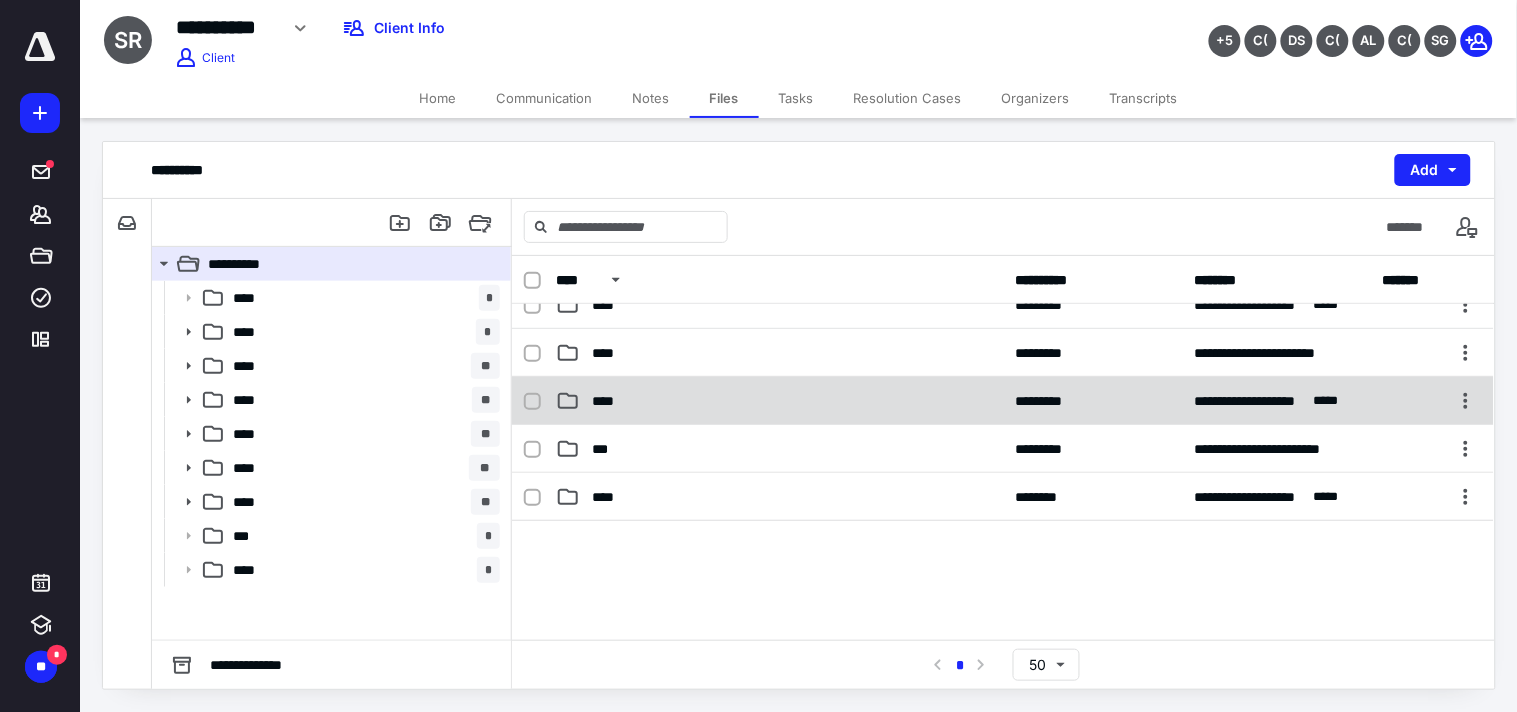 scroll, scrollTop: 222, scrollLeft: 0, axis: vertical 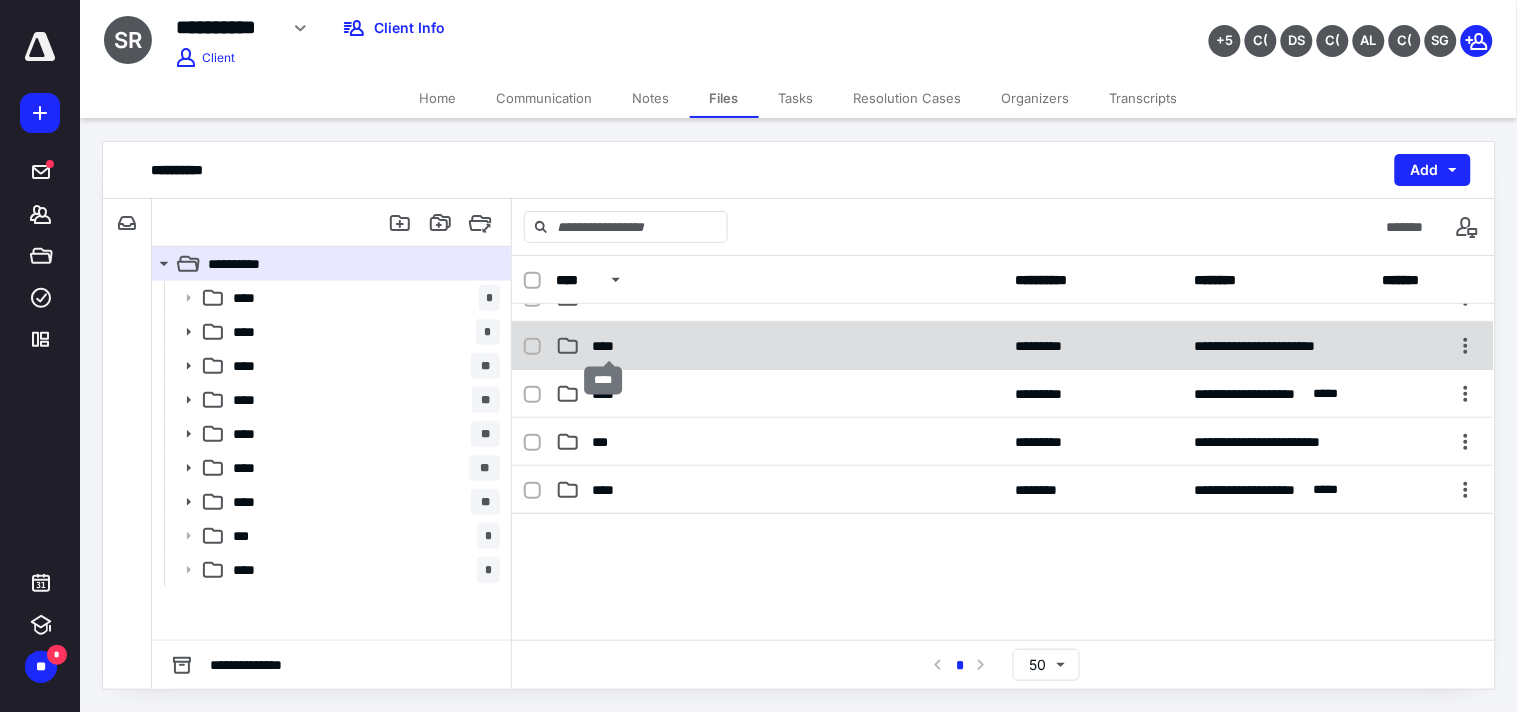 click on "****" at bounding box center (609, 346) 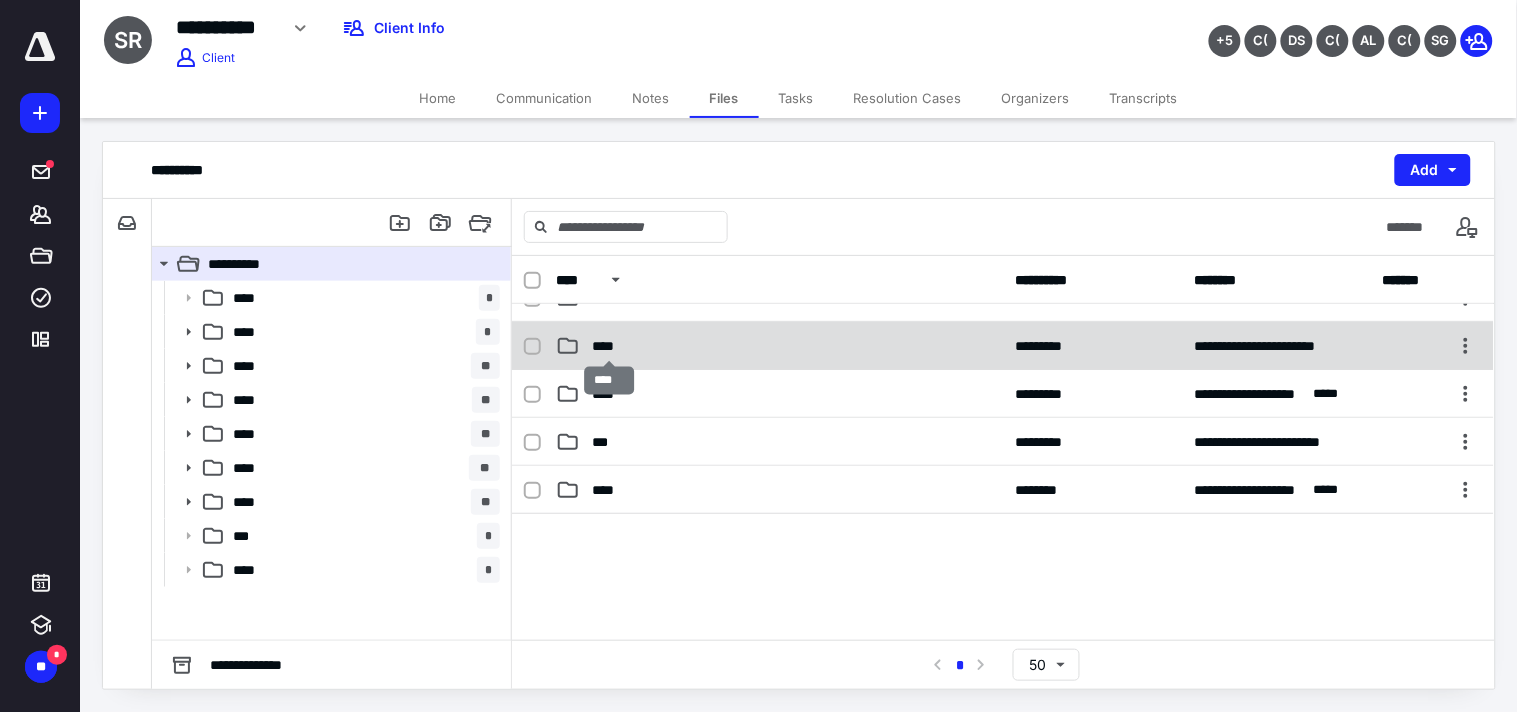 click on "****" at bounding box center (609, 346) 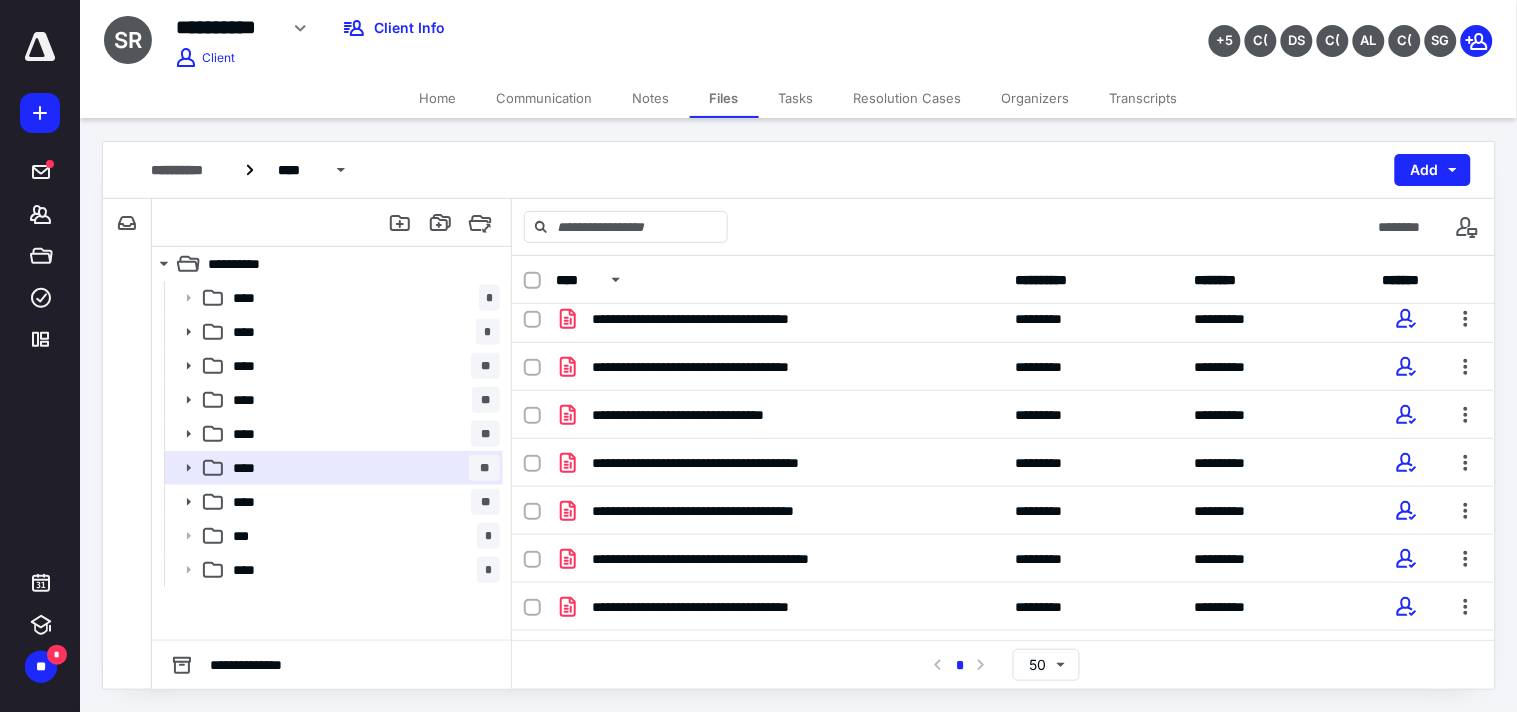 scroll, scrollTop: 962, scrollLeft: 0, axis: vertical 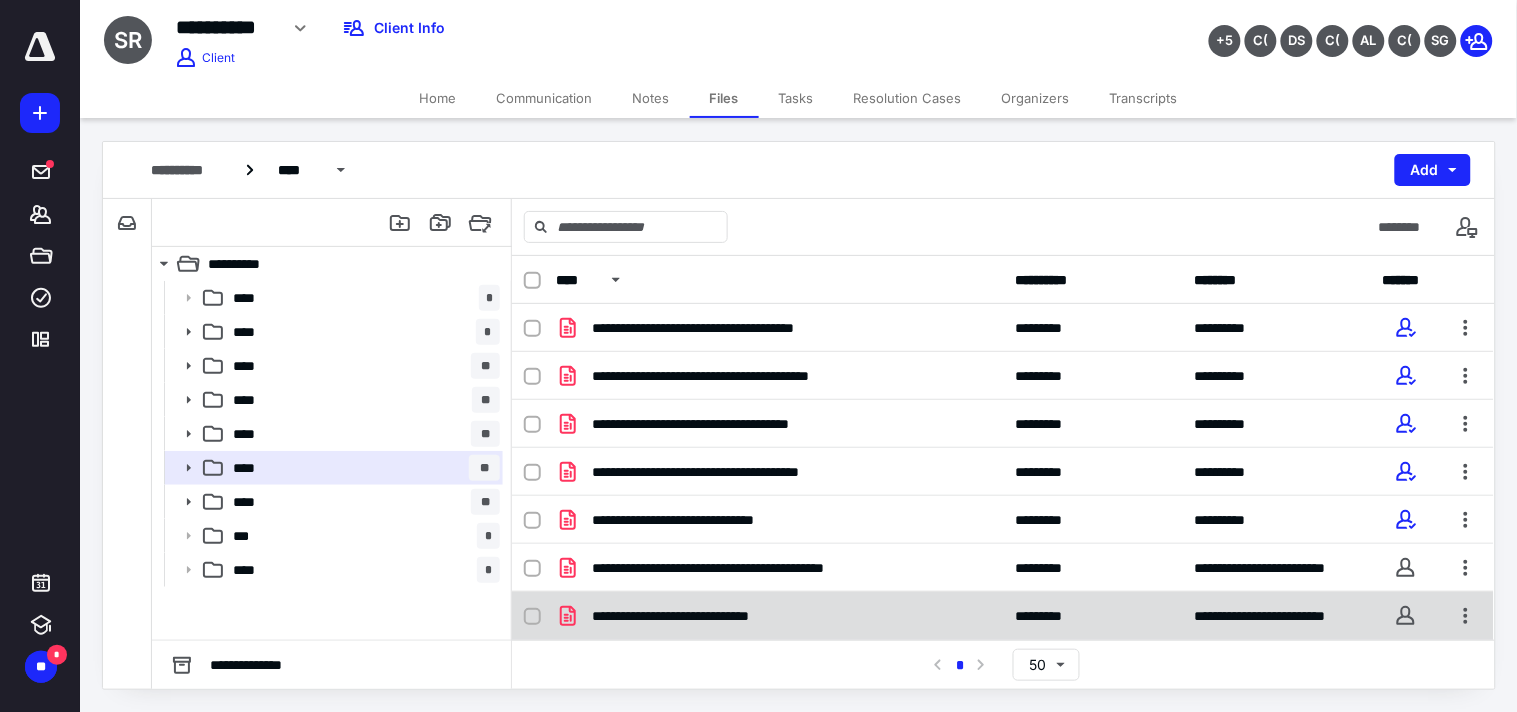 click on "**********" at bounding box center [712, 616] 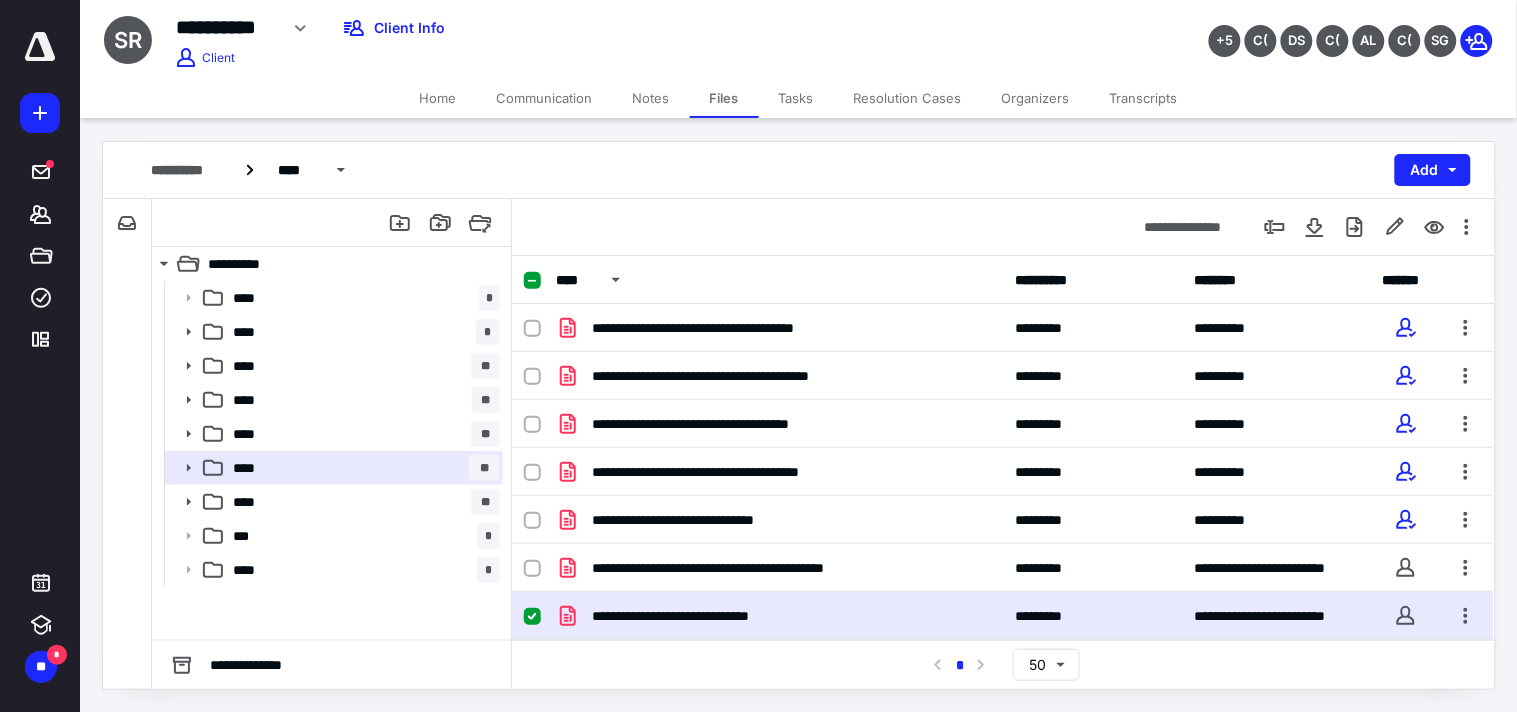 click on "**********" at bounding box center [712, 616] 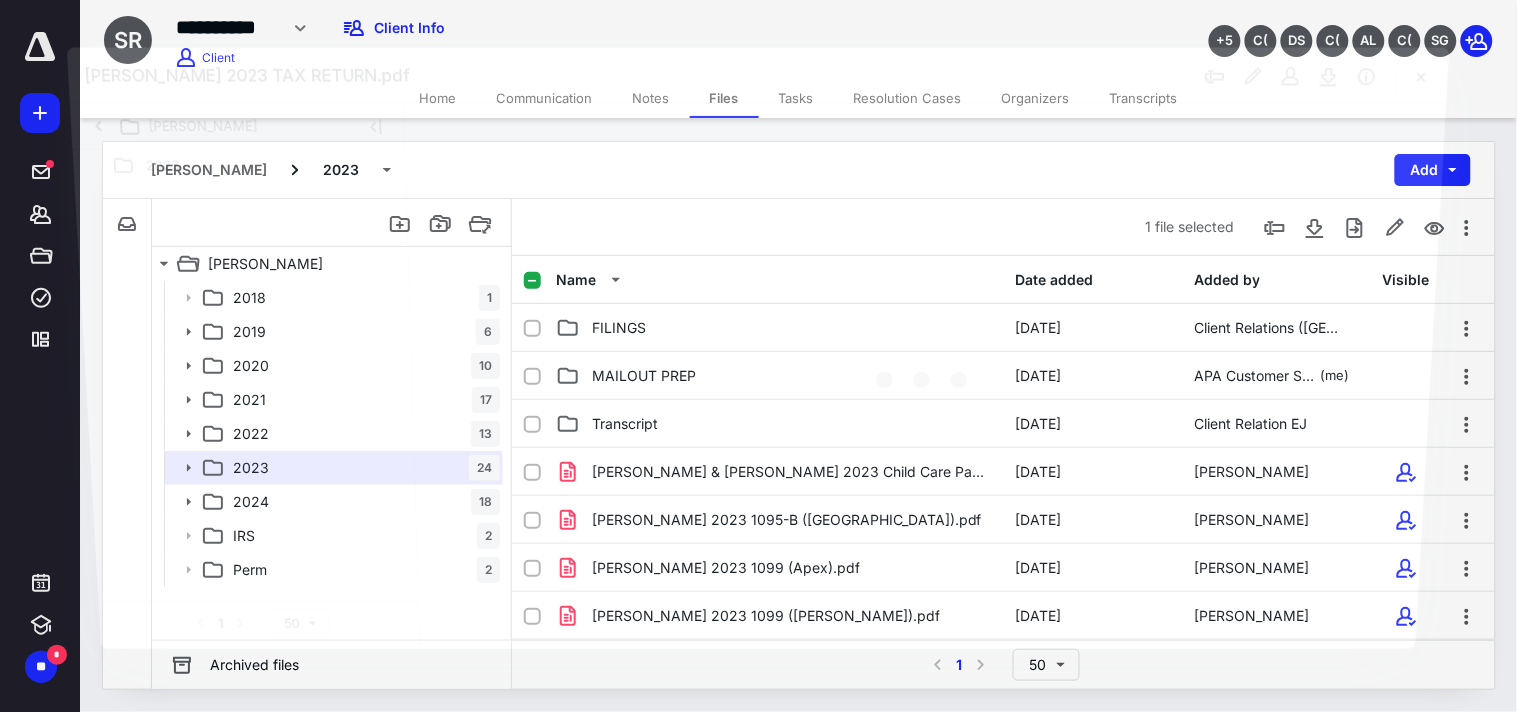 scroll, scrollTop: 962, scrollLeft: 0, axis: vertical 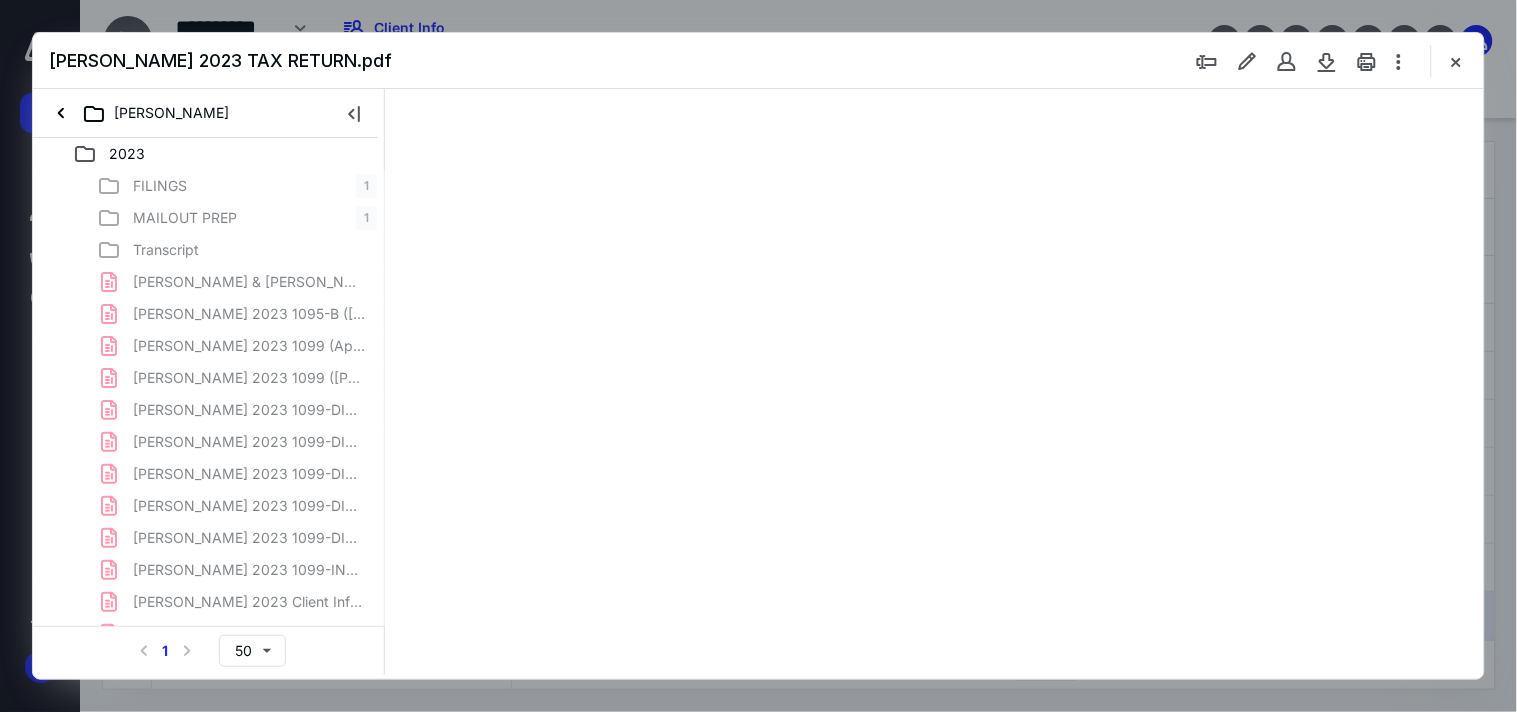 click at bounding box center (1367, 61) 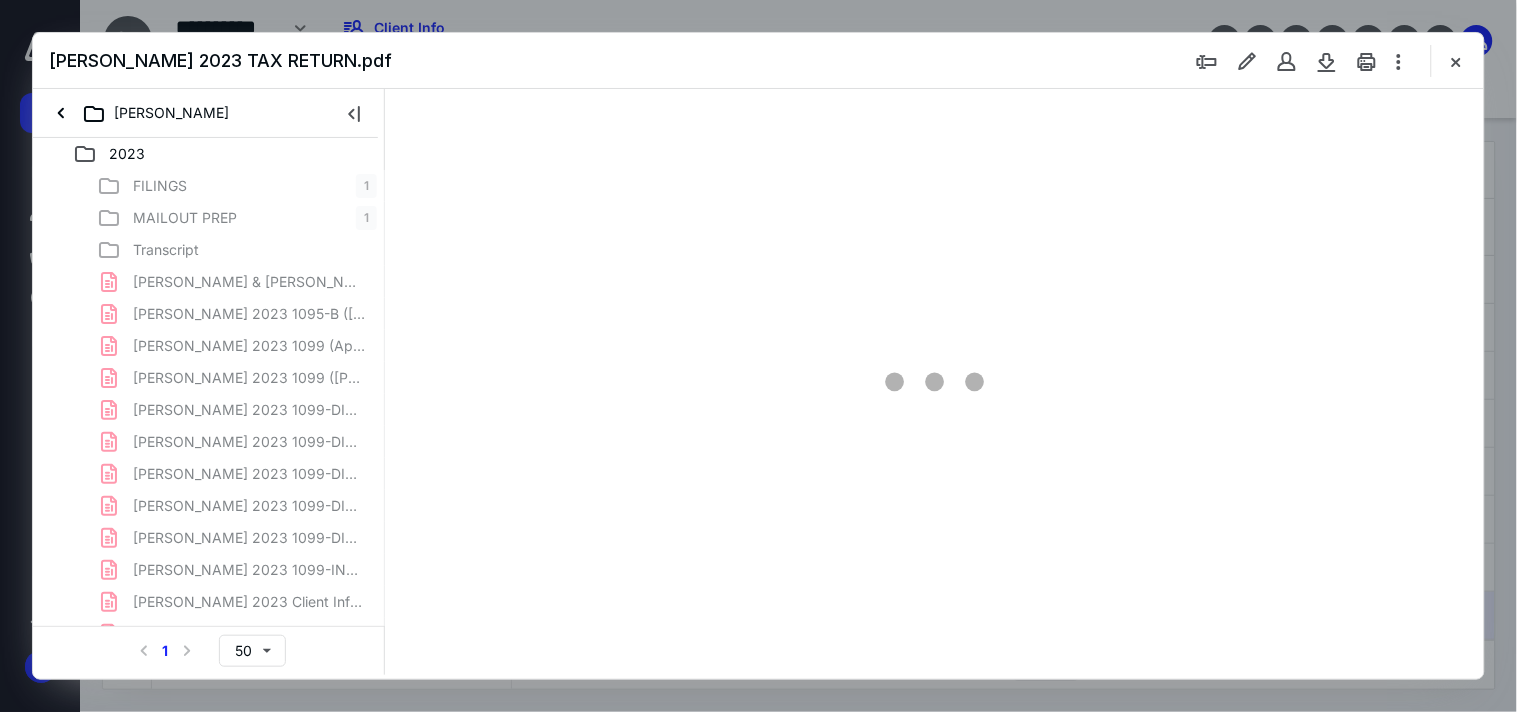 click at bounding box center [1456, 61] 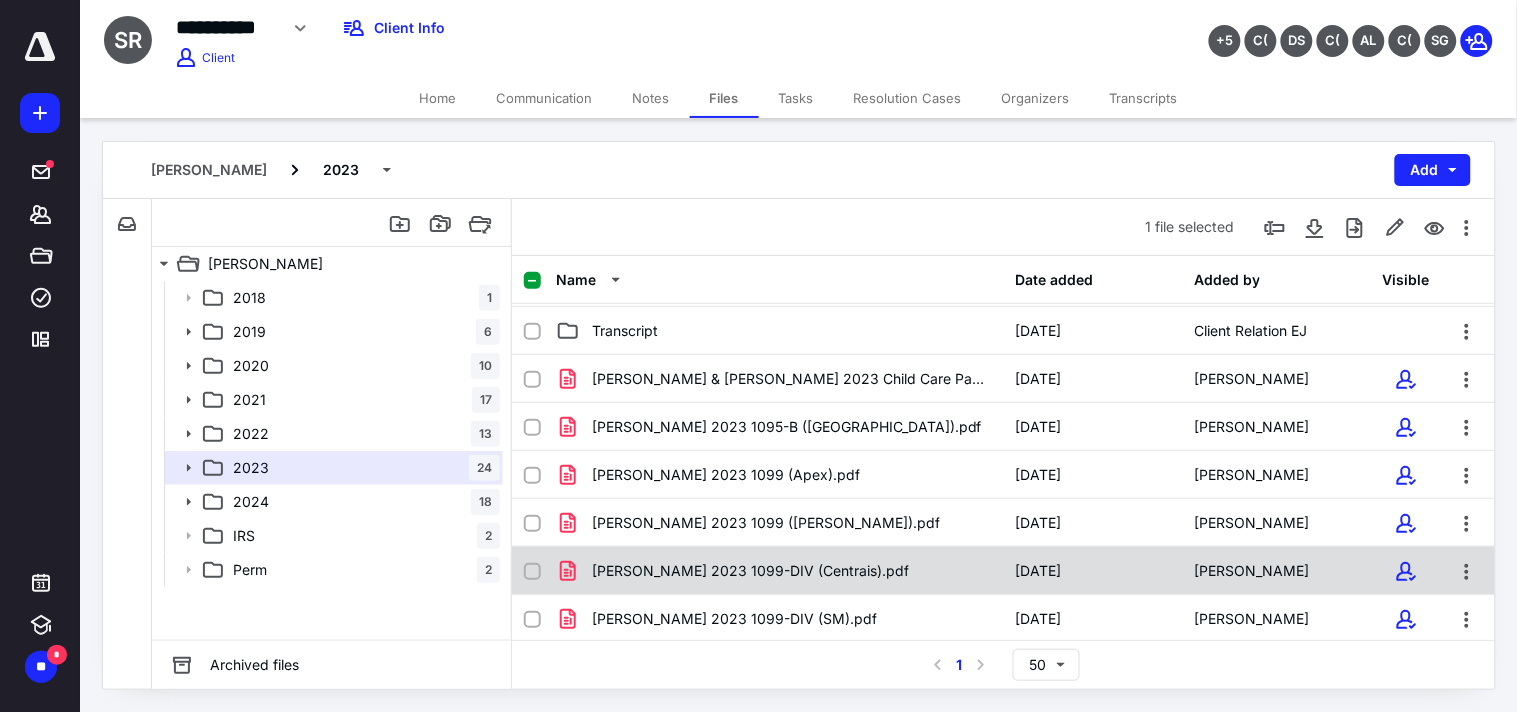 scroll, scrollTop: 0, scrollLeft: 0, axis: both 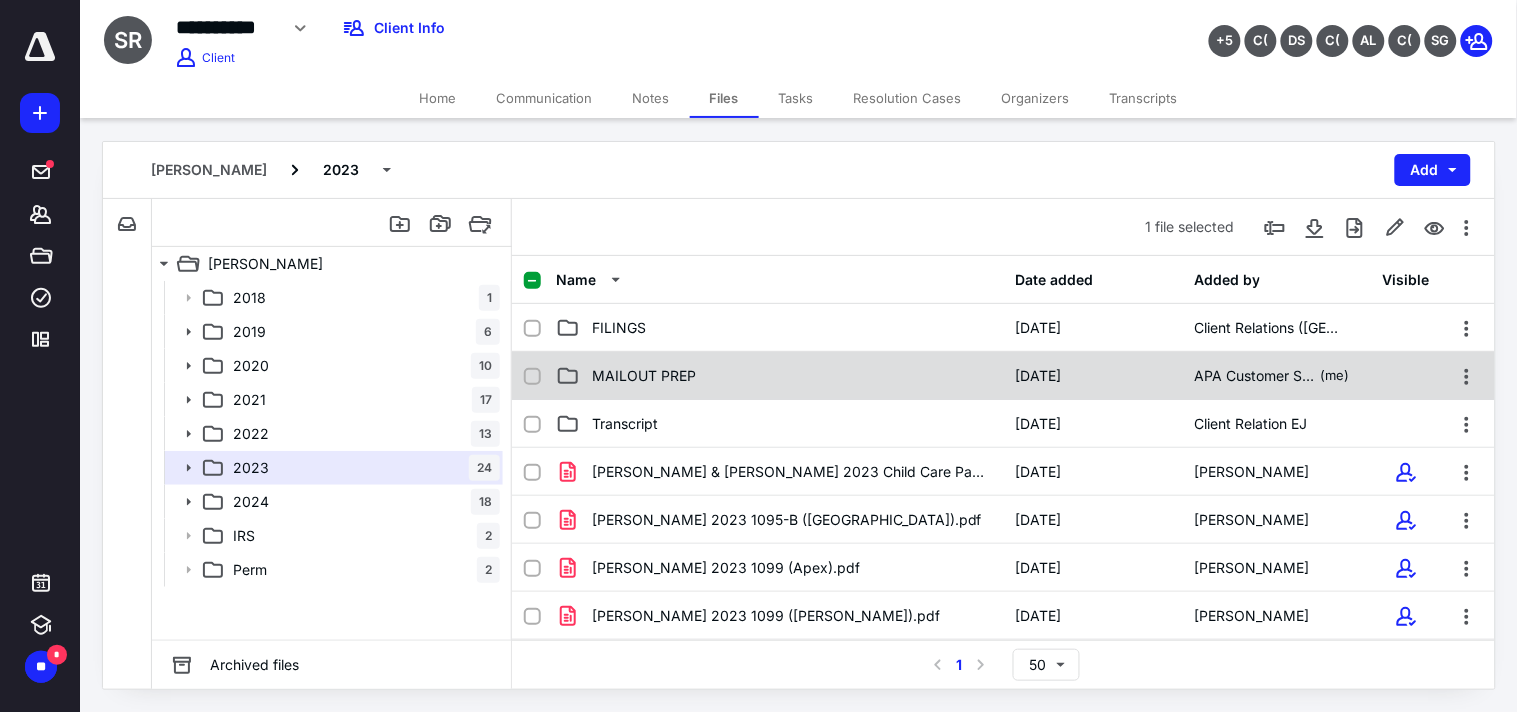 click on "MAILOUT PREP 3/23/2024 APA Customer Support  (me)" at bounding box center [1003, 376] 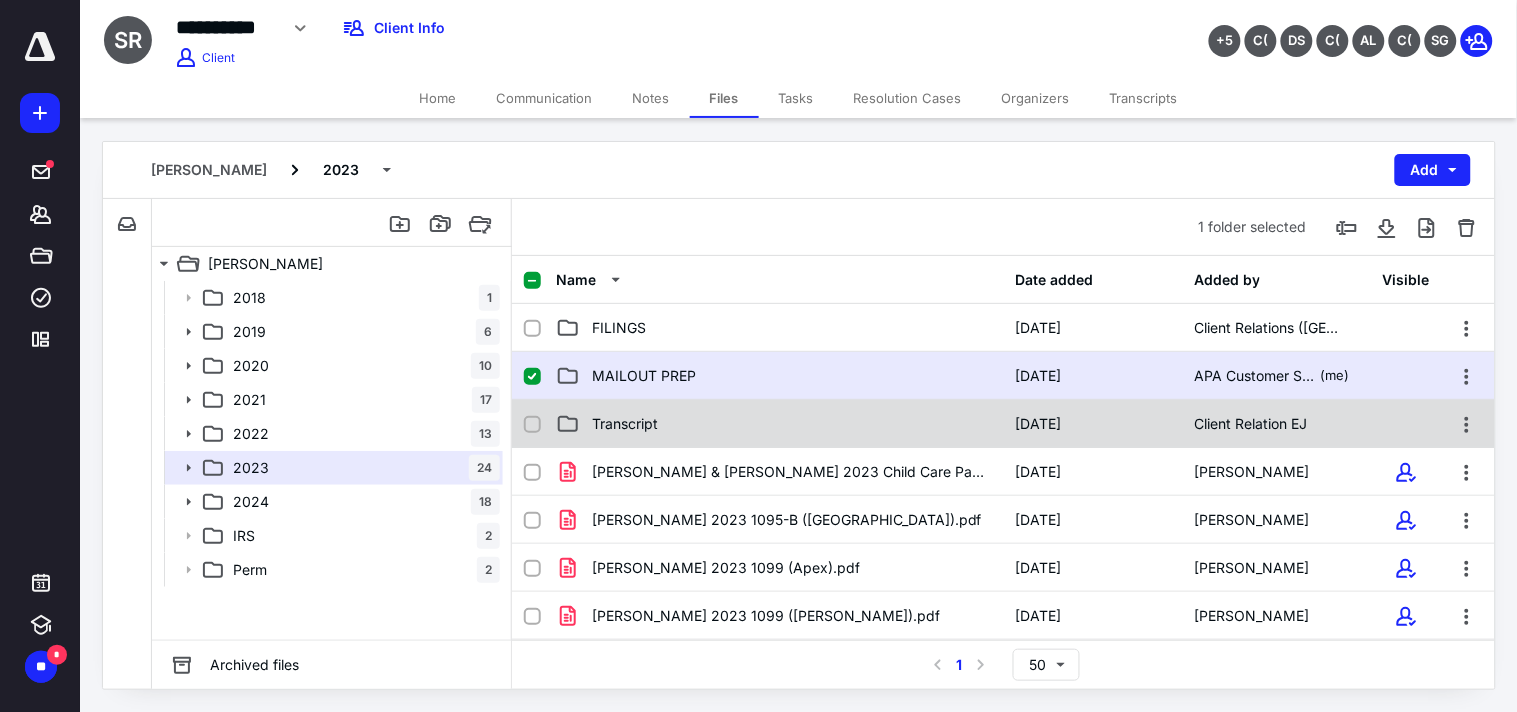 click on "Transcript" at bounding box center [779, 424] 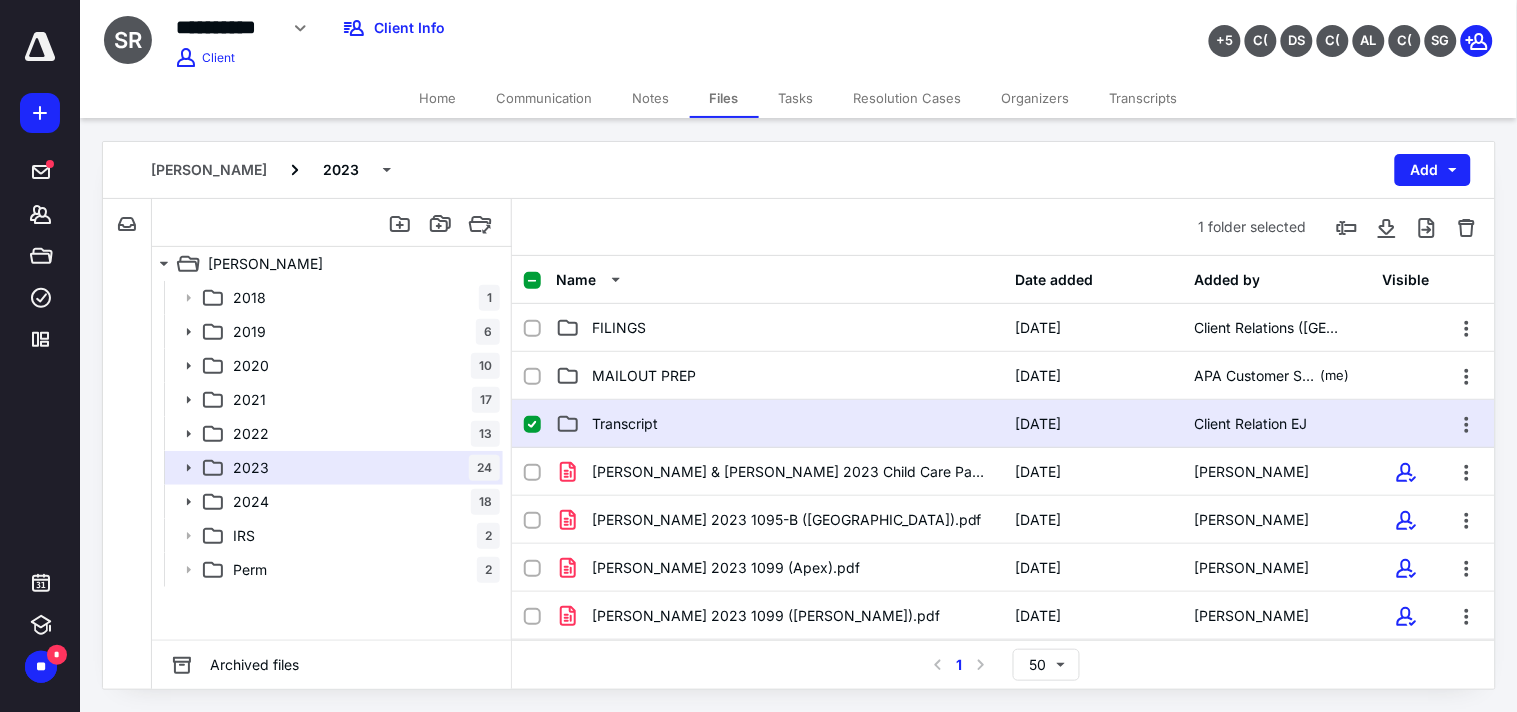 click on "Transcript" at bounding box center (779, 424) 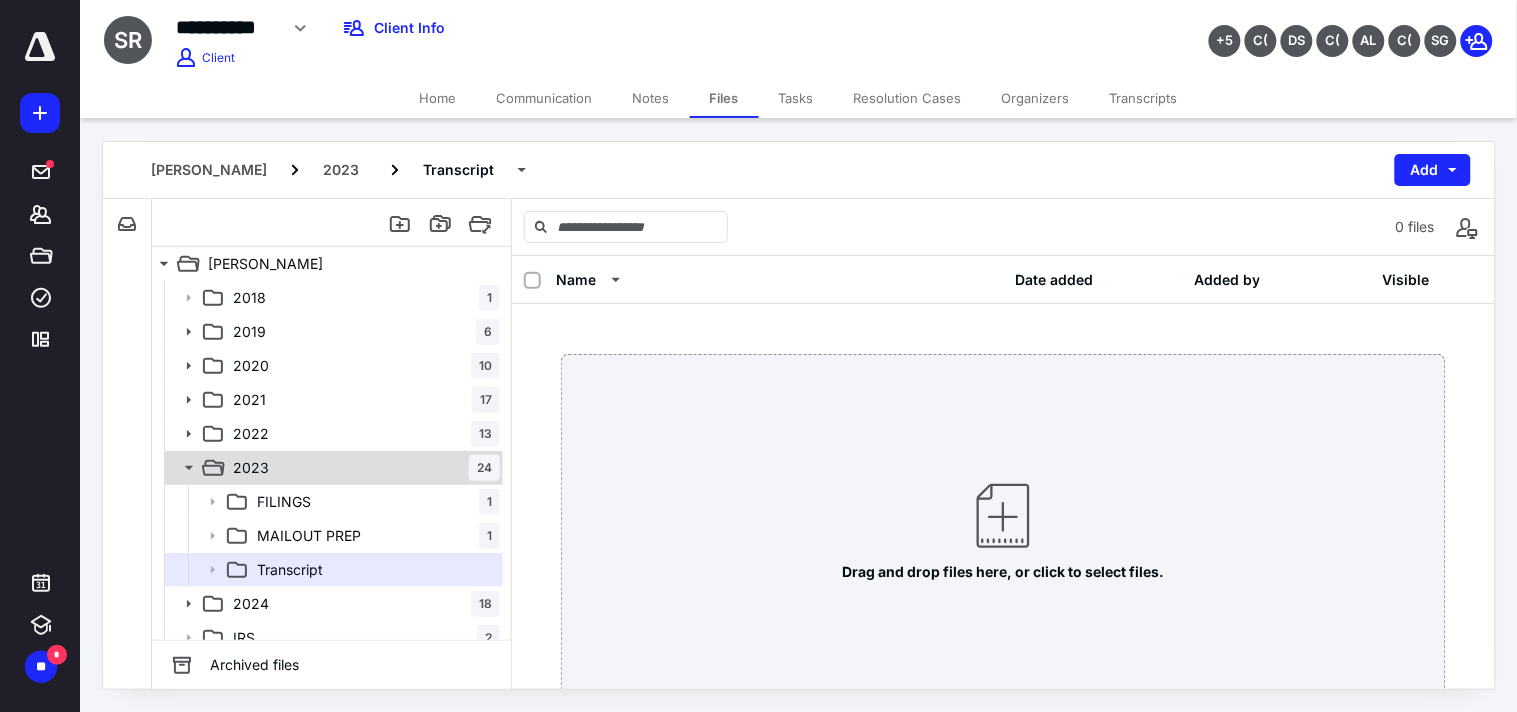 click on "2023 24" at bounding box center [332, 468] 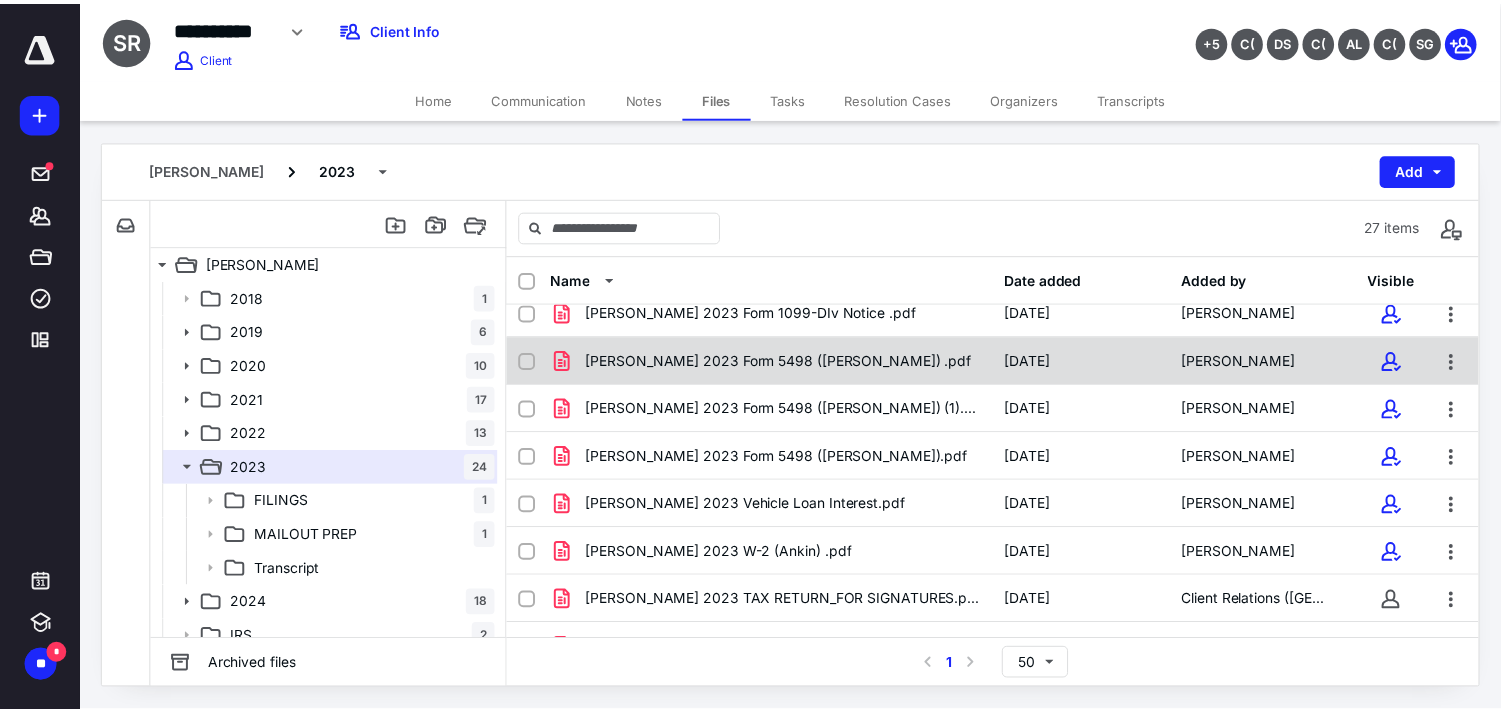 scroll, scrollTop: 962, scrollLeft: 0, axis: vertical 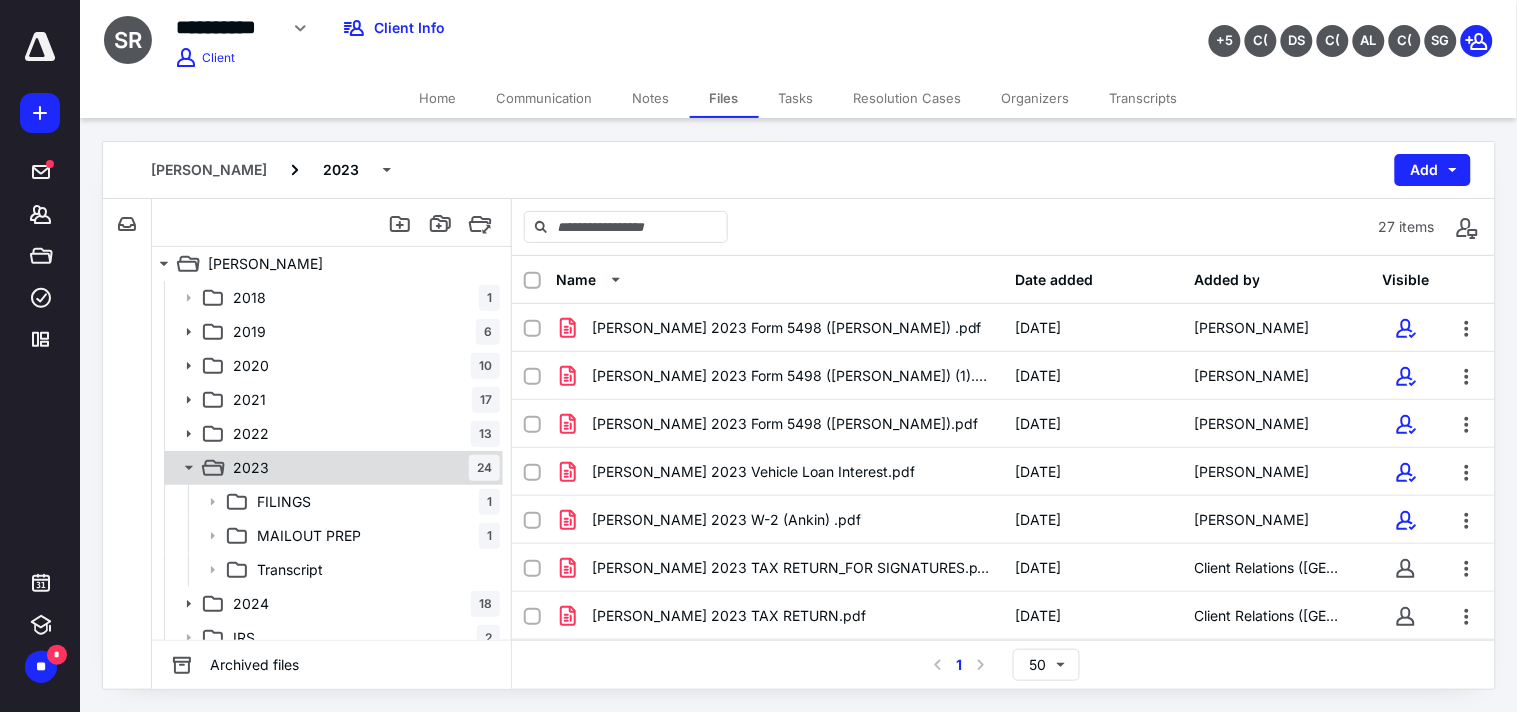 click on "2023 24" at bounding box center (332, 468) 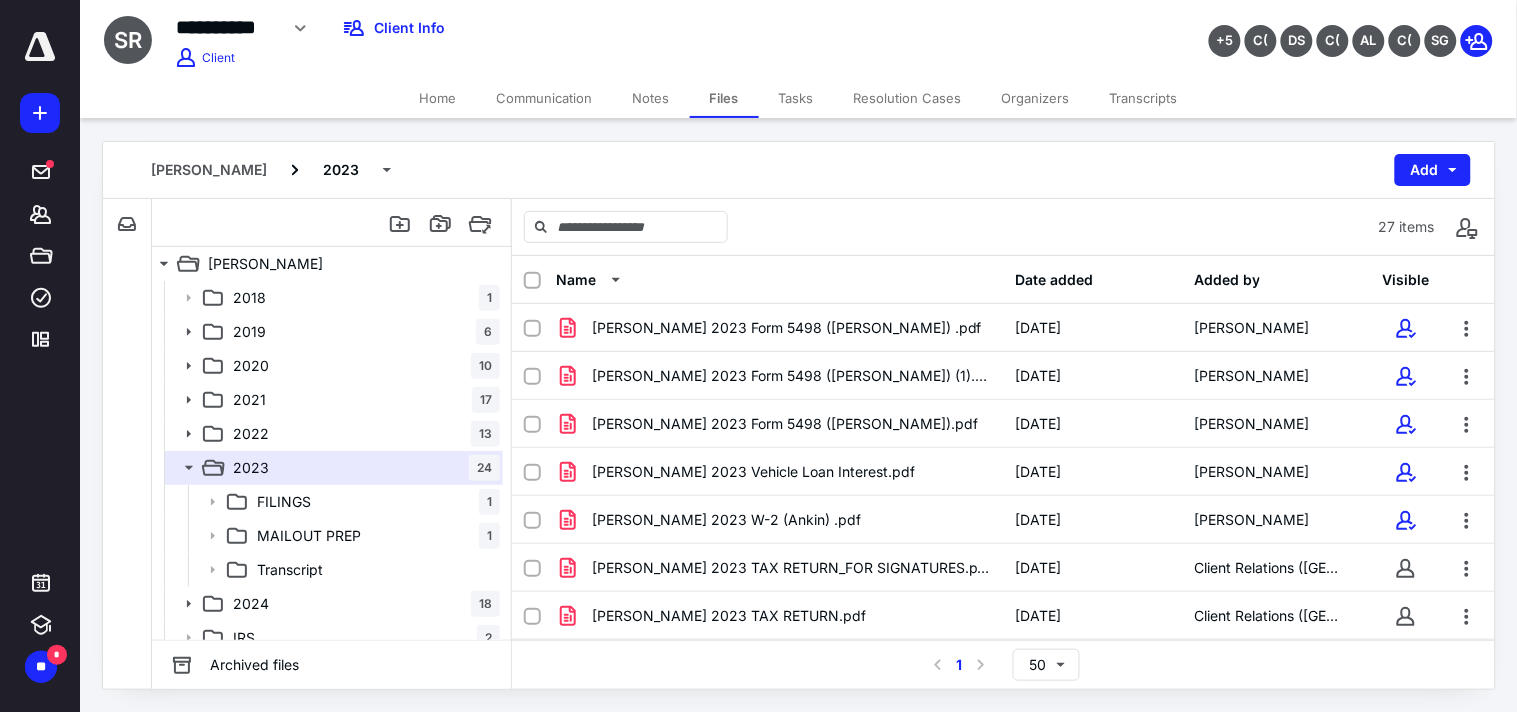 click on "Home" at bounding box center [438, 98] 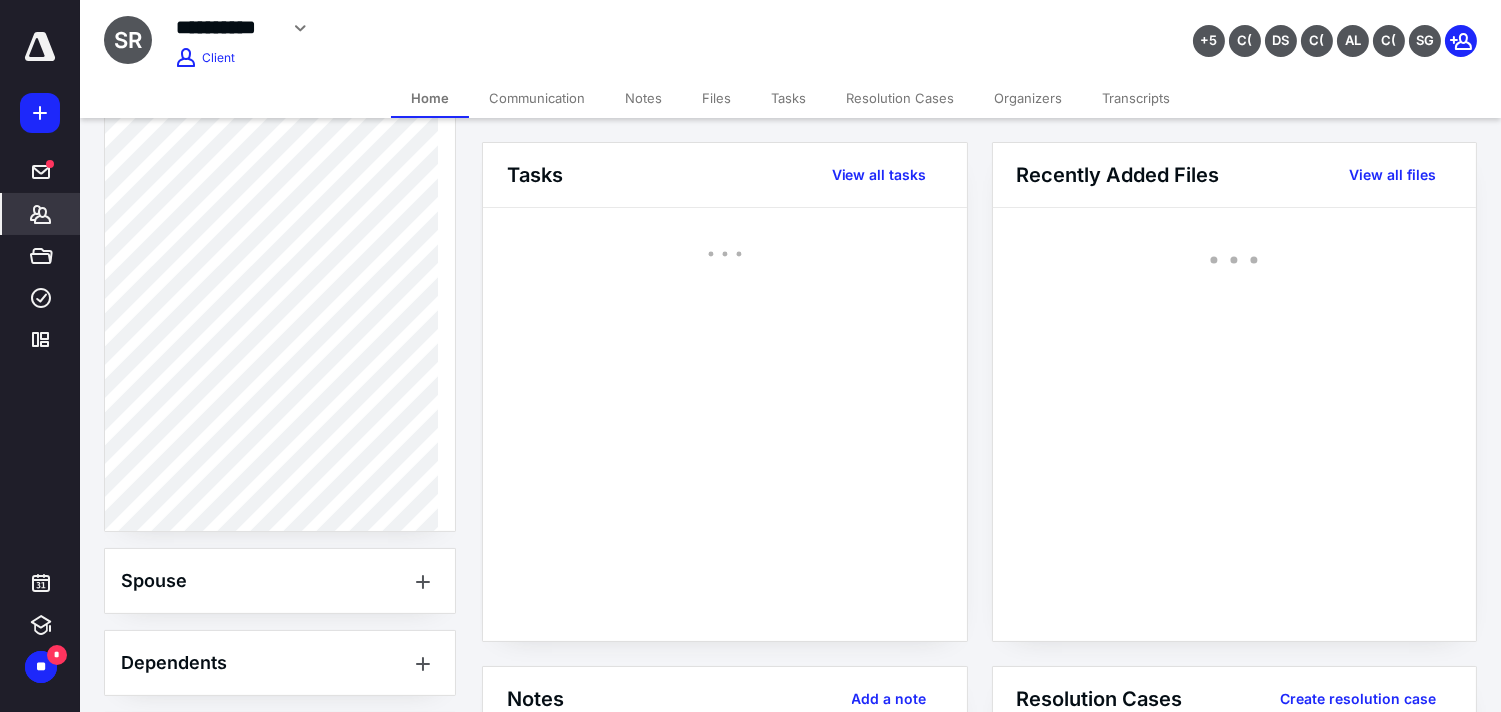 scroll, scrollTop: 864, scrollLeft: 0, axis: vertical 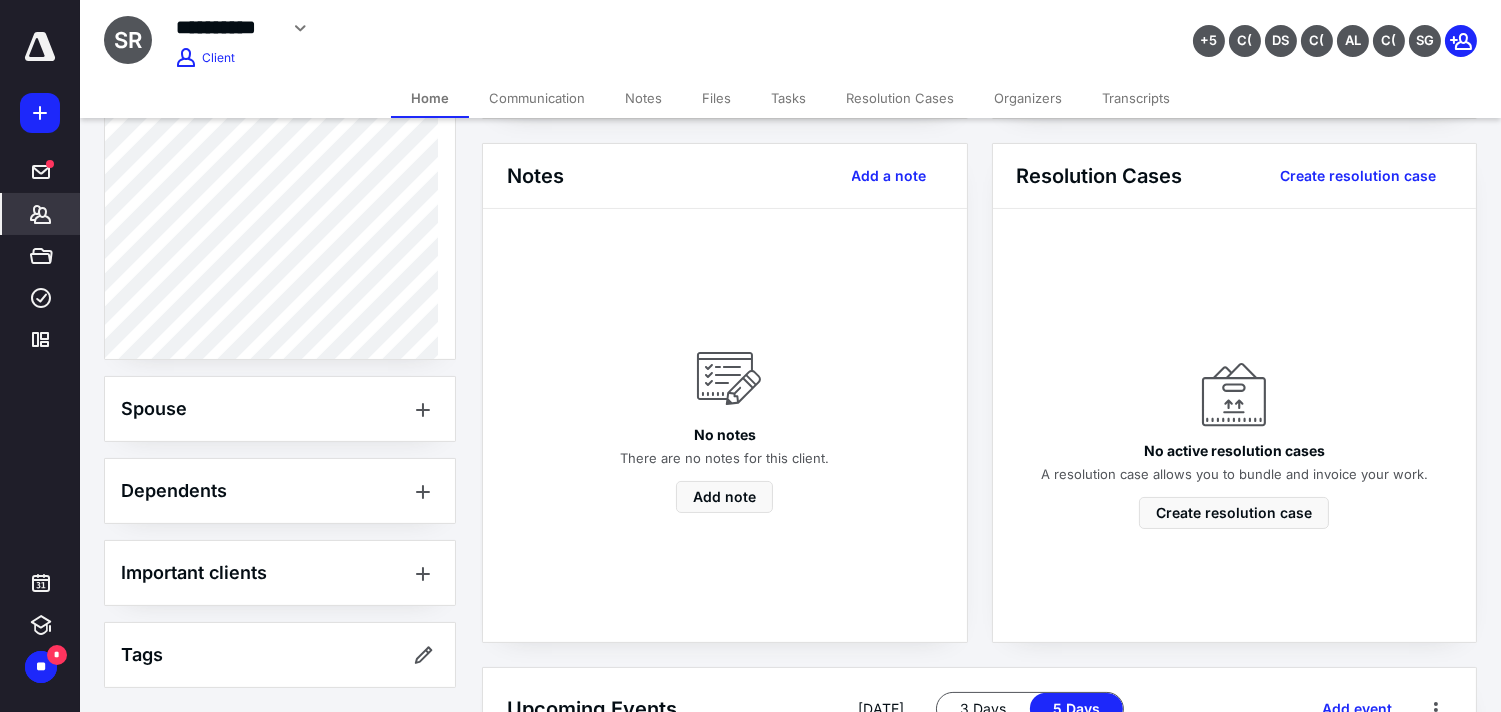 click 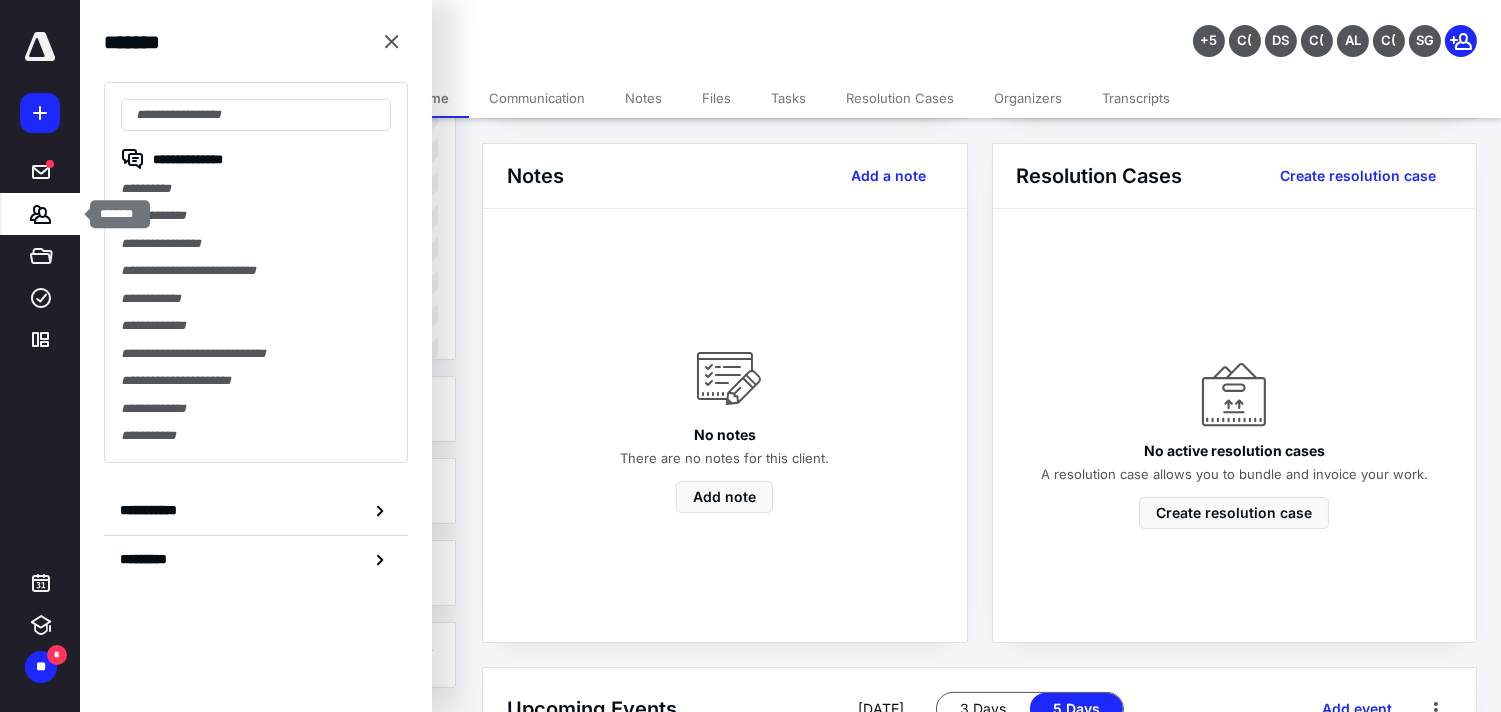 type on "*" 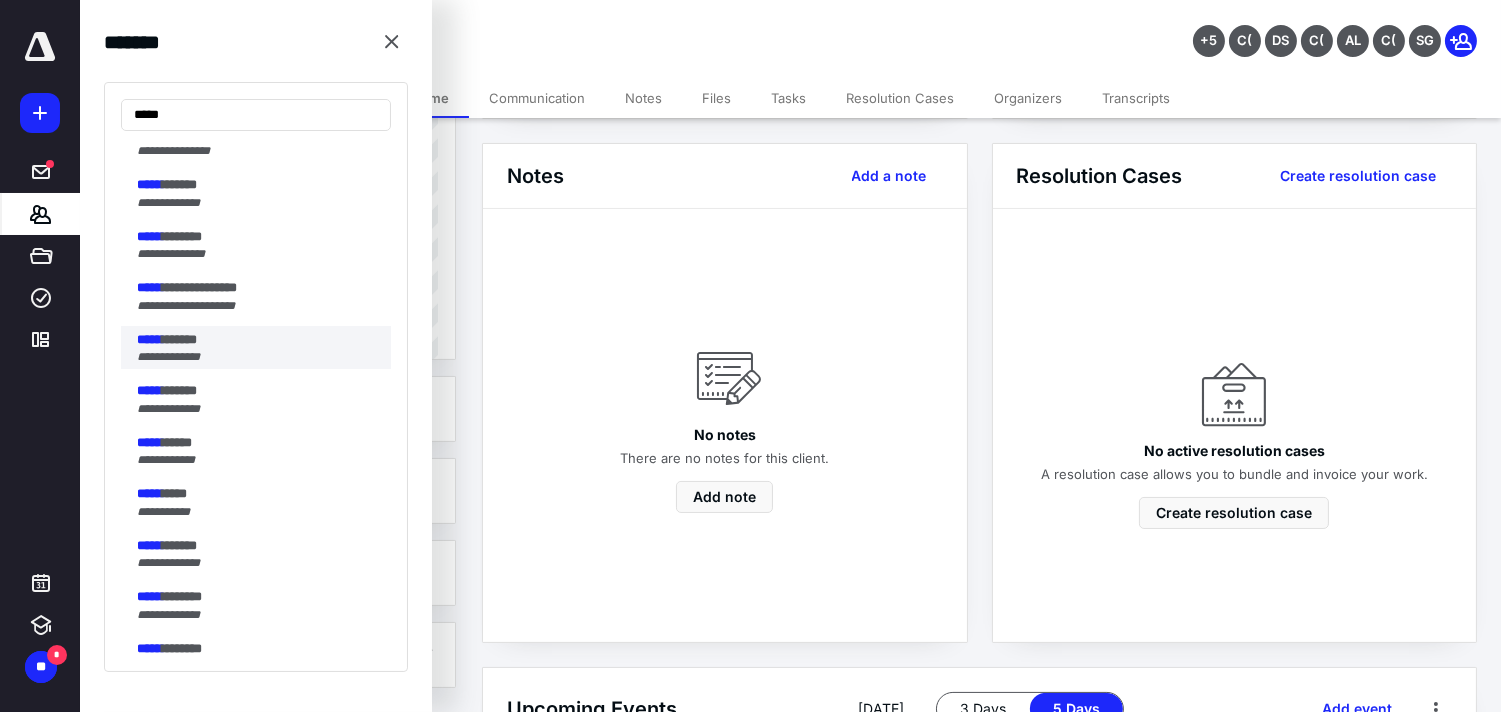 scroll, scrollTop: 444, scrollLeft: 0, axis: vertical 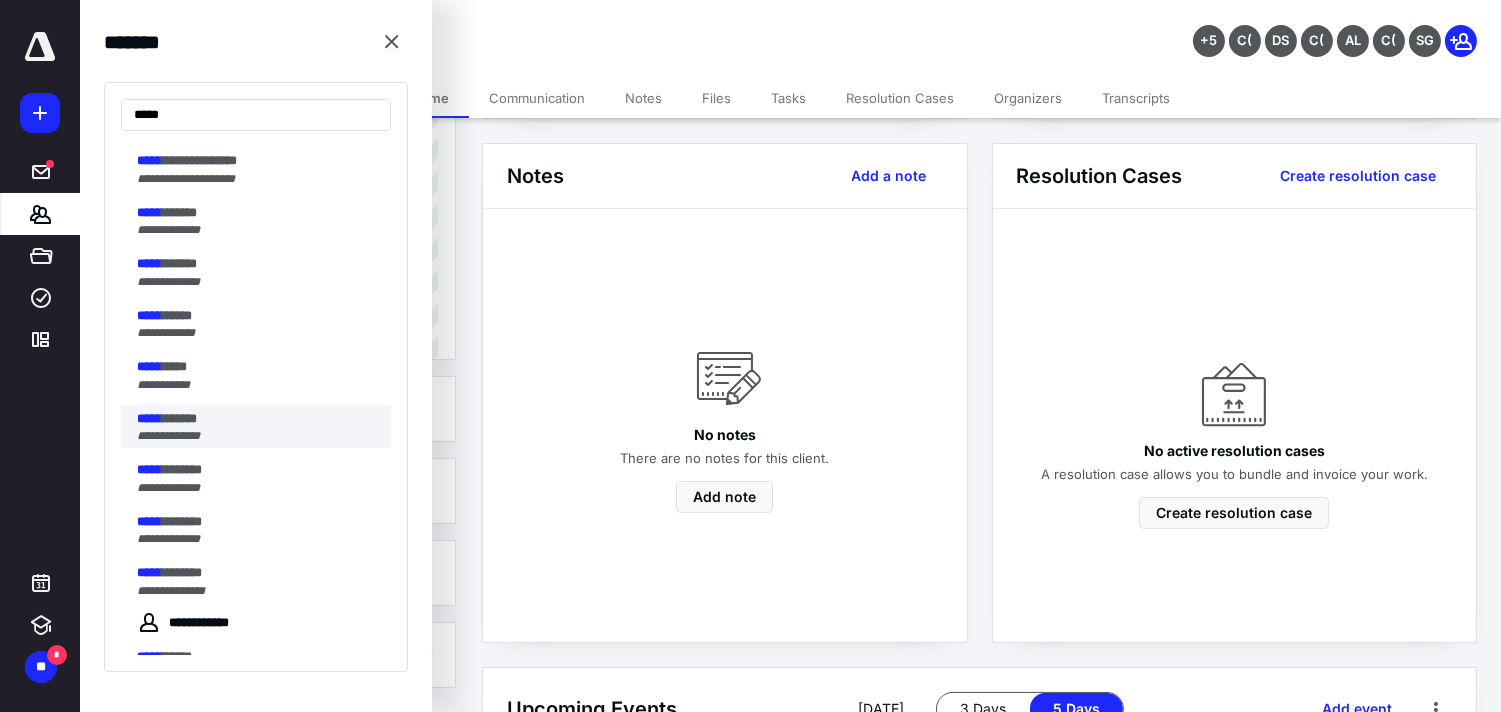 type on "*****" 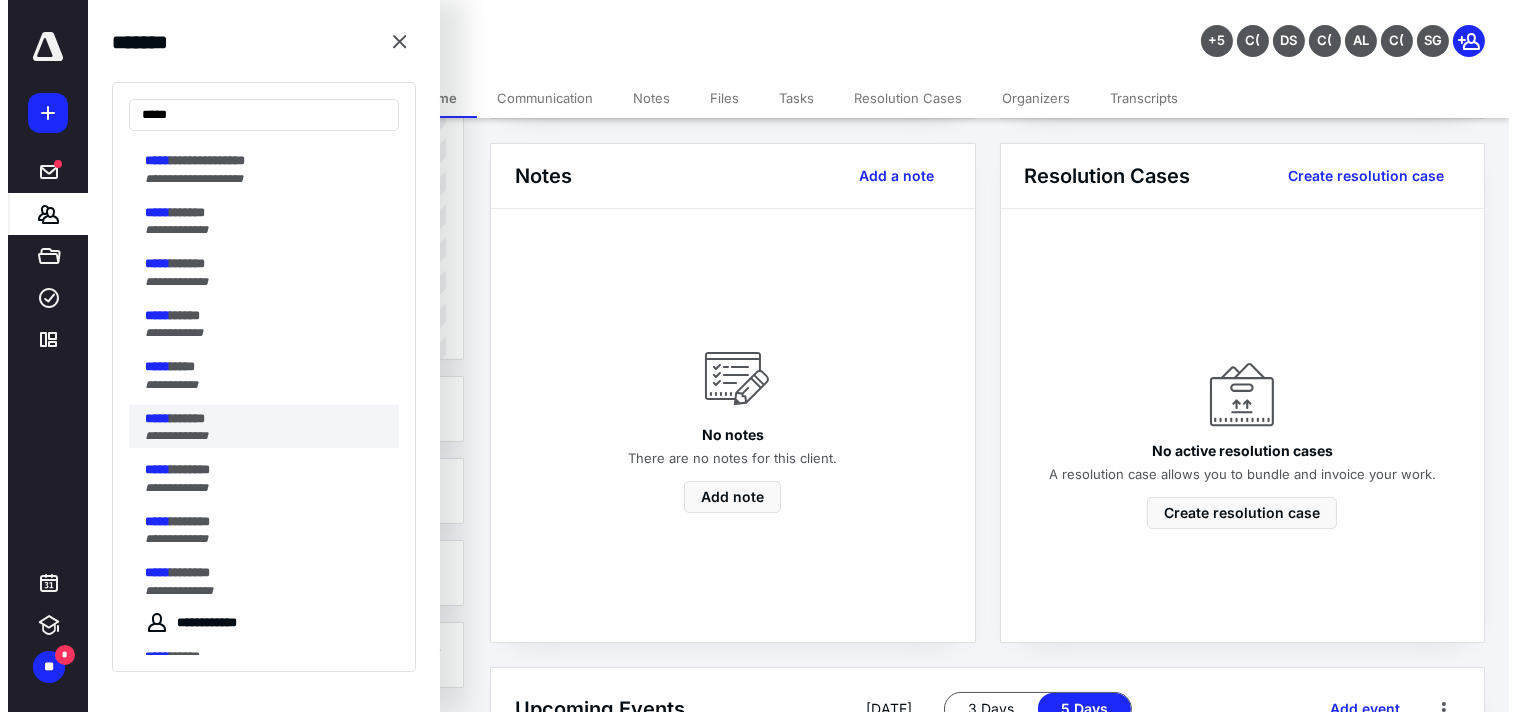 scroll, scrollTop: 0, scrollLeft: 0, axis: both 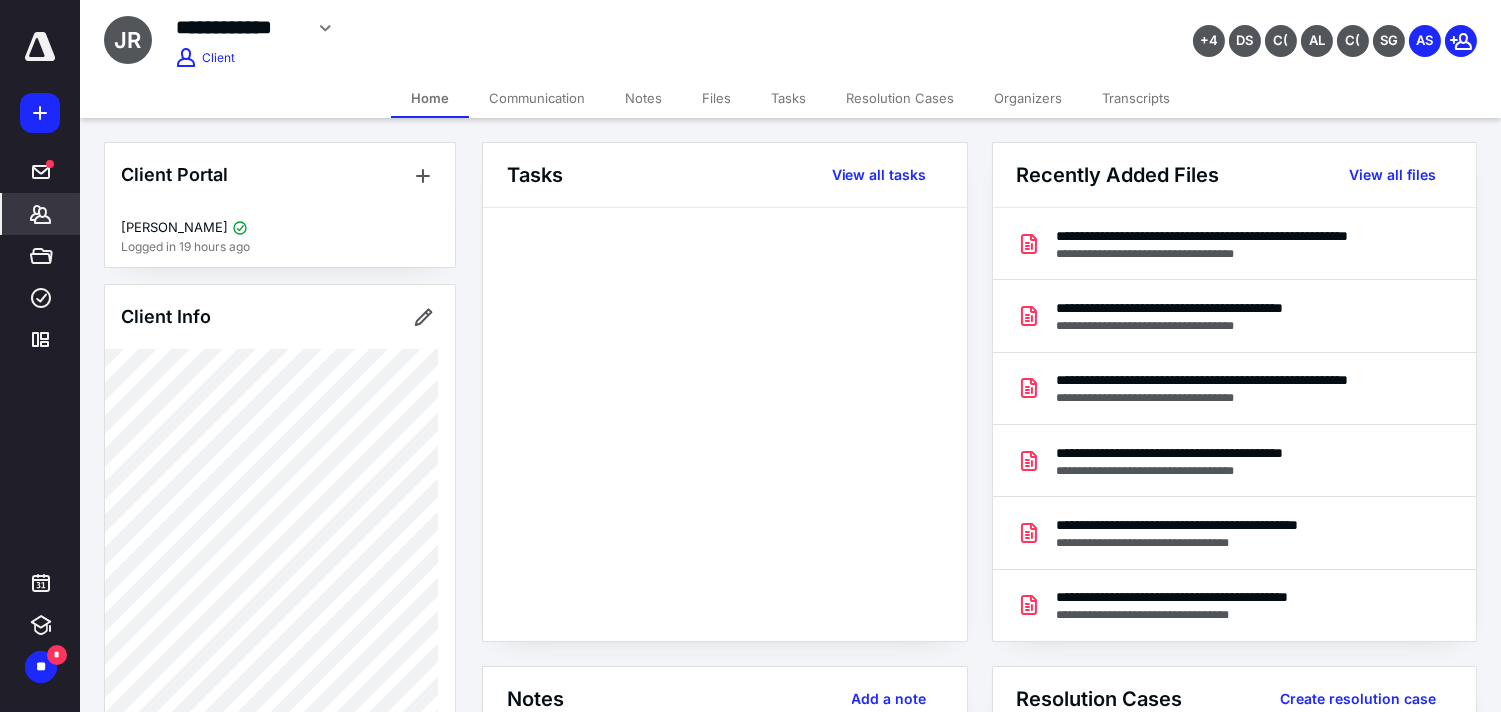 click on "Files" at bounding box center [716, 98] 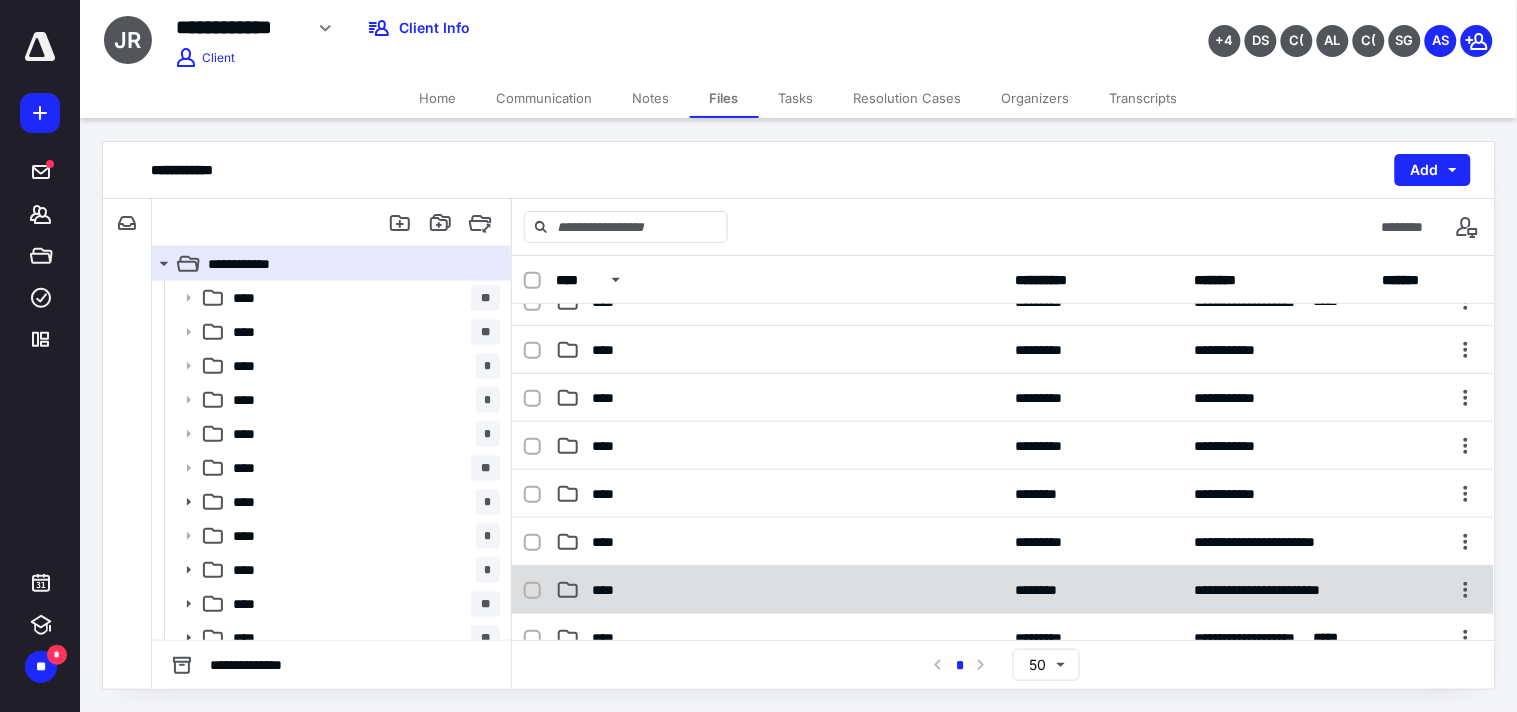 scroll, scrollTop: 333, scrollLeft: 0, axis: vertical 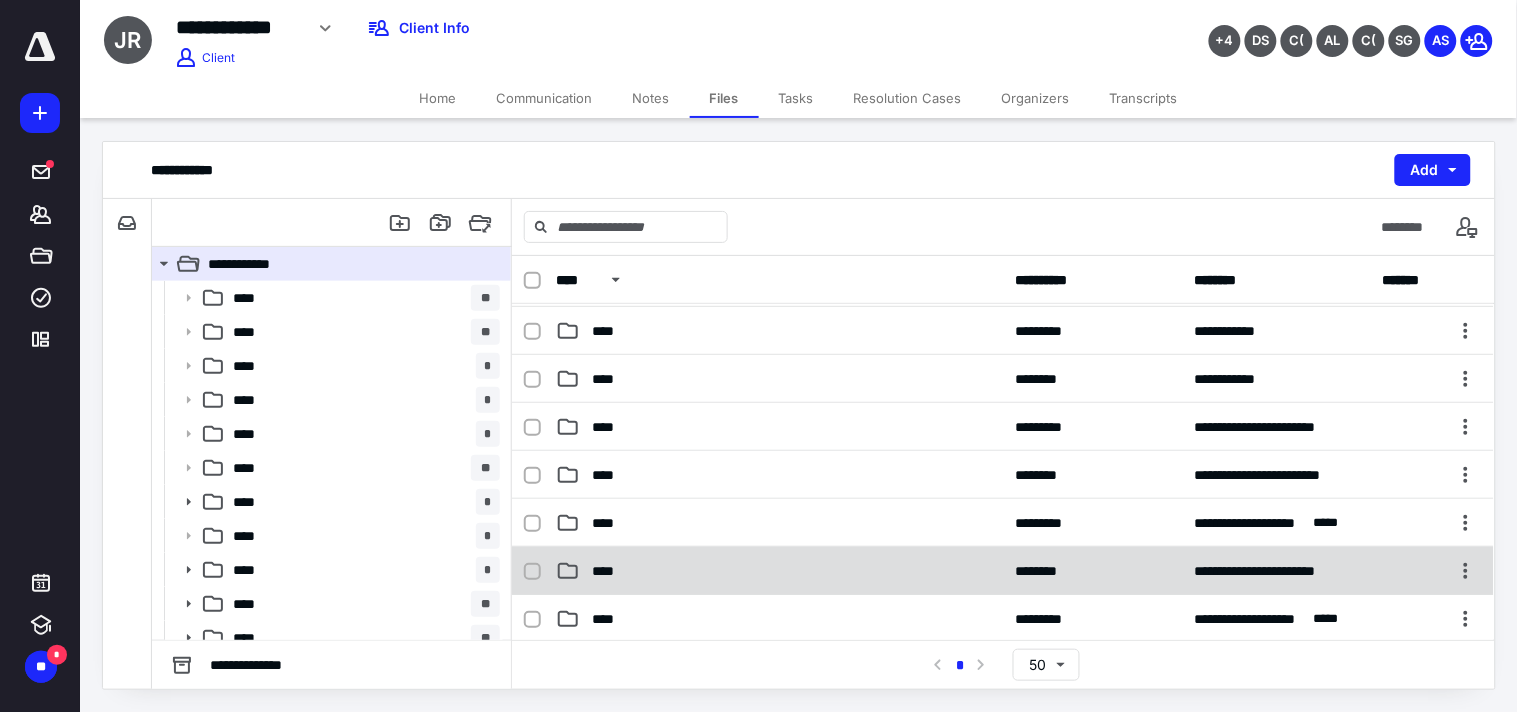click on "****" at bounding box center (609, 571) 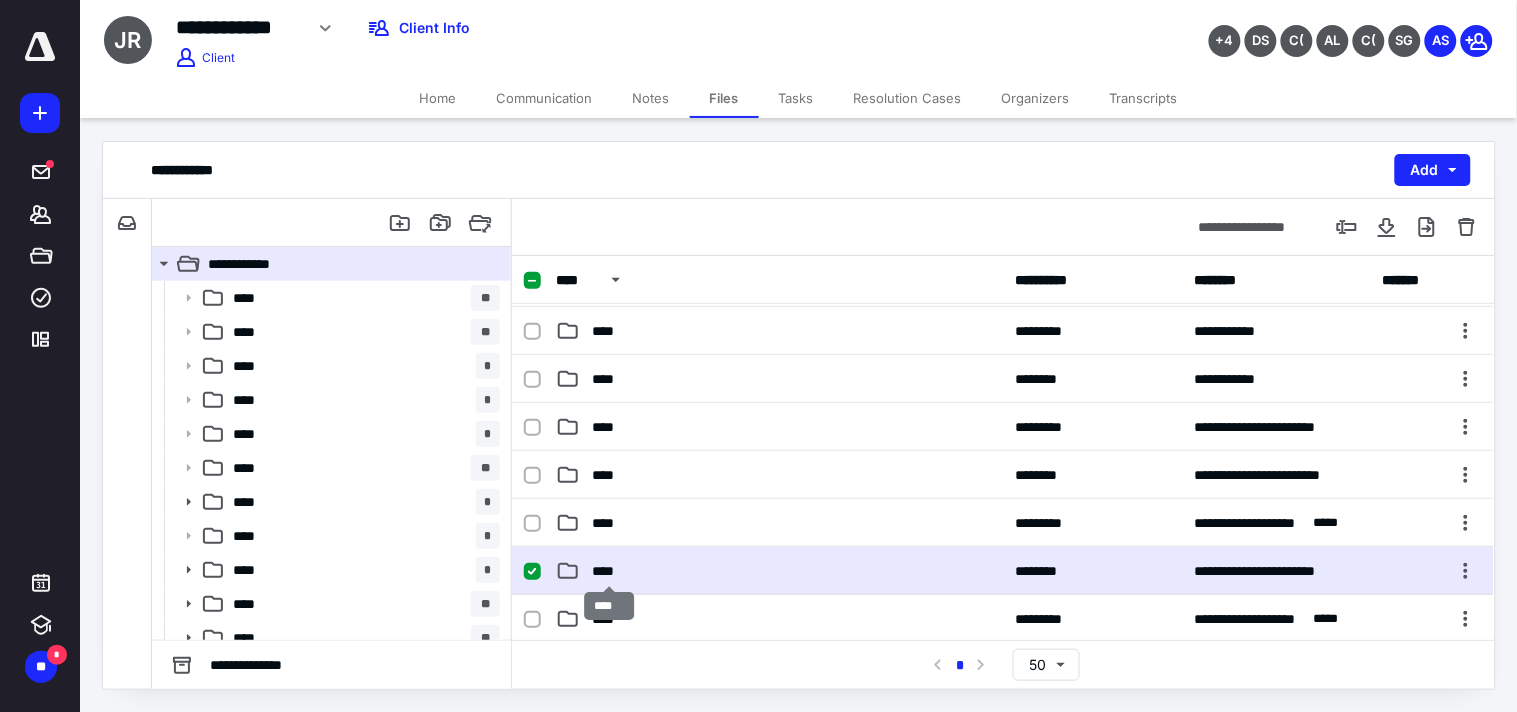 click on "****" at bounding box center [609, 571] 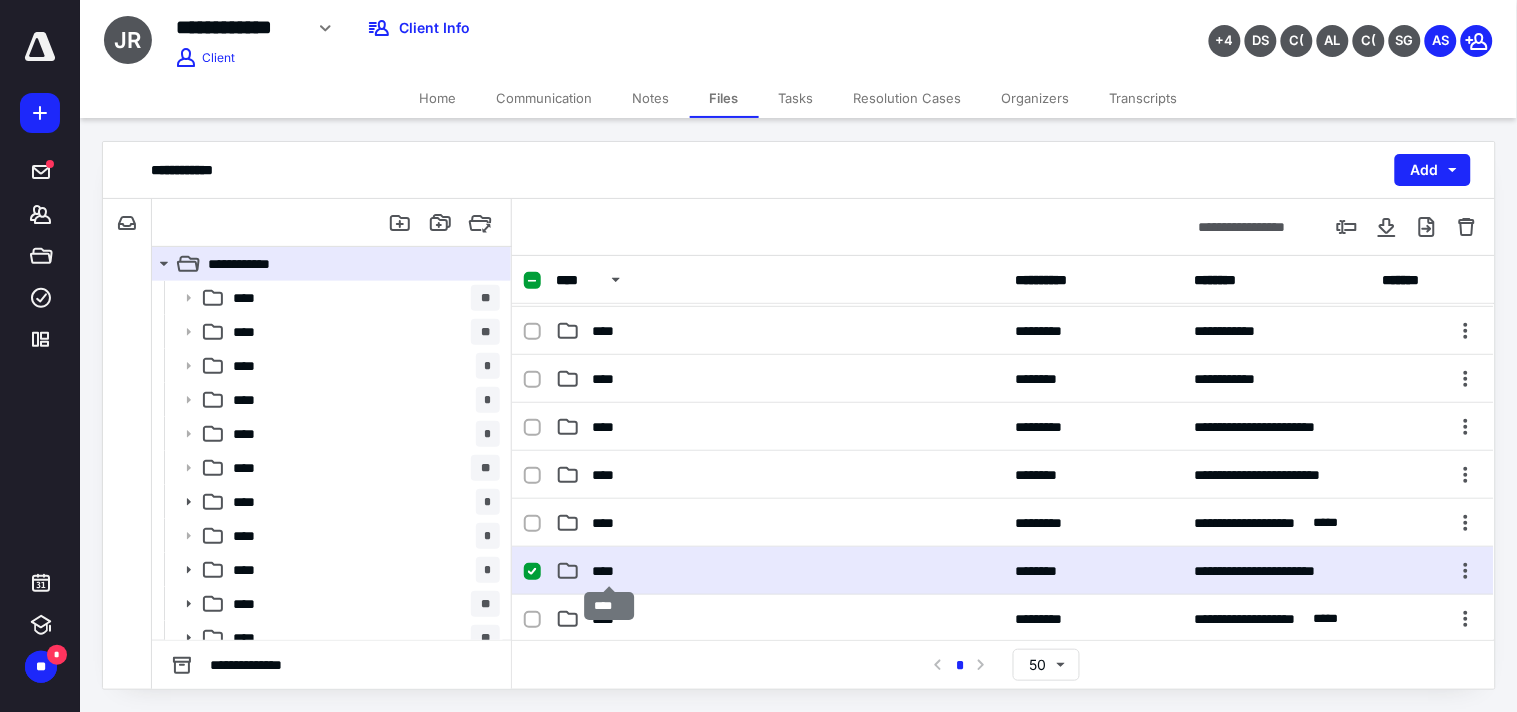 scroll, scrollTop: 0, scrollLeft: 0, axis: both 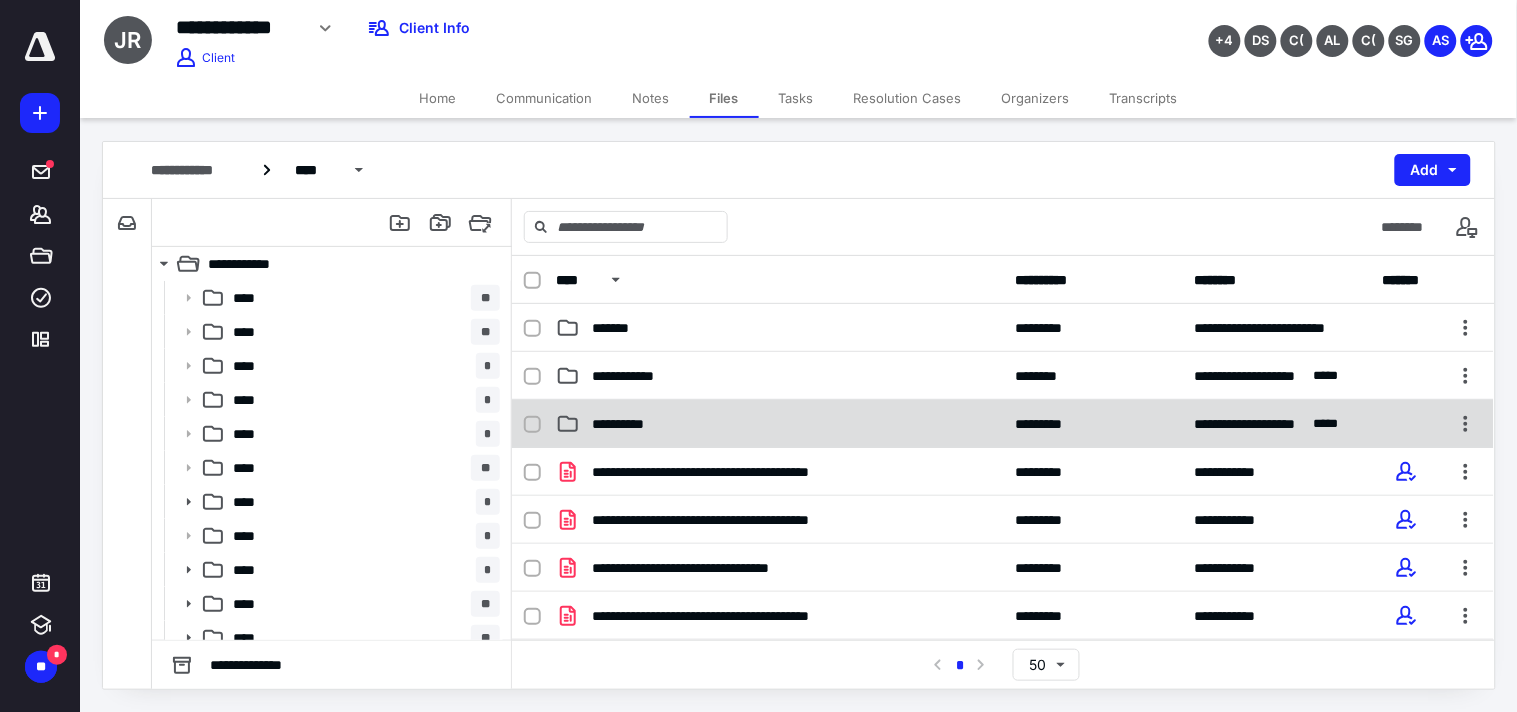 click on "**********" at bounding box center [1003, 424] 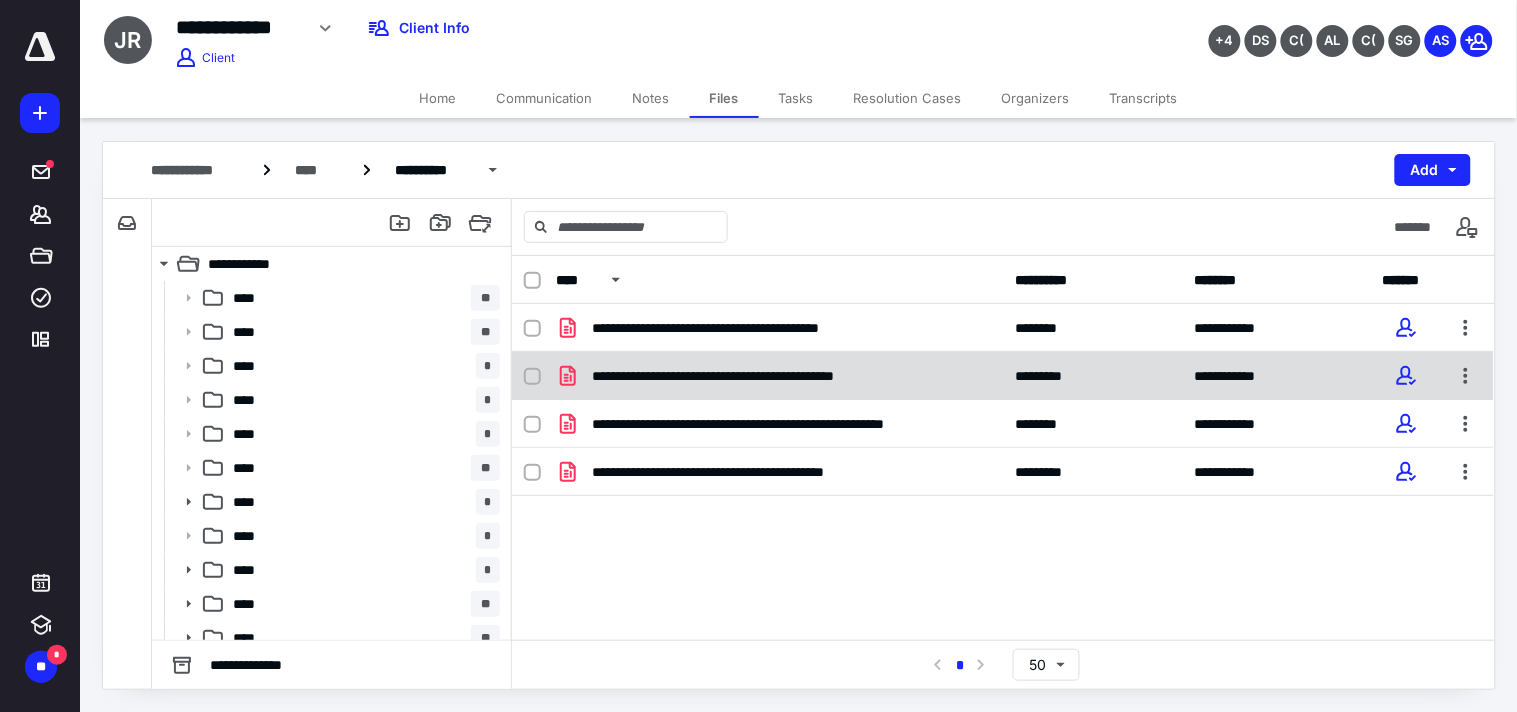 click on "**********" at bounding box center [1003, 376] 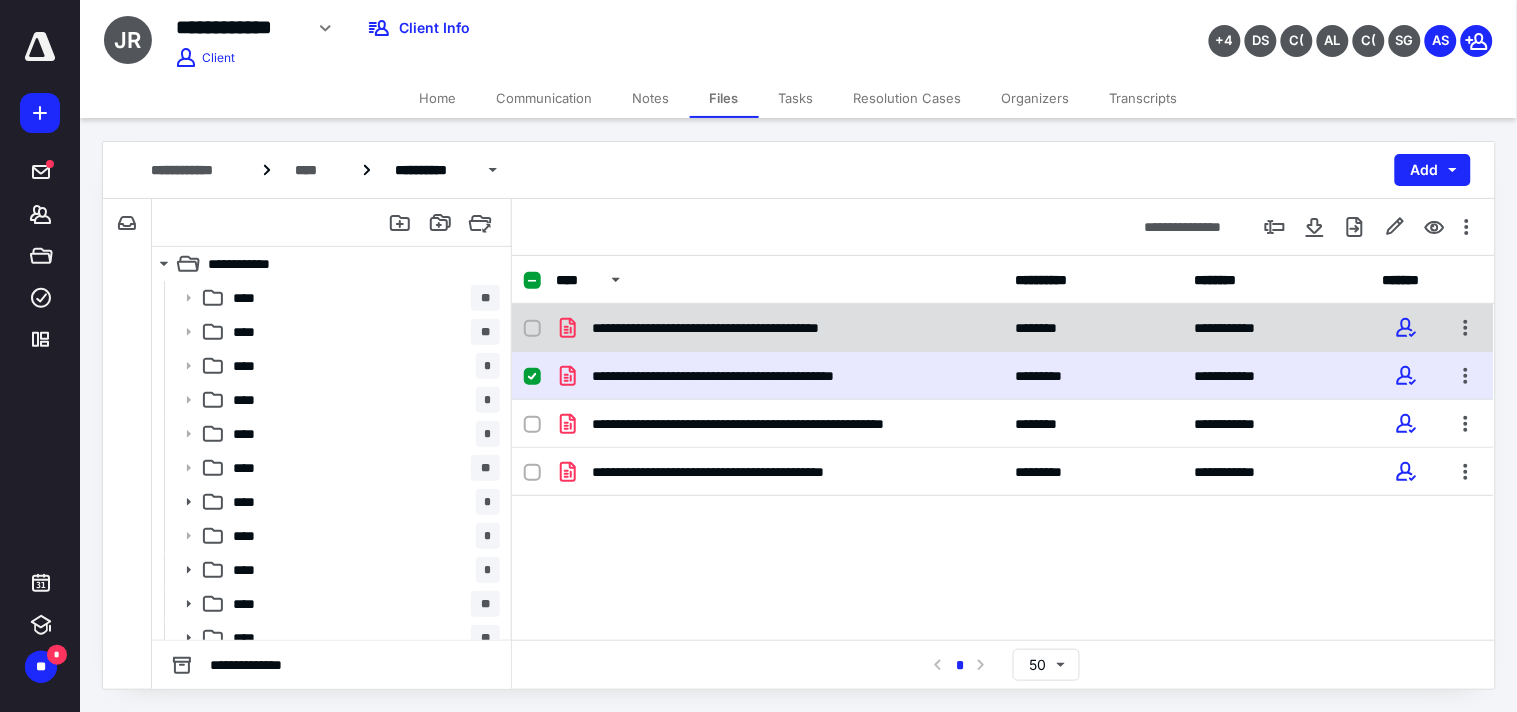 click on "**********" at bounding box center (1003, 328) 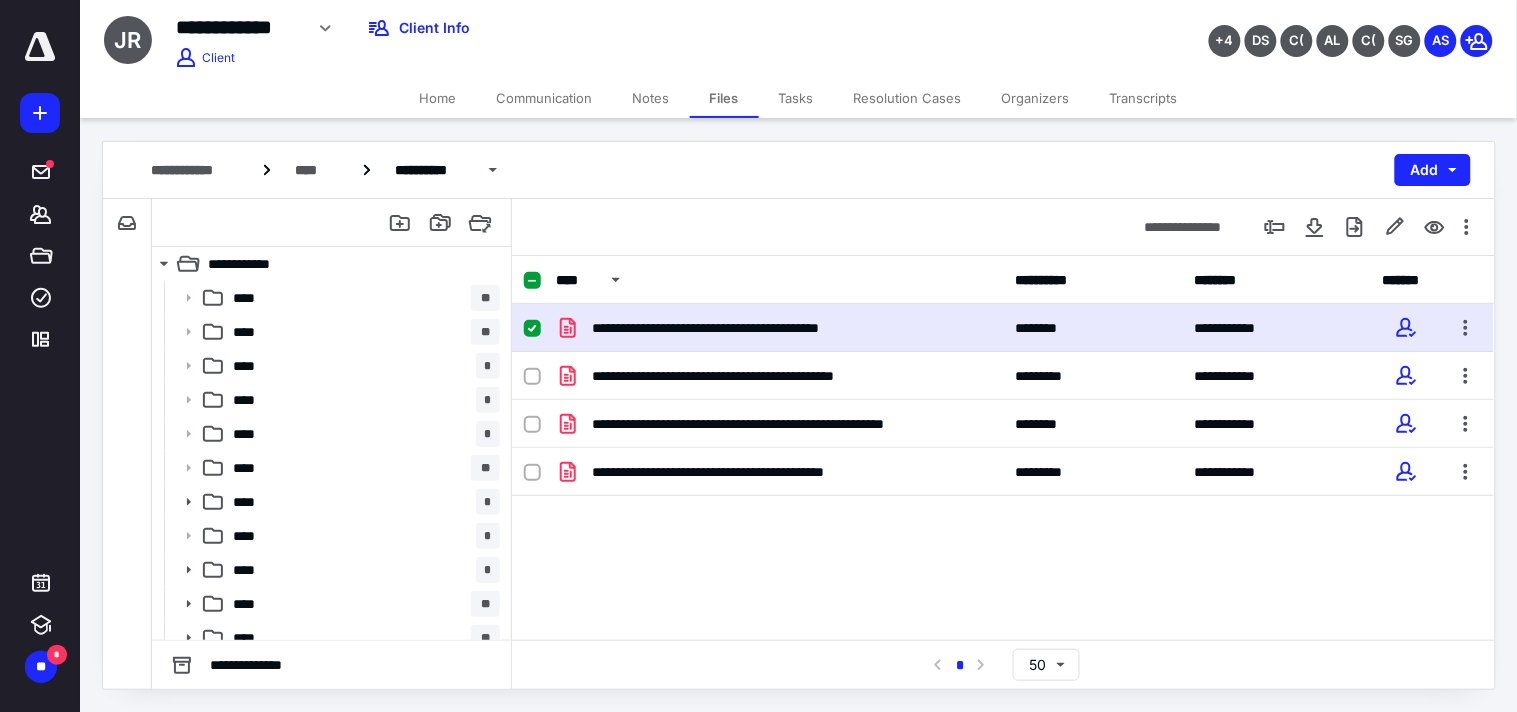click on "**********" at bounding box center (1003, 328) 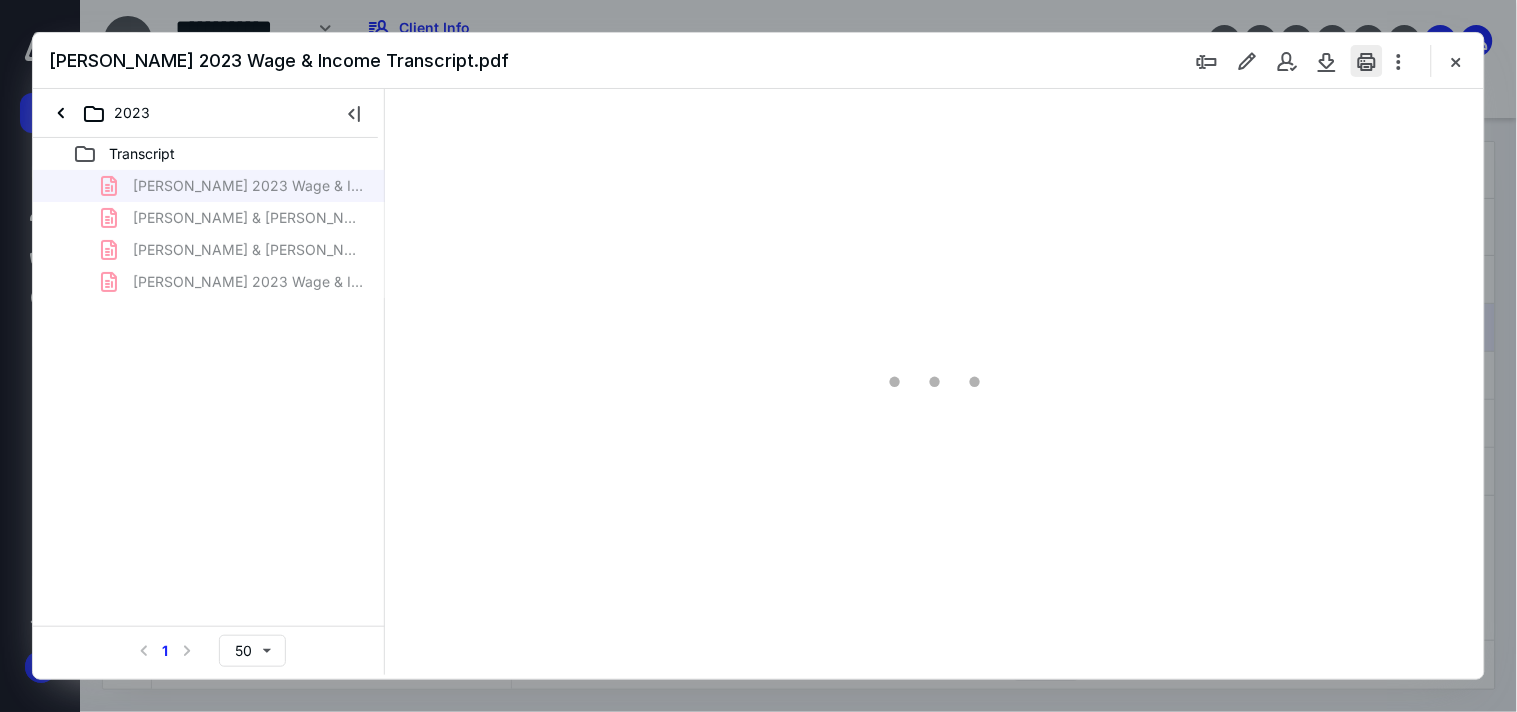 click at bounding box center (1367, 61) 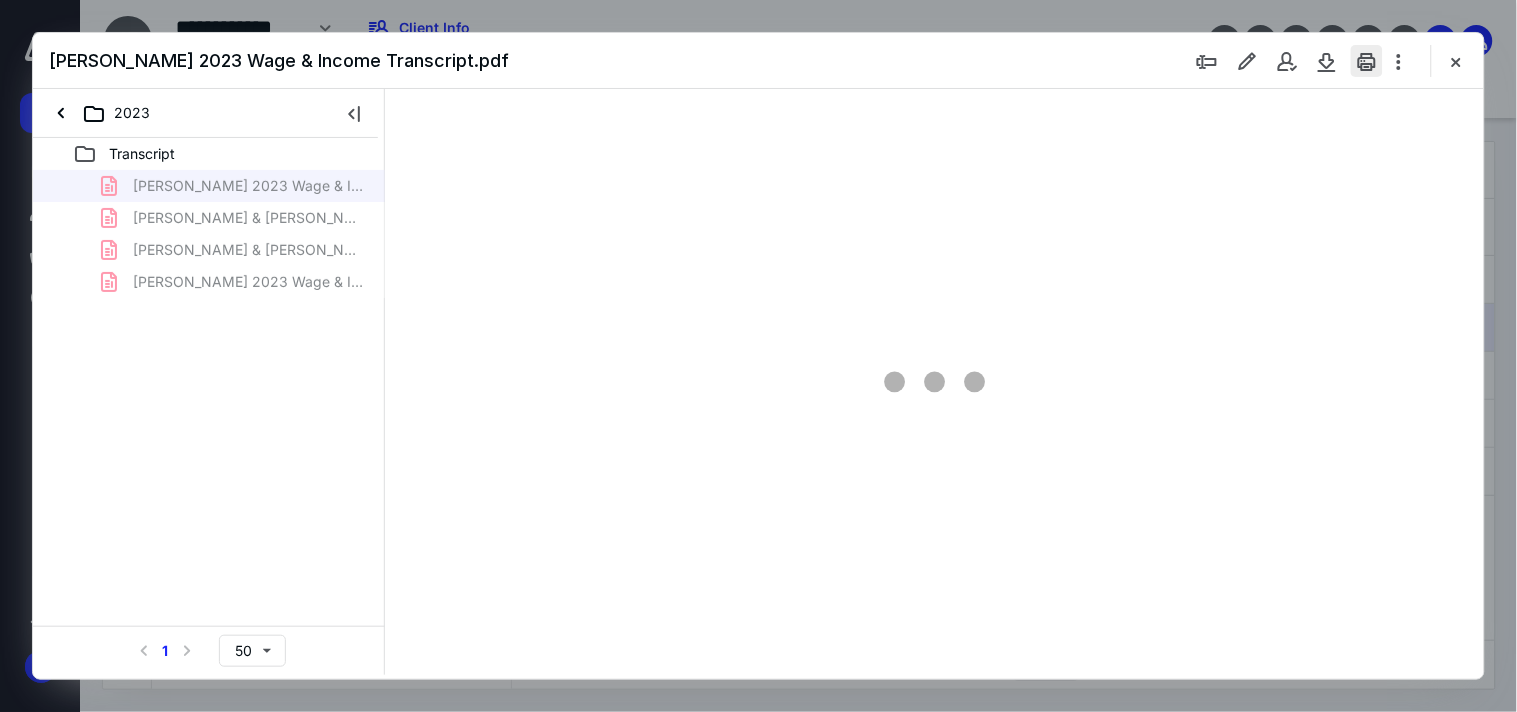 drag, startPoint x: 1473, startPoint y: 64, endPoint x: 1377, endPoint y: 73, distance: 96.42095 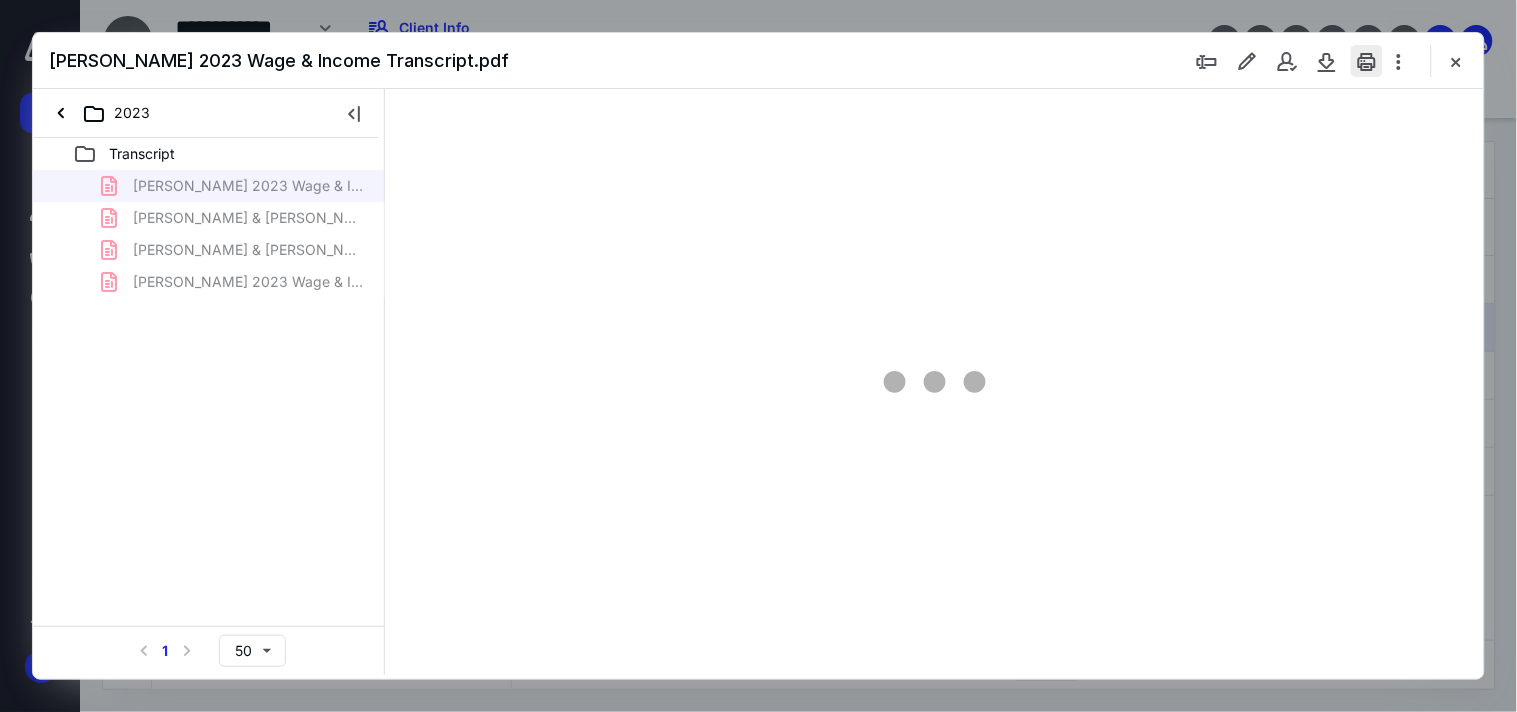 click on "Reyes Sonia 2023 Wage & Income Transcript.pdf" at bounding box center [758, 61] 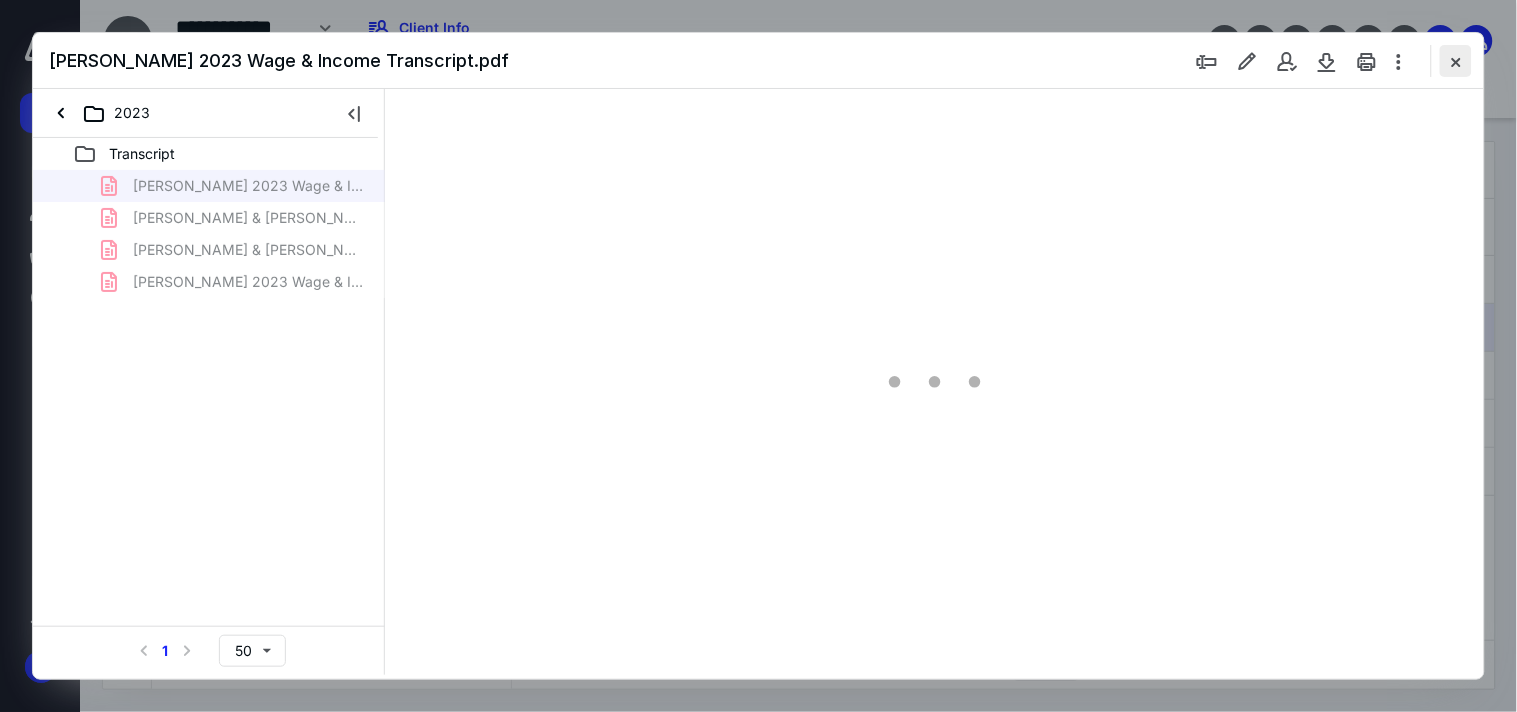 scroll, scrollTop: 0, scrollLeft: 0, axis: both 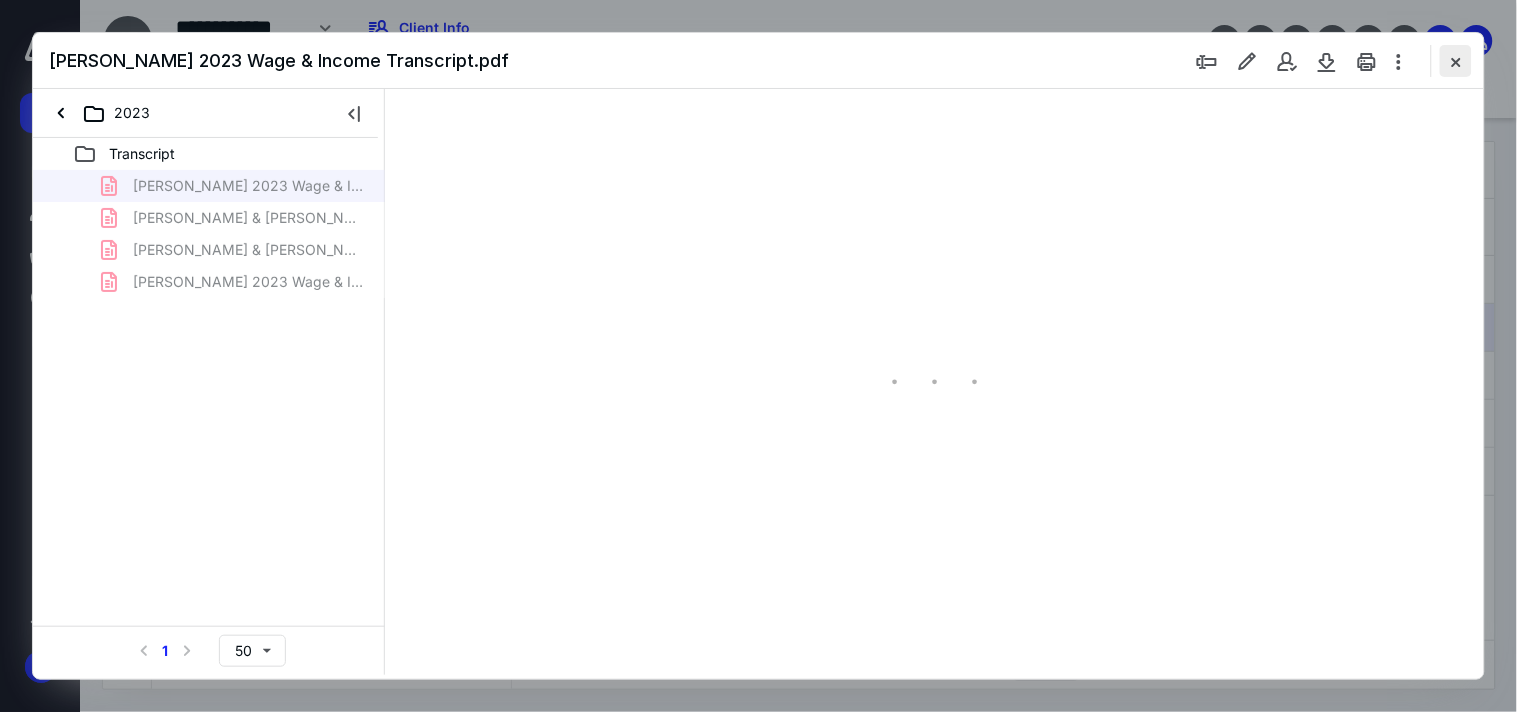 click at bounding box center [1456, 61] 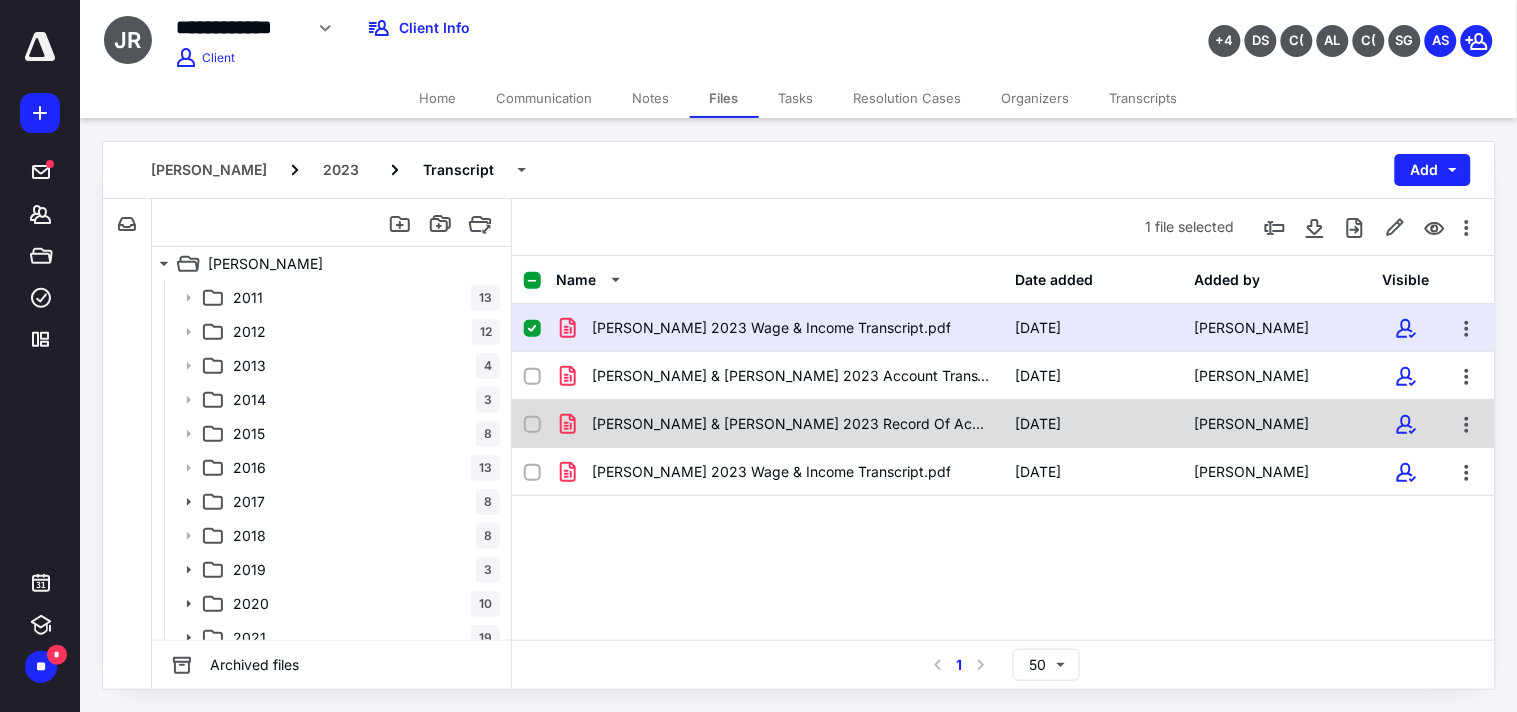 click on "Robles Jorge & Sonia 2023 Record Of Account Transcript.pdf 7/9/2025 Jorge Robles" at bounding box center [1003, 424] 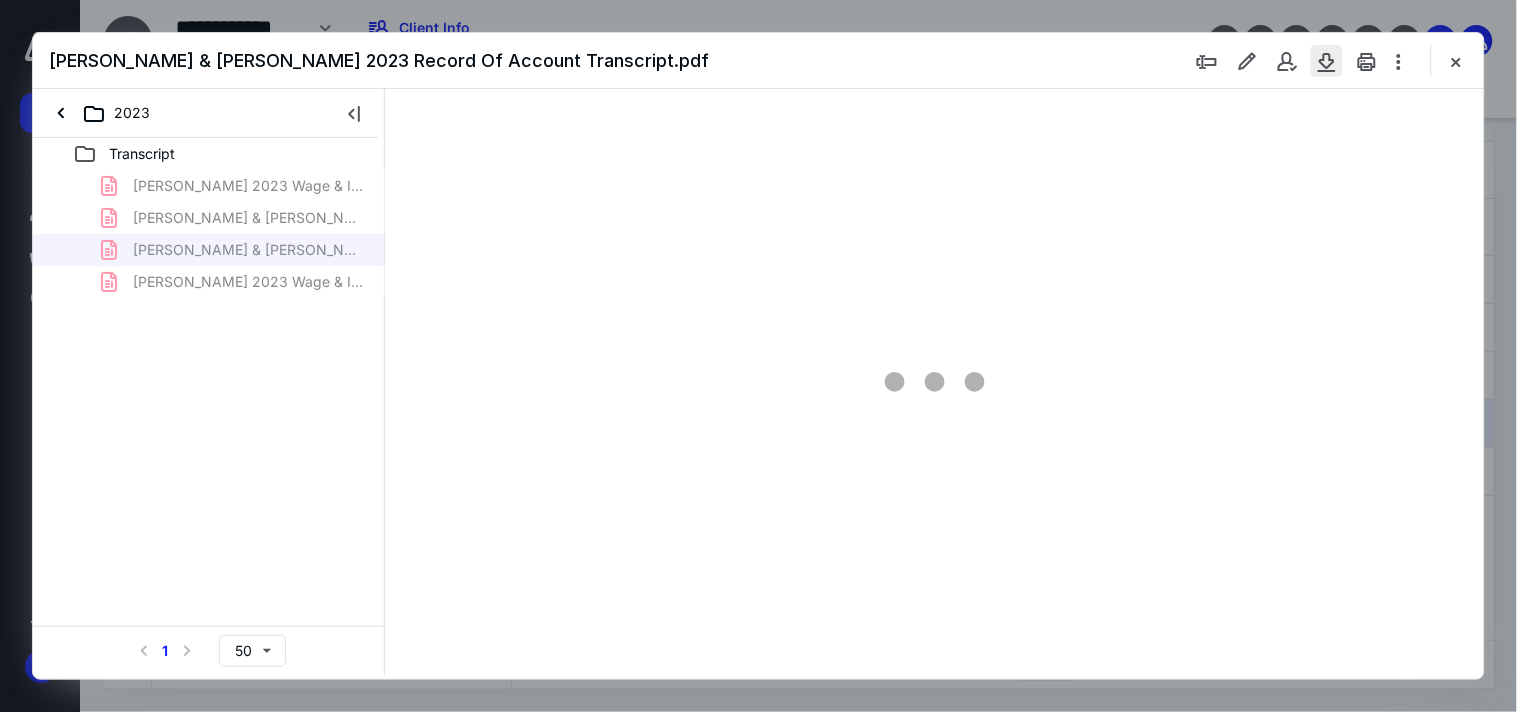 click at bounding box center (1367, 61) 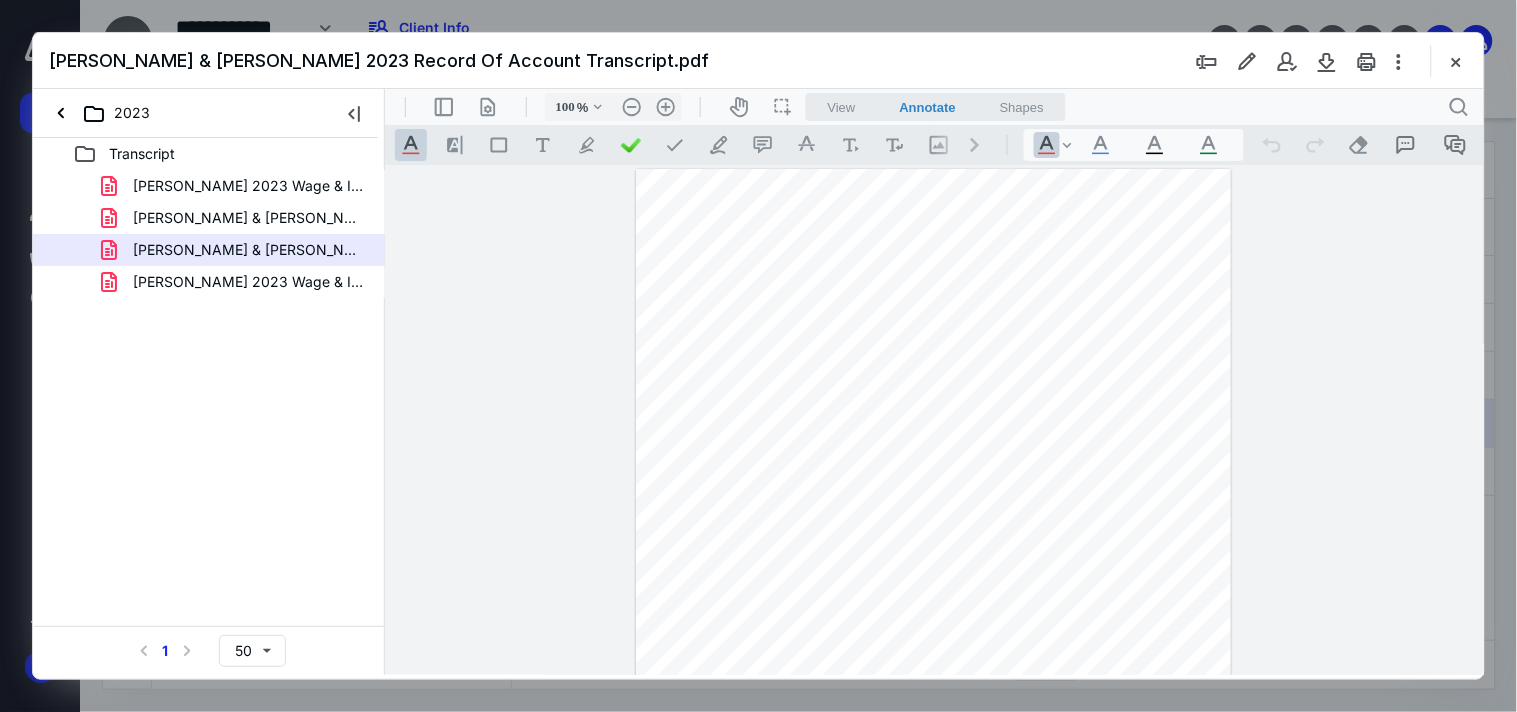 scroll, scrollTop: 0, scrollLeft: 0, axis: both 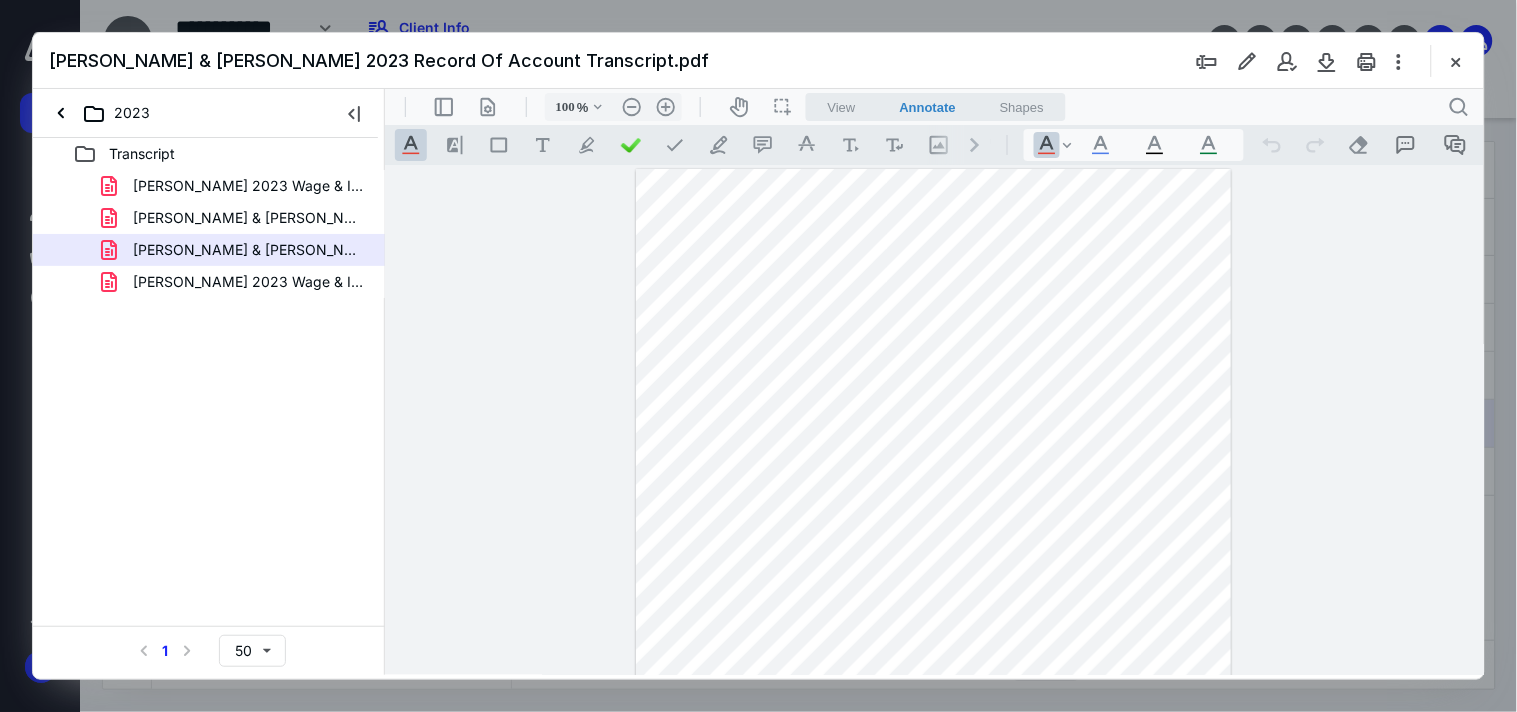click at bounding box center [1456, 61] 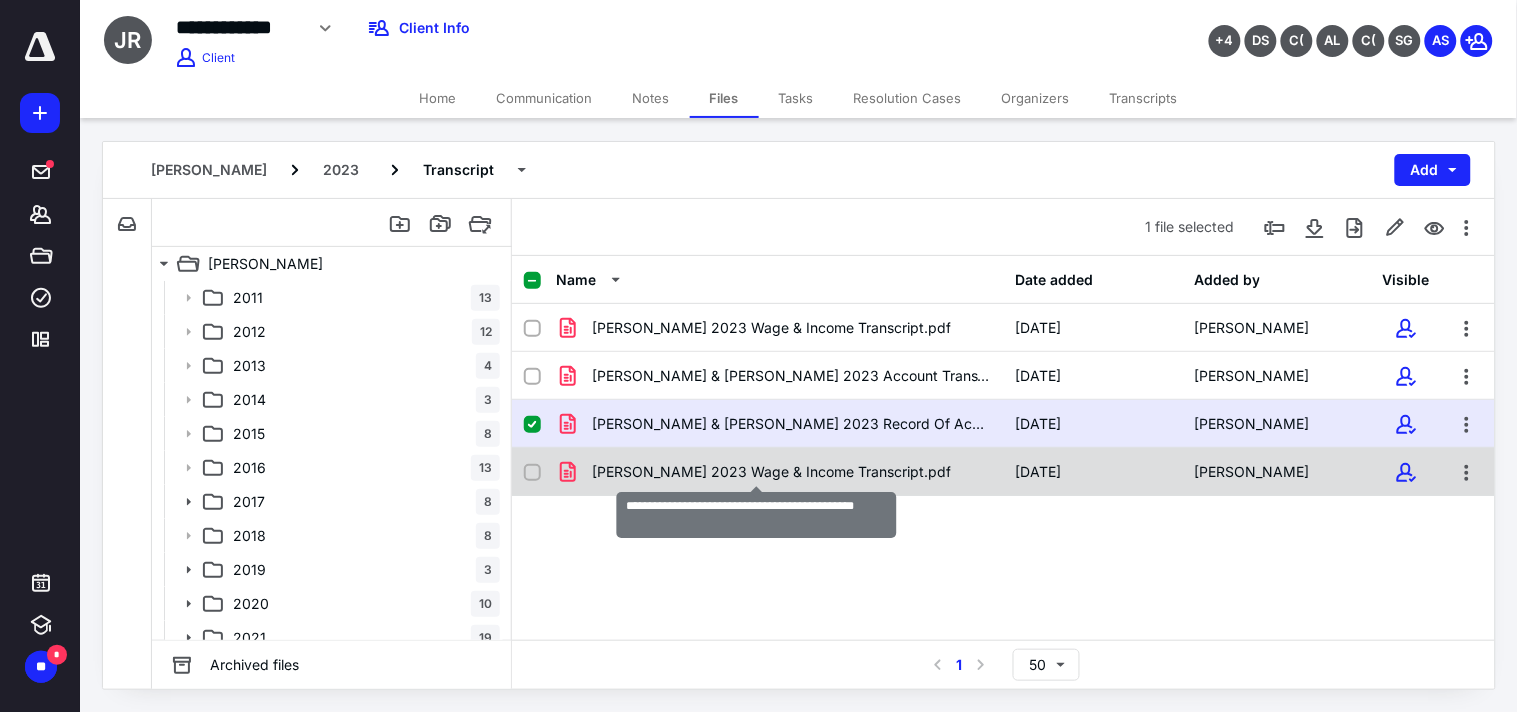 click on "Robles Jorge 2023 Wage & Income Transcript.pdf" at bounding box center [771, 472] 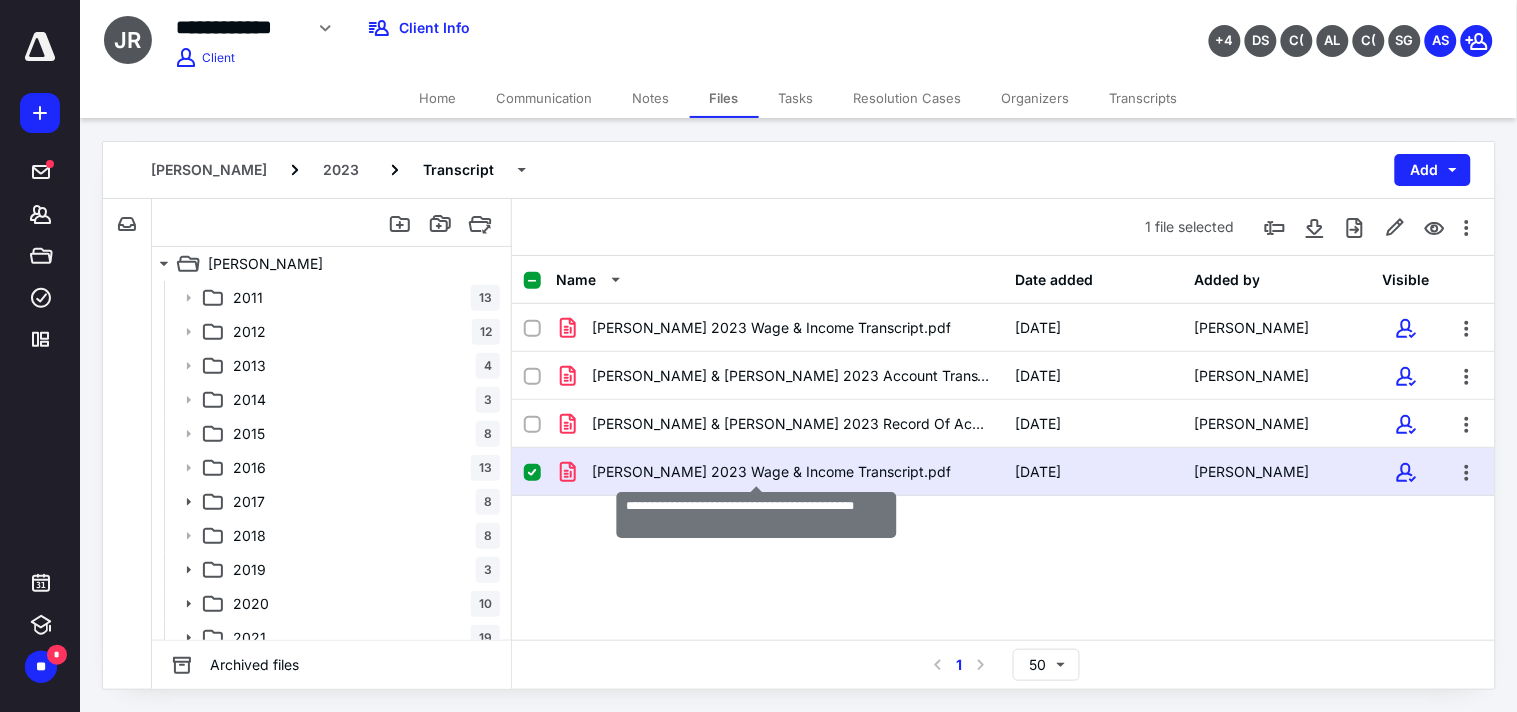 click on "Robles Jorge 2023 Wage & Income Transcript.pdf" at bounding box center [771, 472] 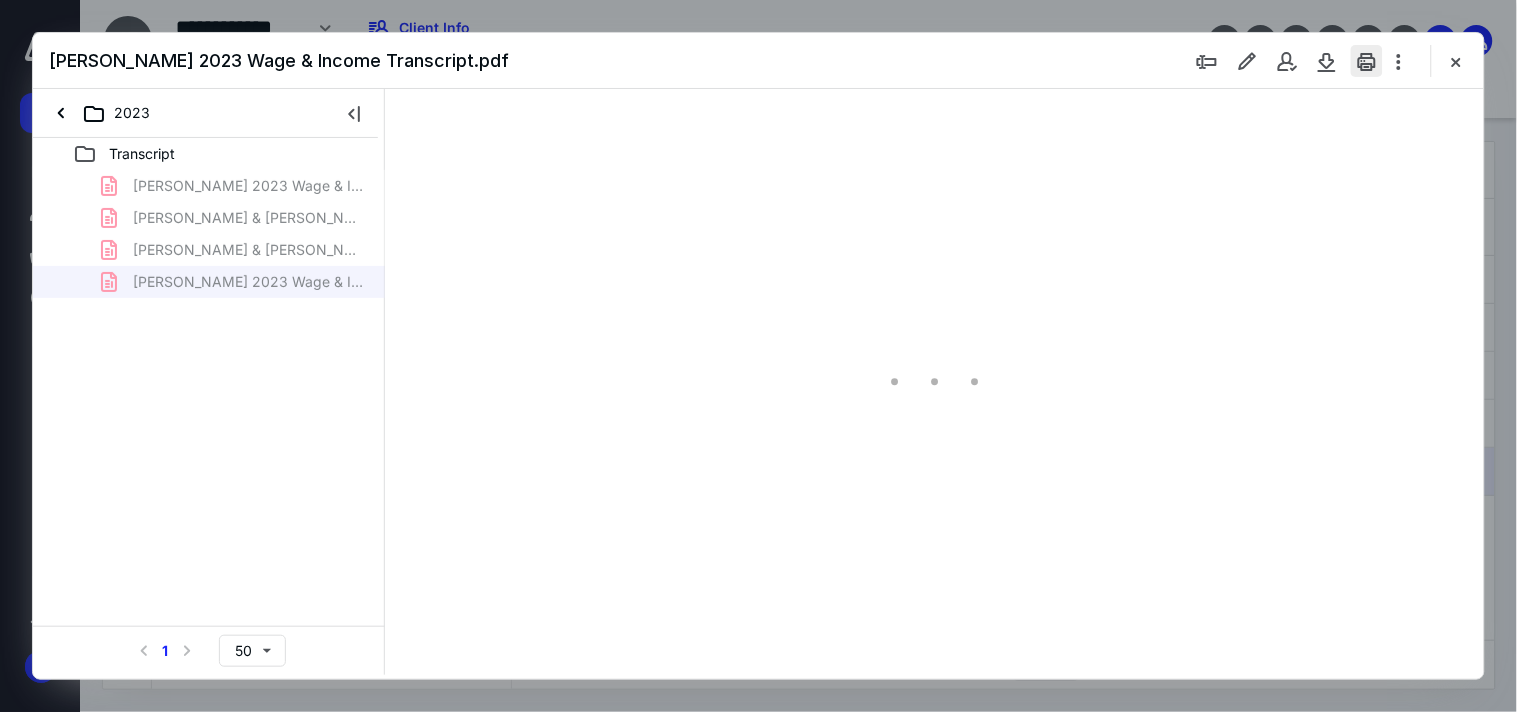 click at bounding box center [1367, 61] 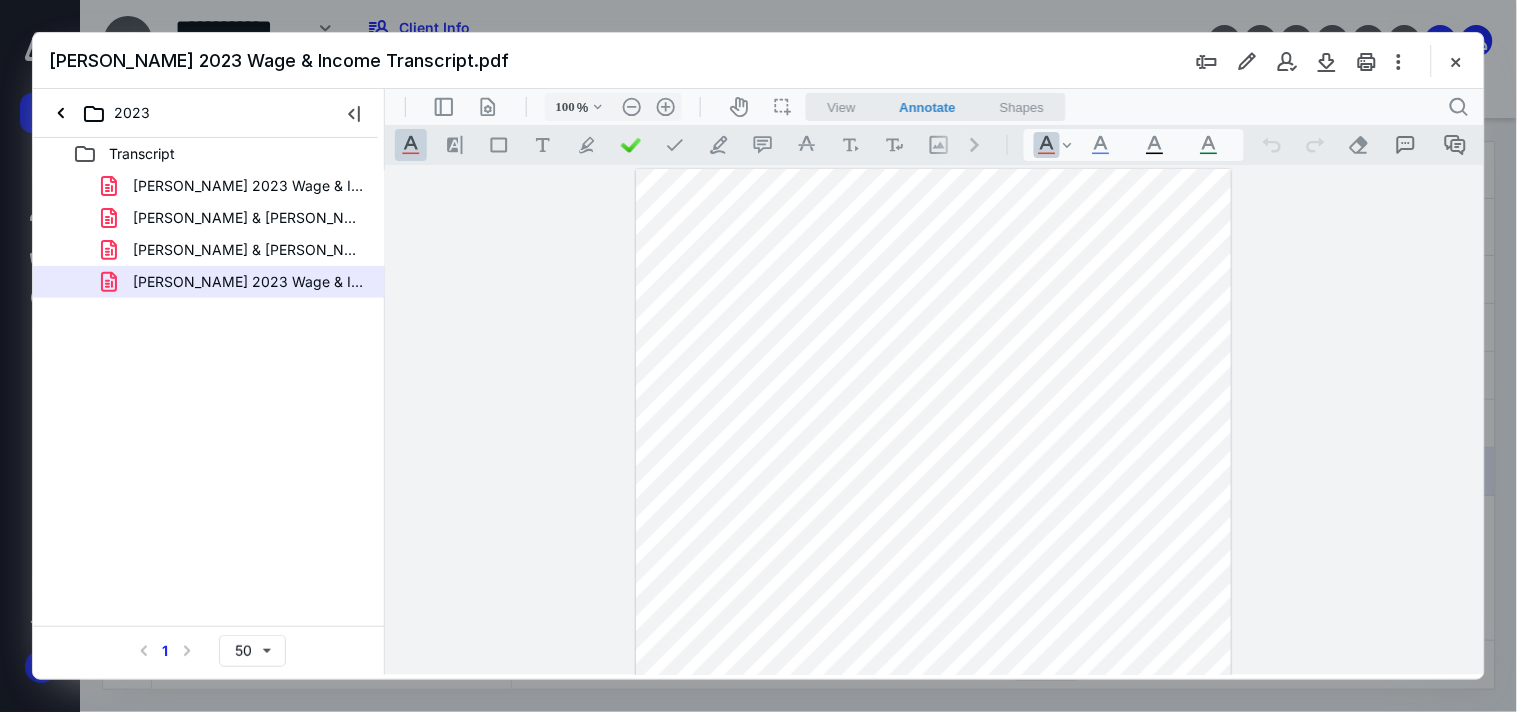 scroll, scrollTop: 0, scrollLeft: 0, axis: both 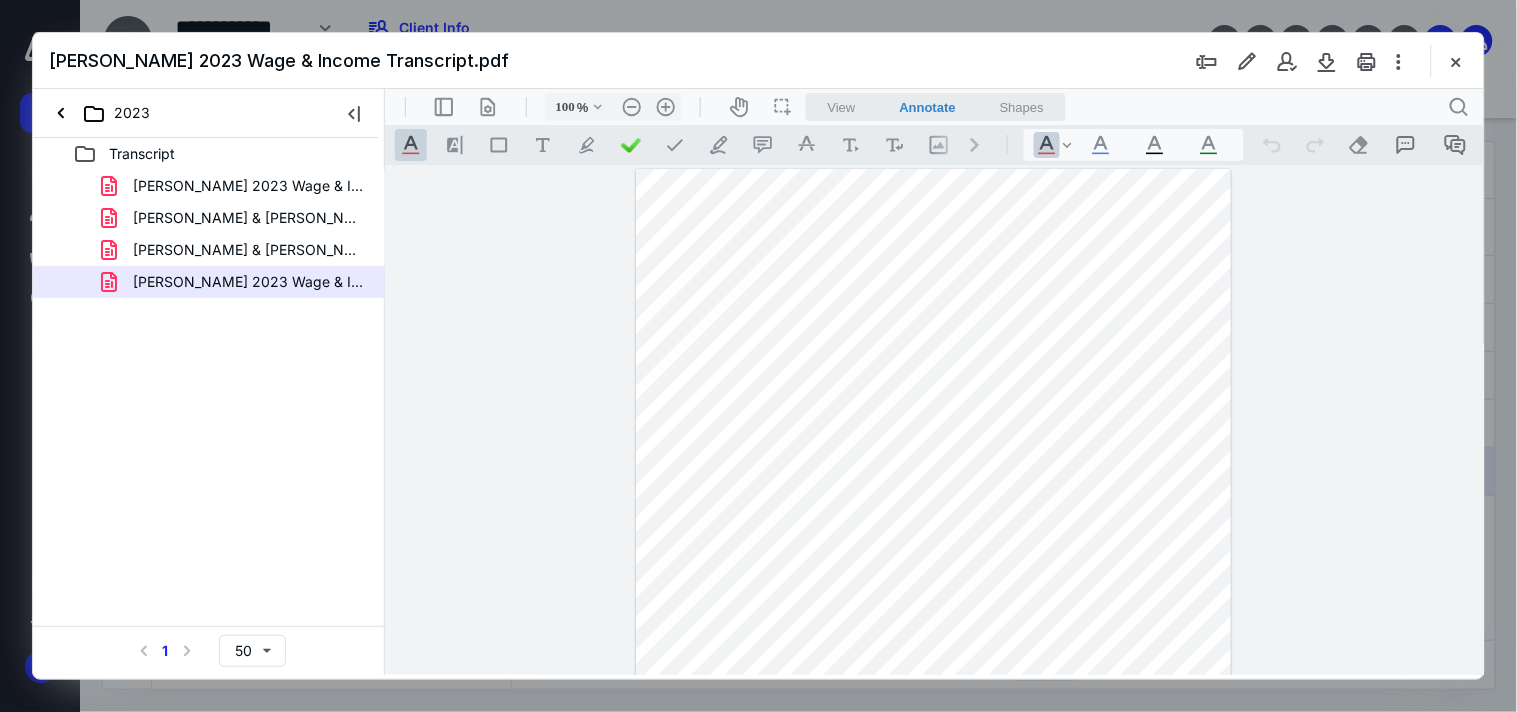 click at bounding box center [1456, 61] 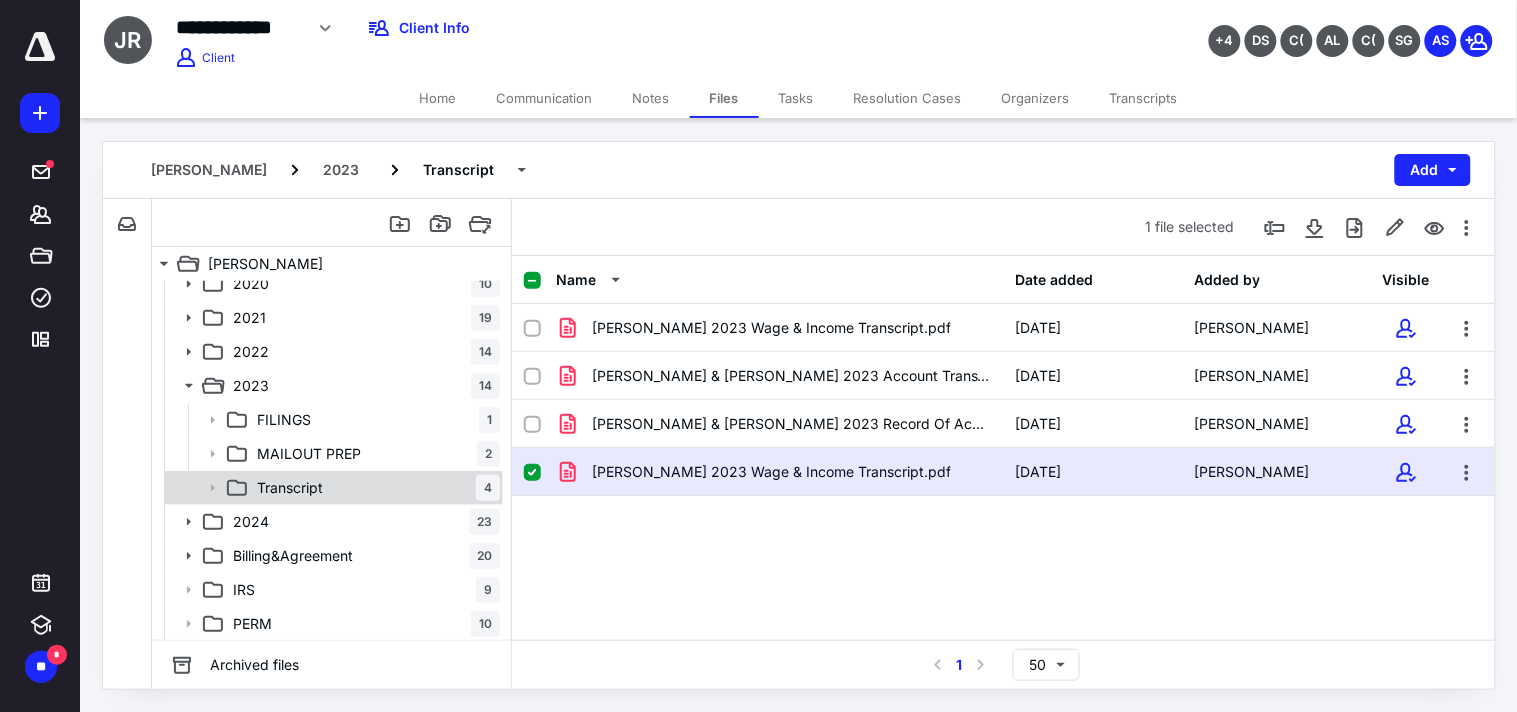 scroll, scrollTop: 321, scrollLeft: 0, axis: vertical 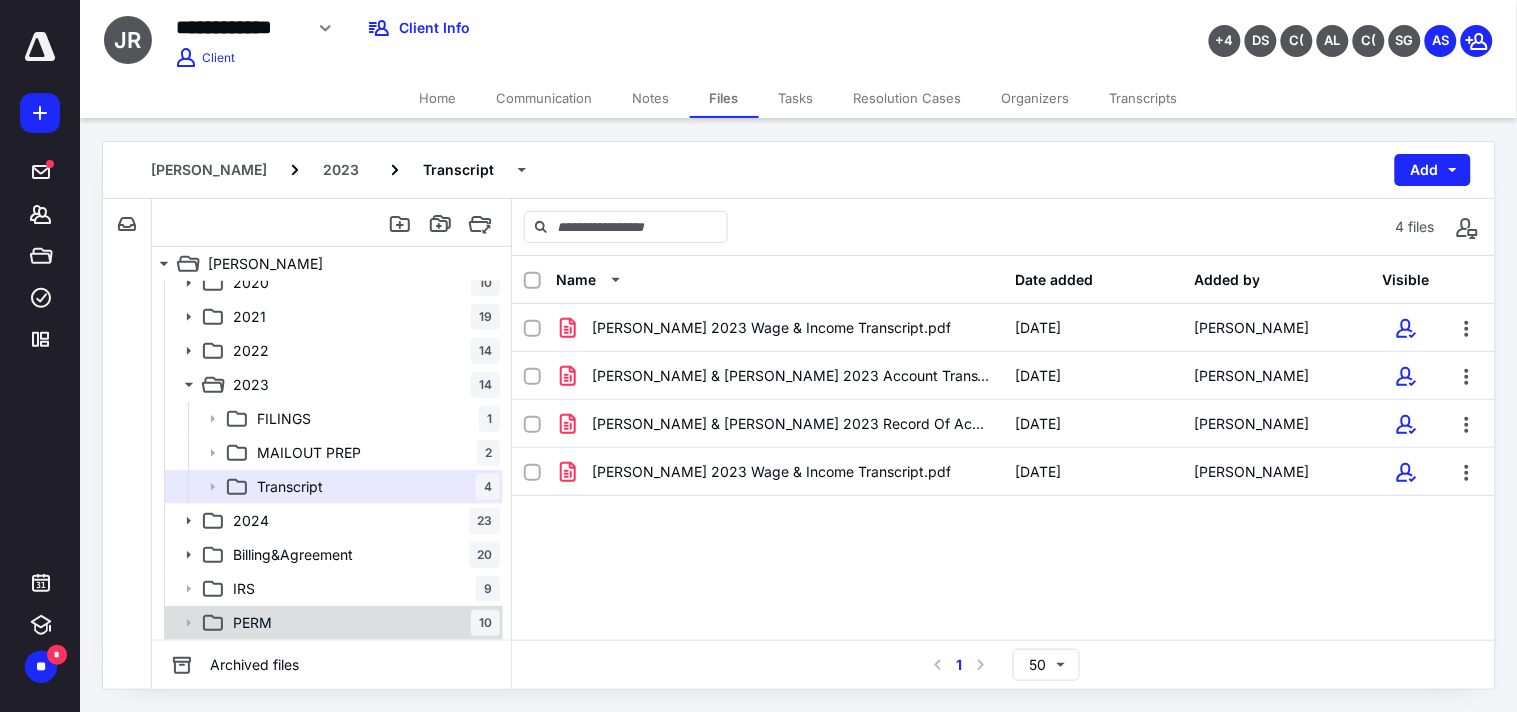 checkbox on "false" 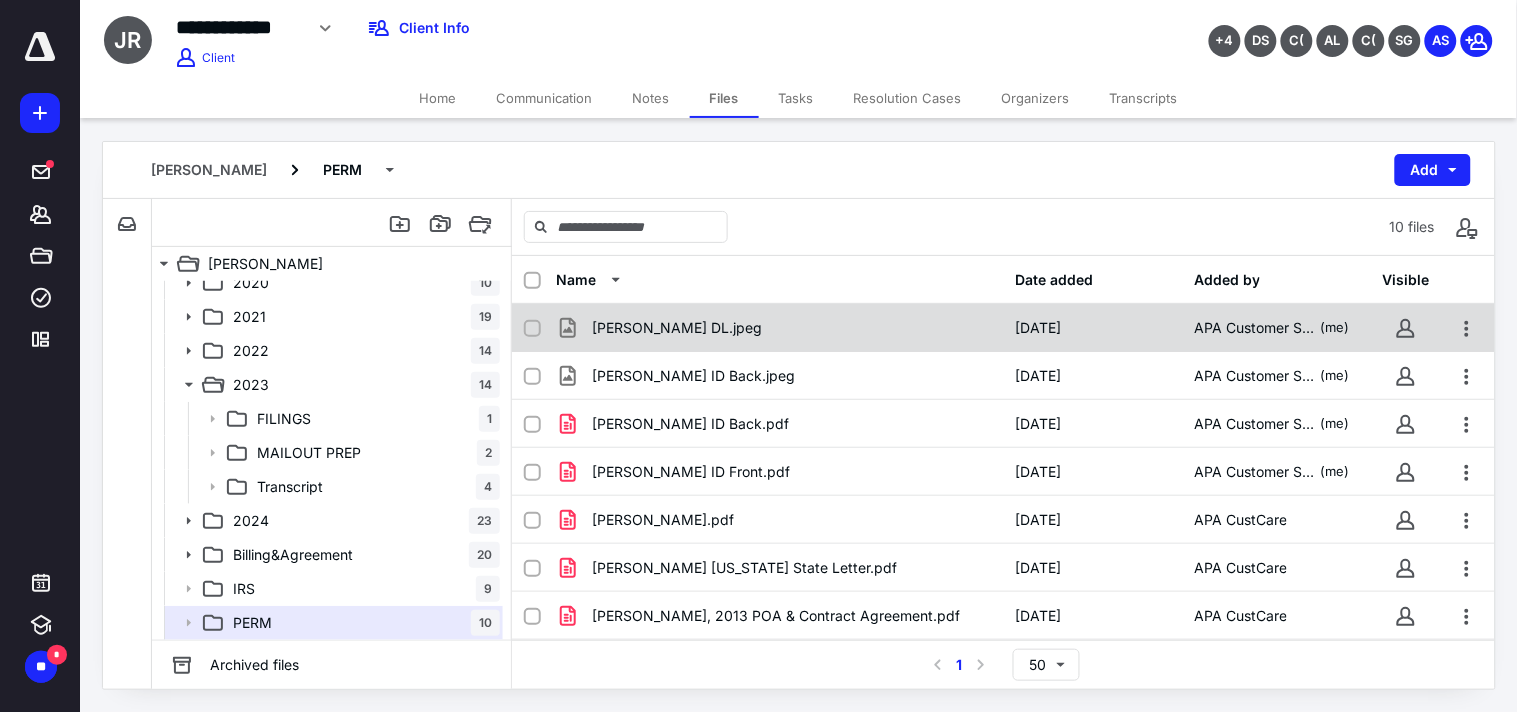 click on "Reyes Sonia DL.jpeg" at bounding box center (779, 328) 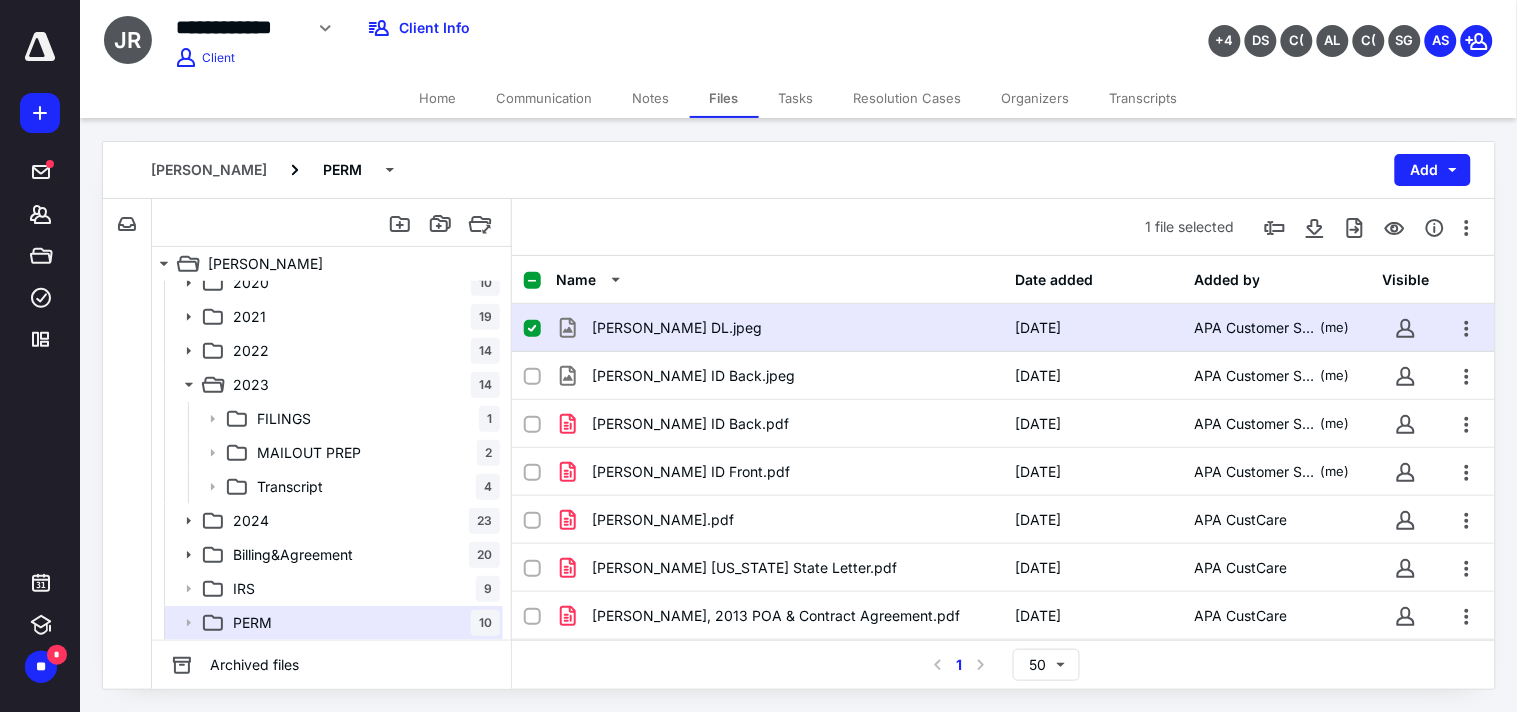 click on "Reyes Sonia DL.jpeg" at bounding box center [779, 328] 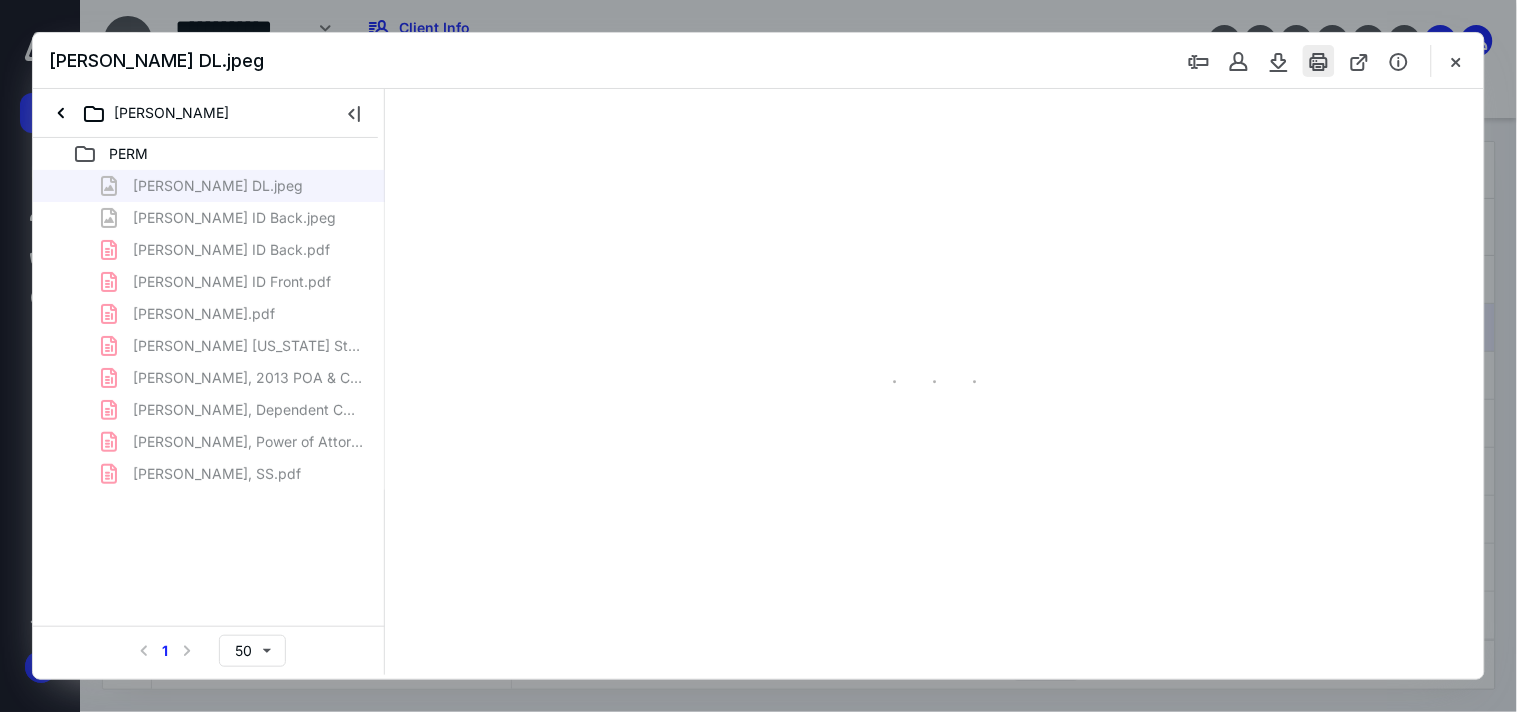 click at bounding box center [1319, 61] 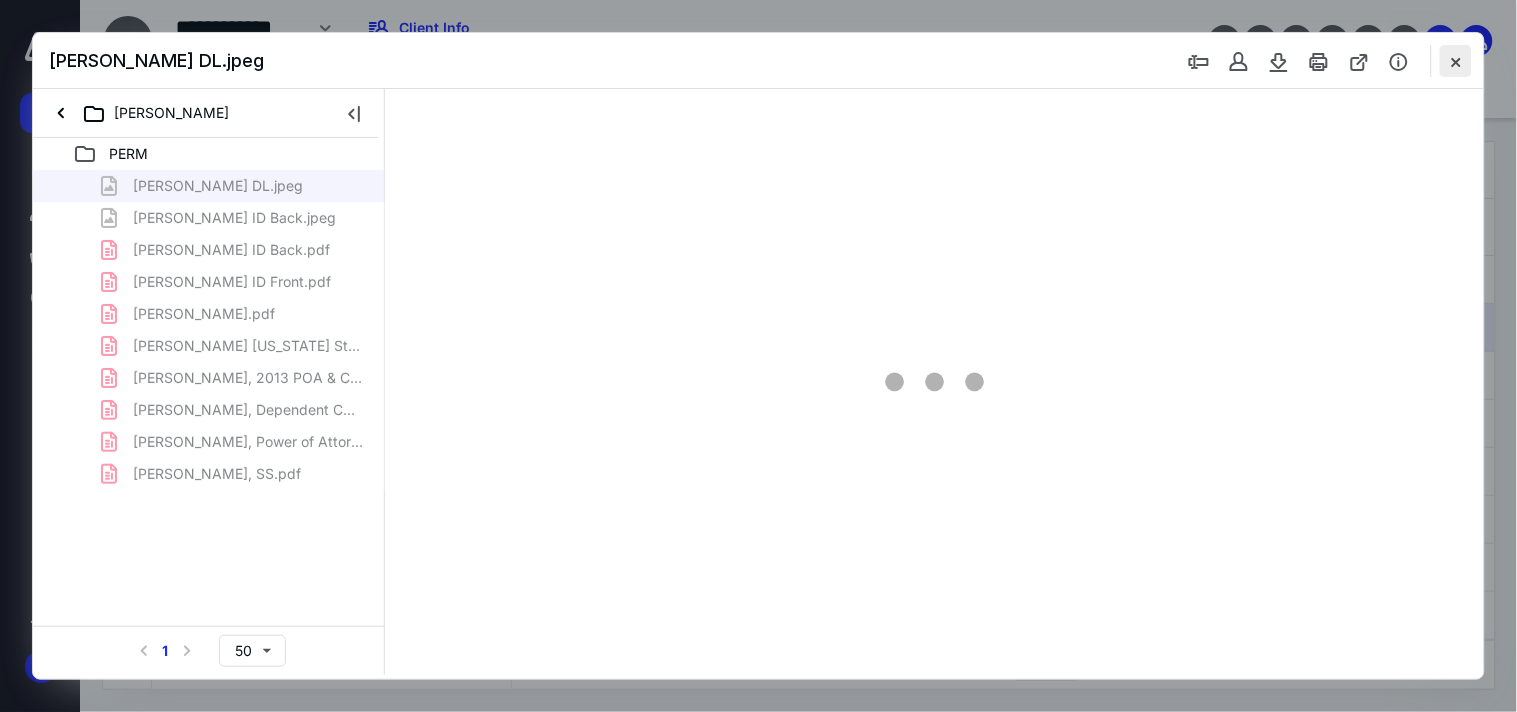 scroll, scrollTop: 0, scrollLeft: 0, axis: both 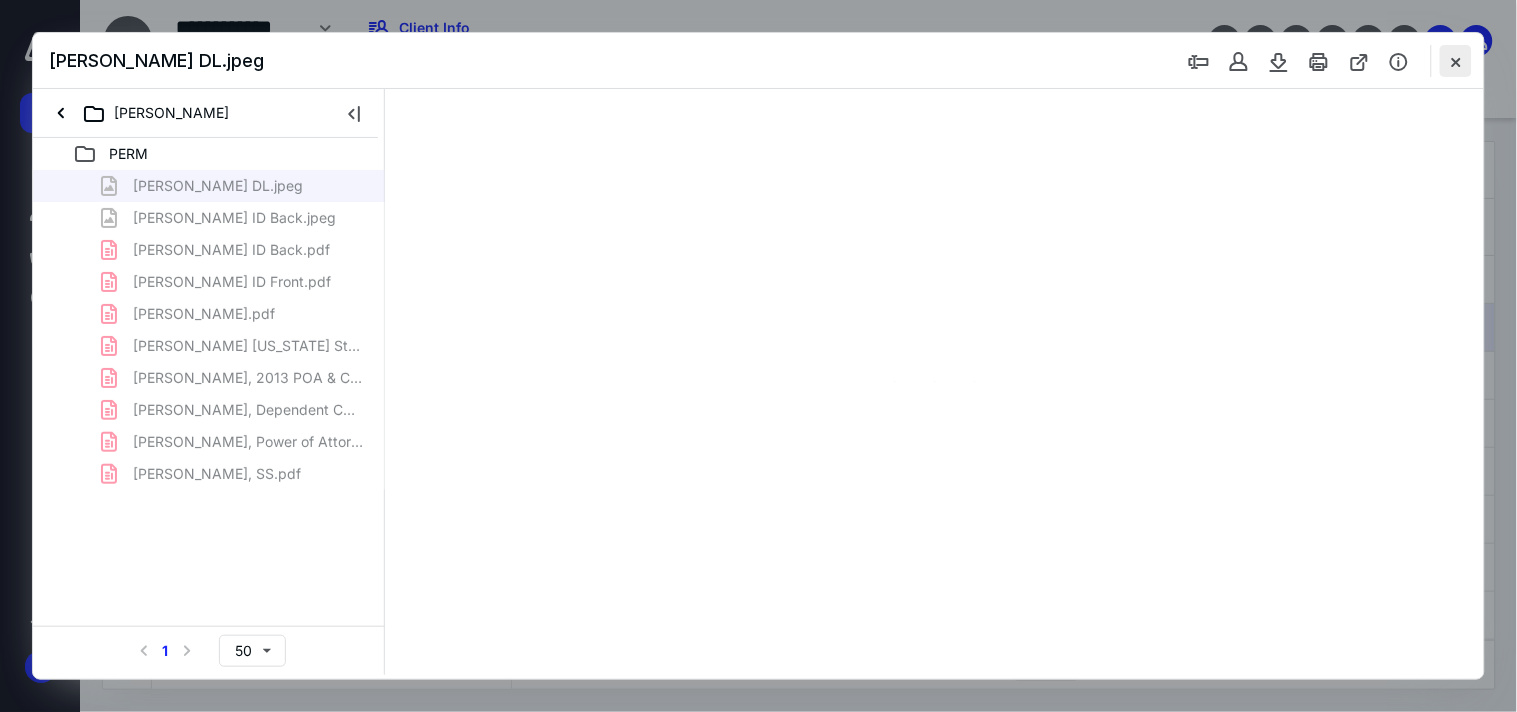 click at bounding box center (1456, 61) 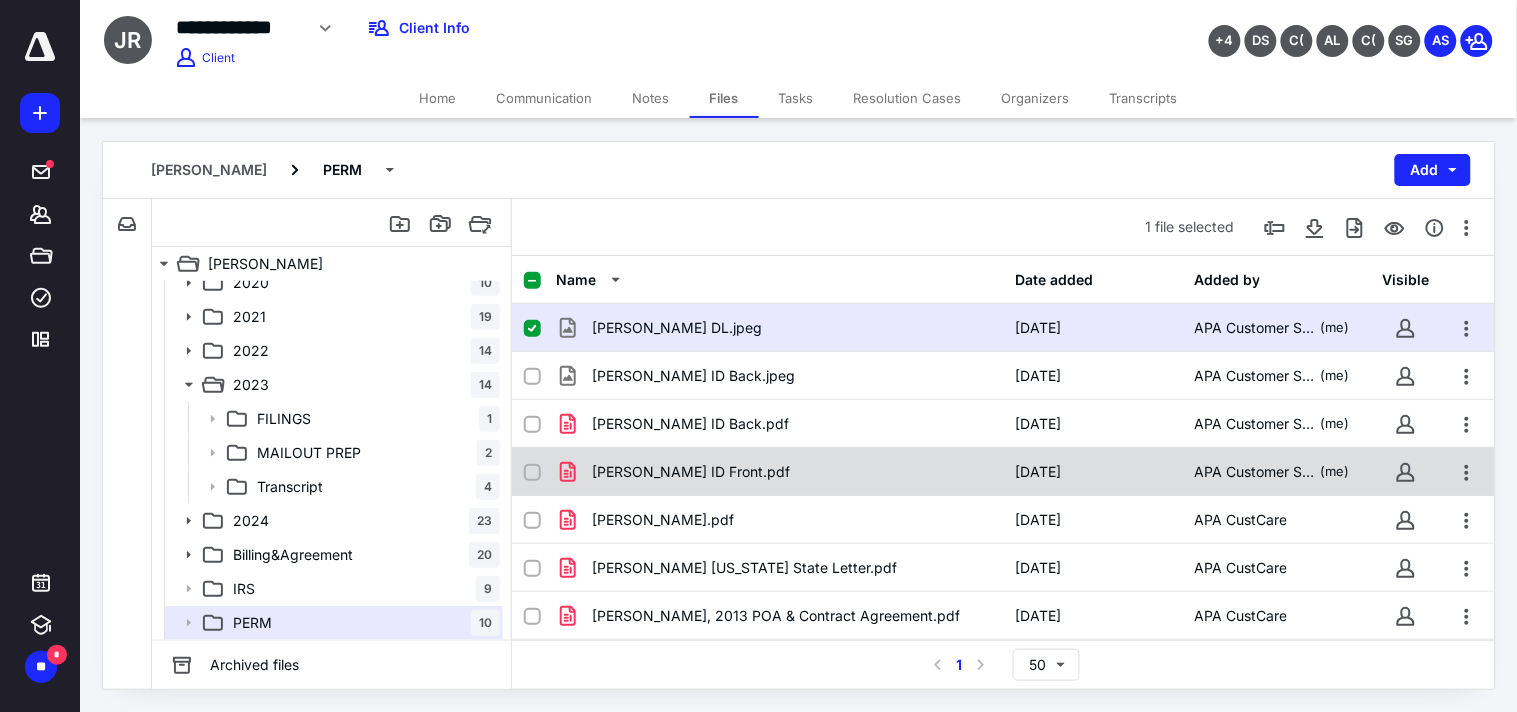 click on "Robles Jorge ID Front.pdf" at bounding box center (691, 472) 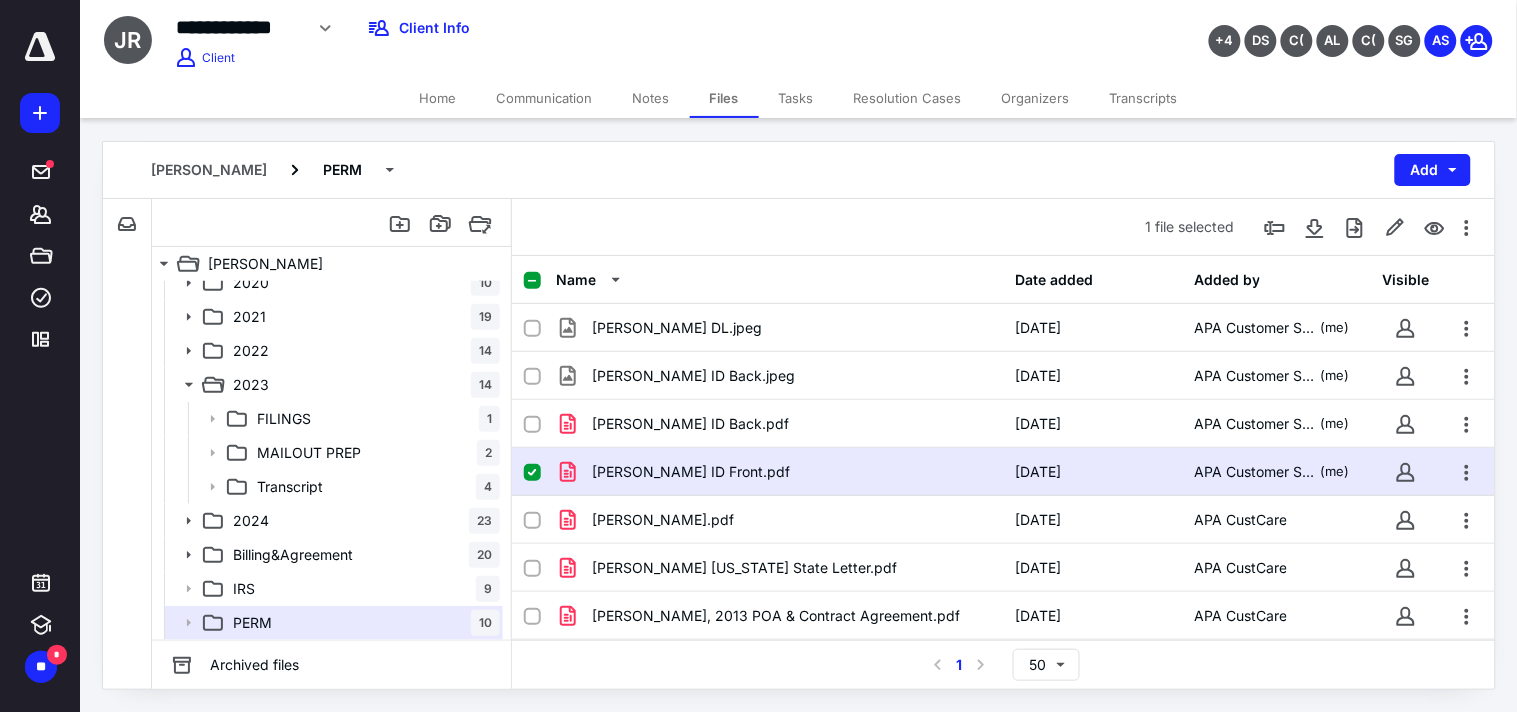 click on "Robles Jorge ID Front.pdf" at bounding box center (691, 472) 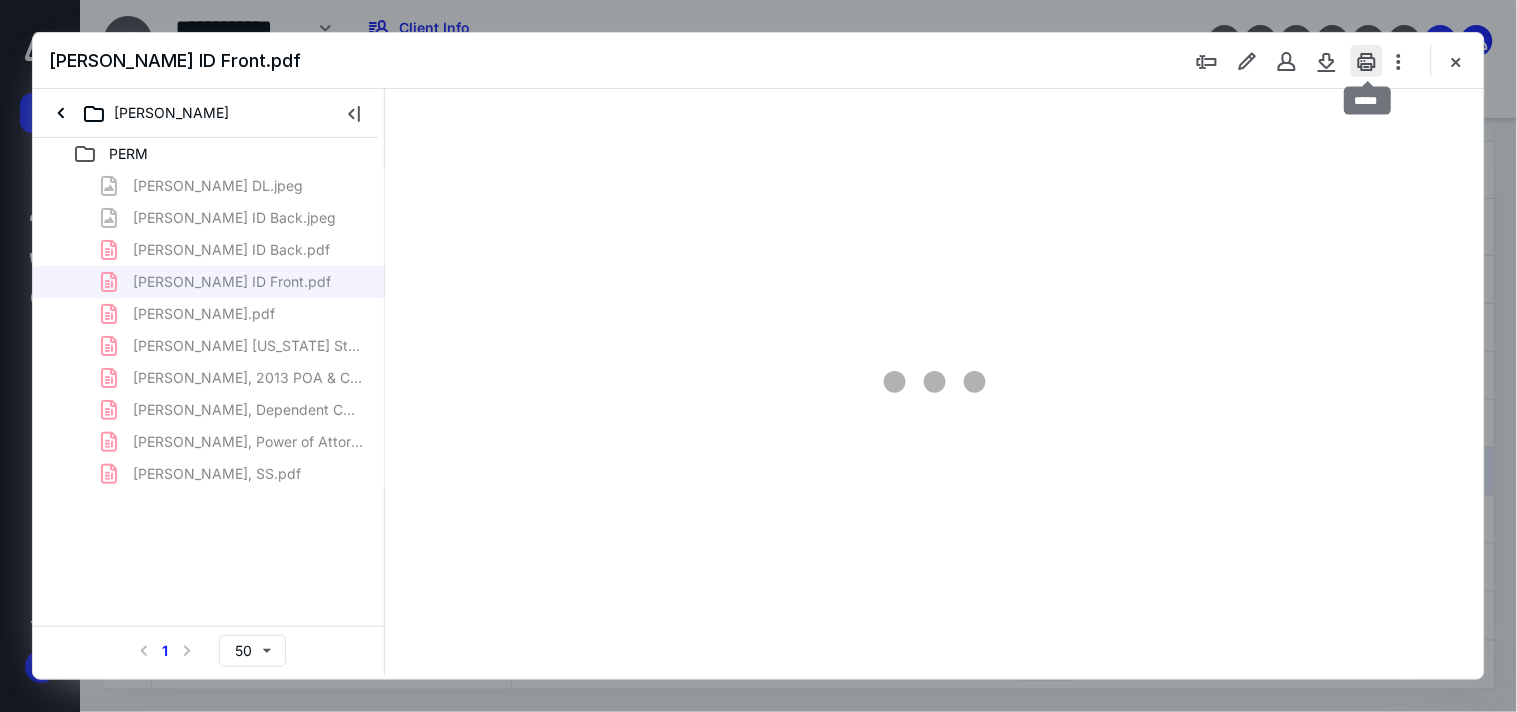 click at bounding box center [1367, 61] 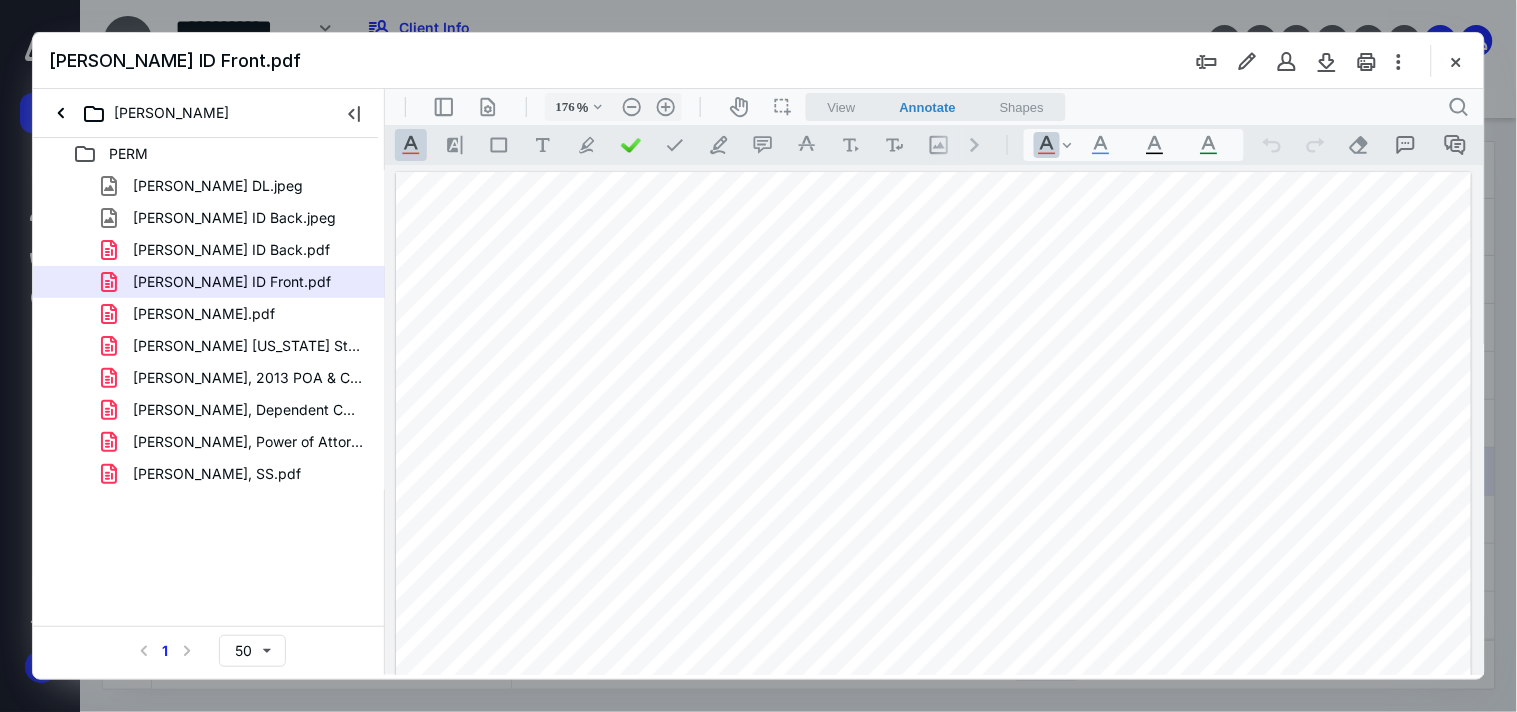 scroll, scrollTop: 0, scrollLeft: 0, axis: both 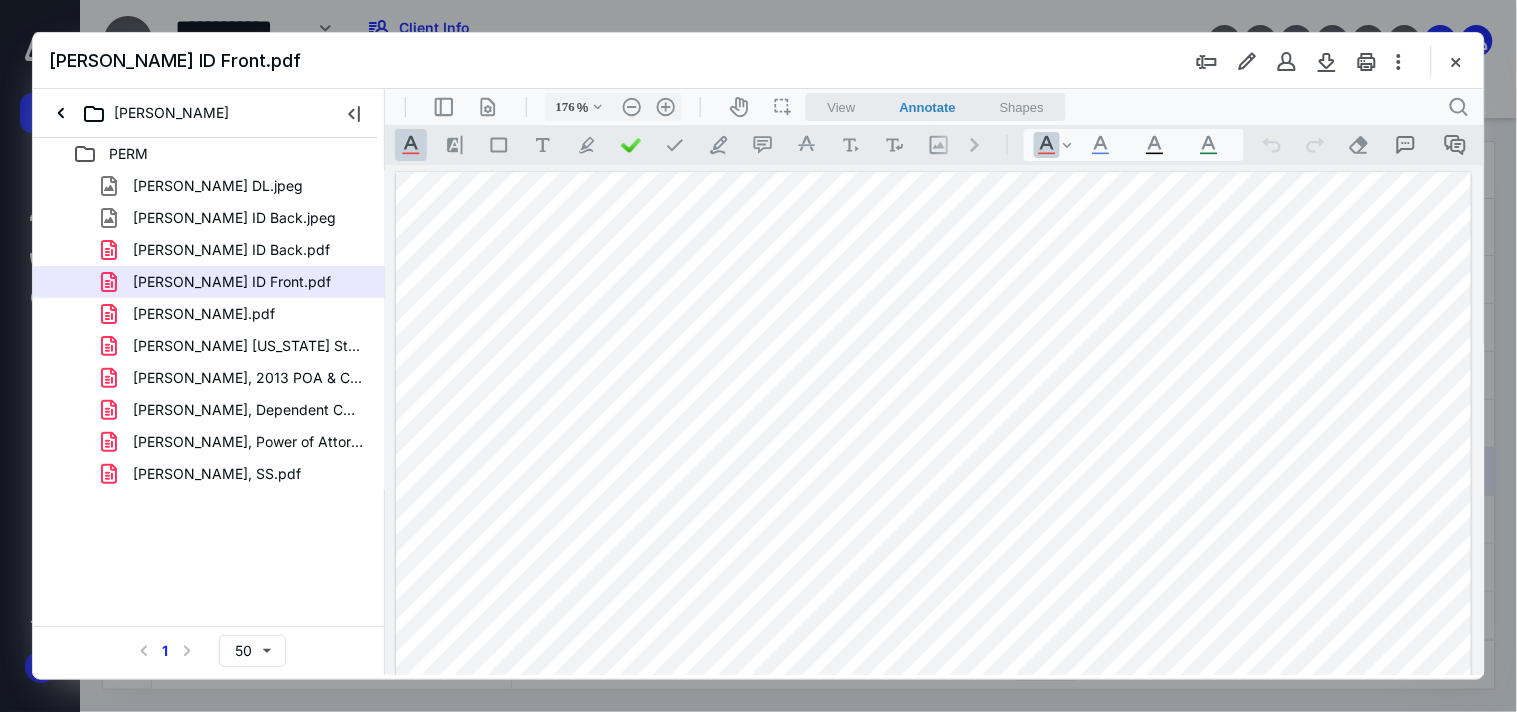 click at bounding box center [1456, 61] 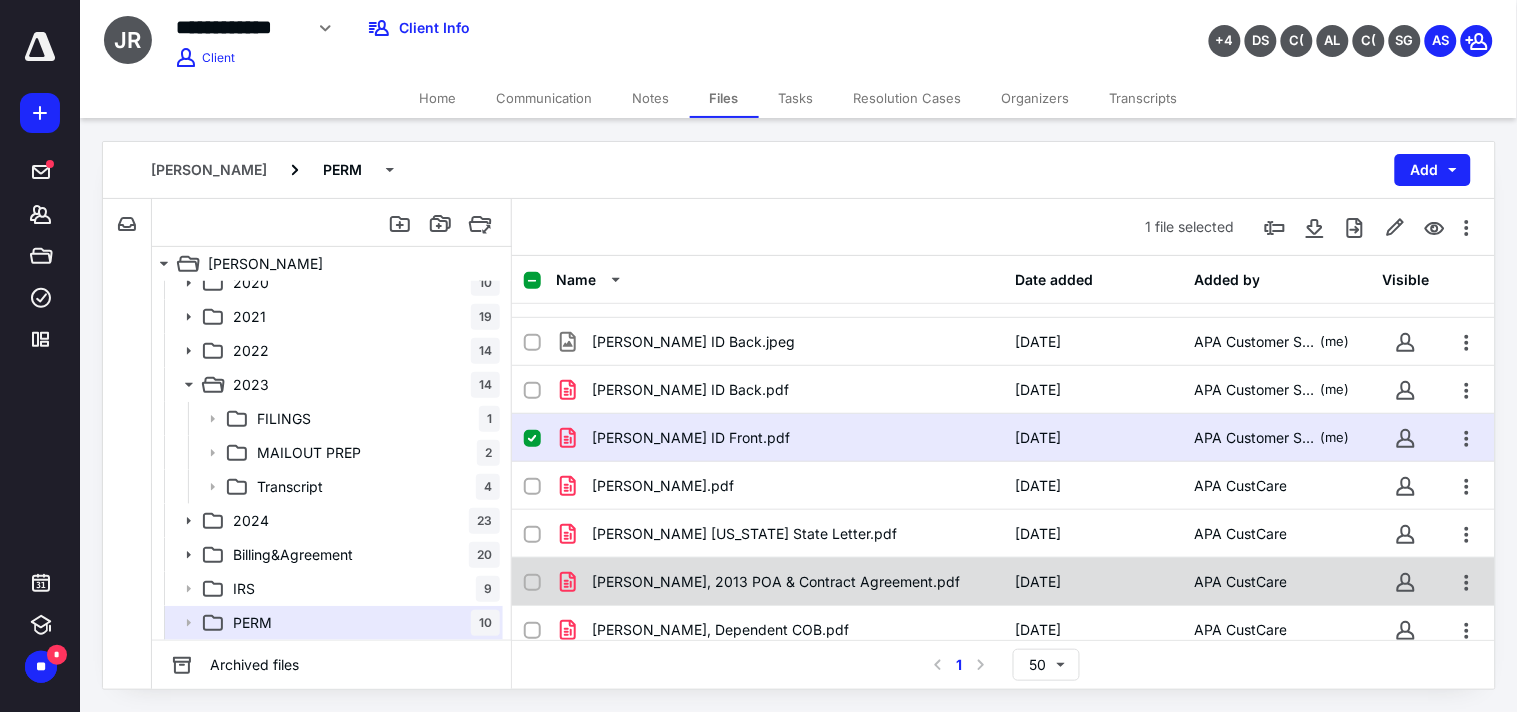 scroll, scrollTop: 145, scrollLeft: 0, axis: vertical 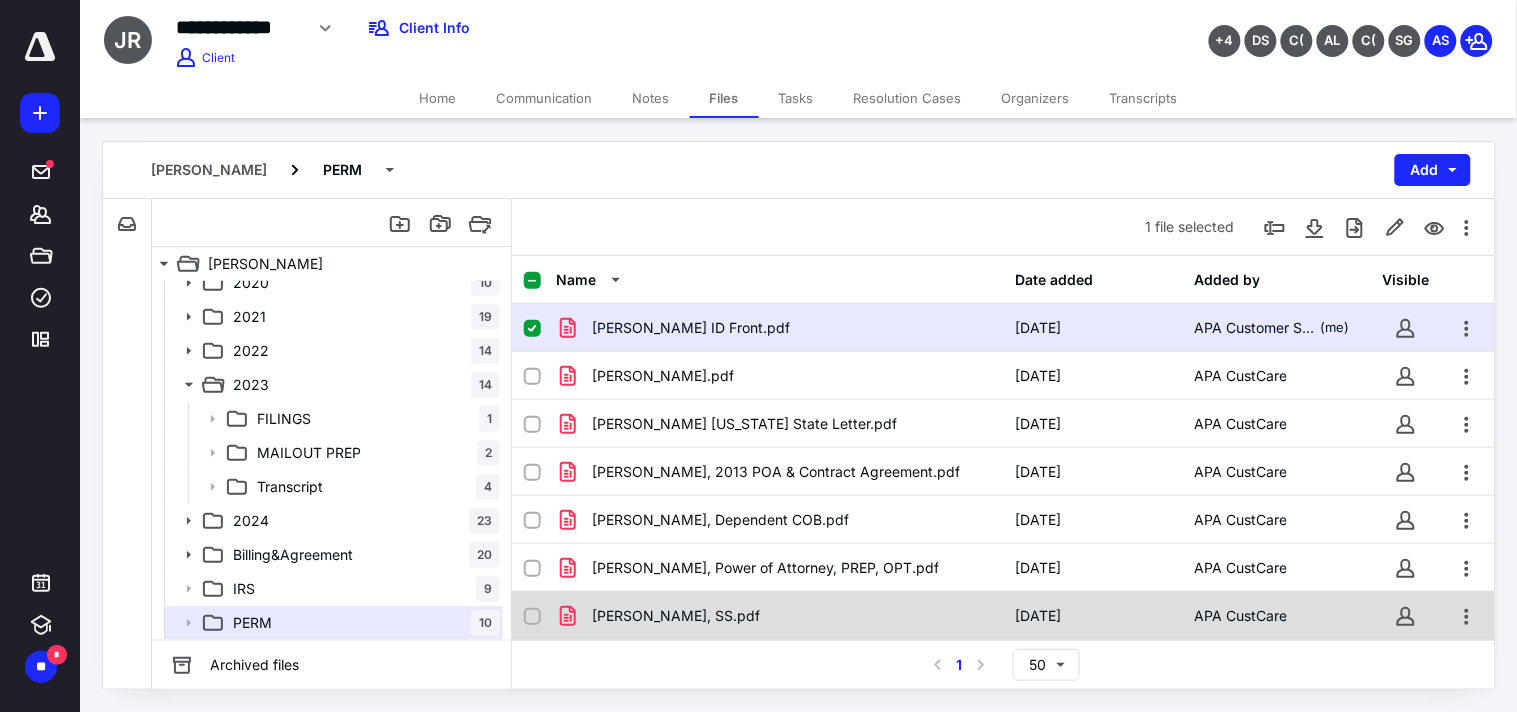 click on "Robles, Jorge, SS.pdf" at bounding box center (779, 616) 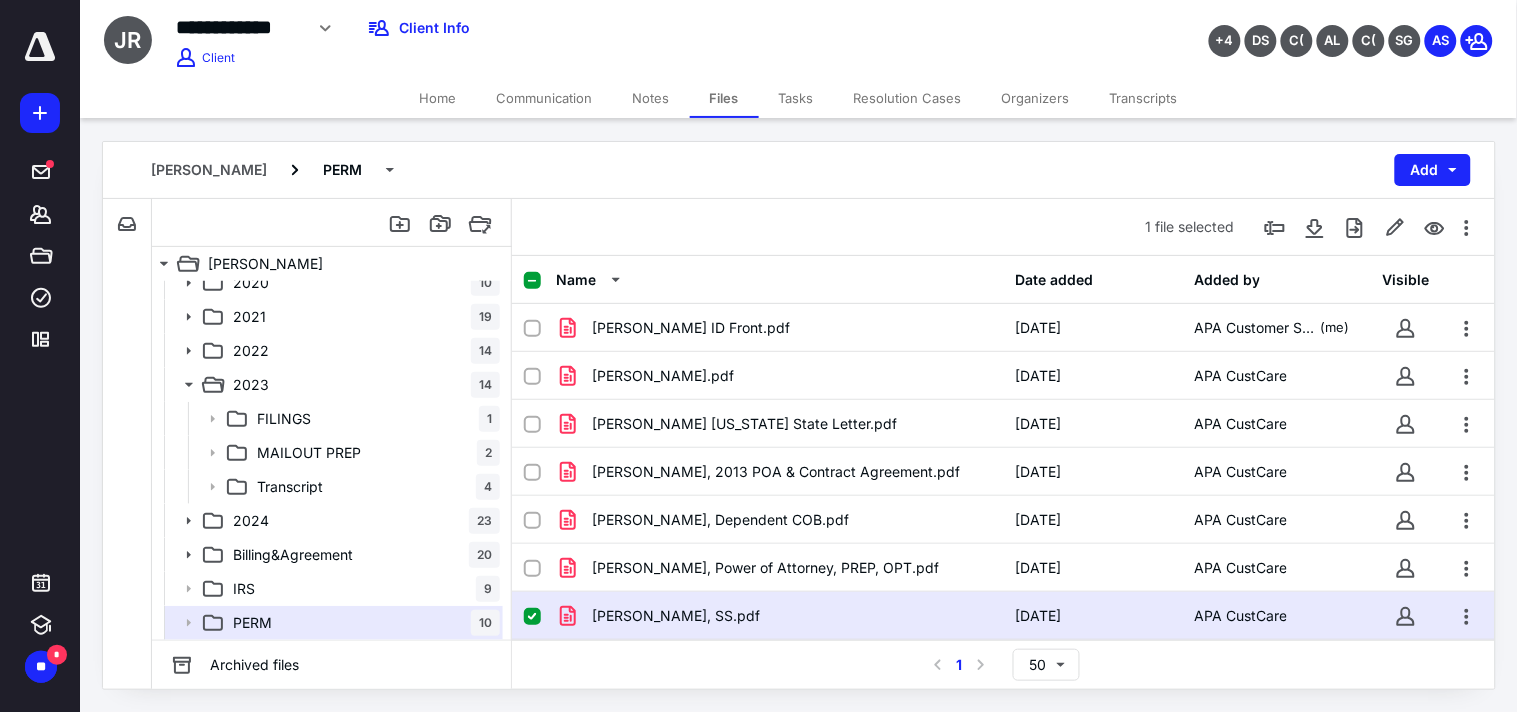 click on "Robles, Jorge, SS.pdf" at bounding box center [779, 616] 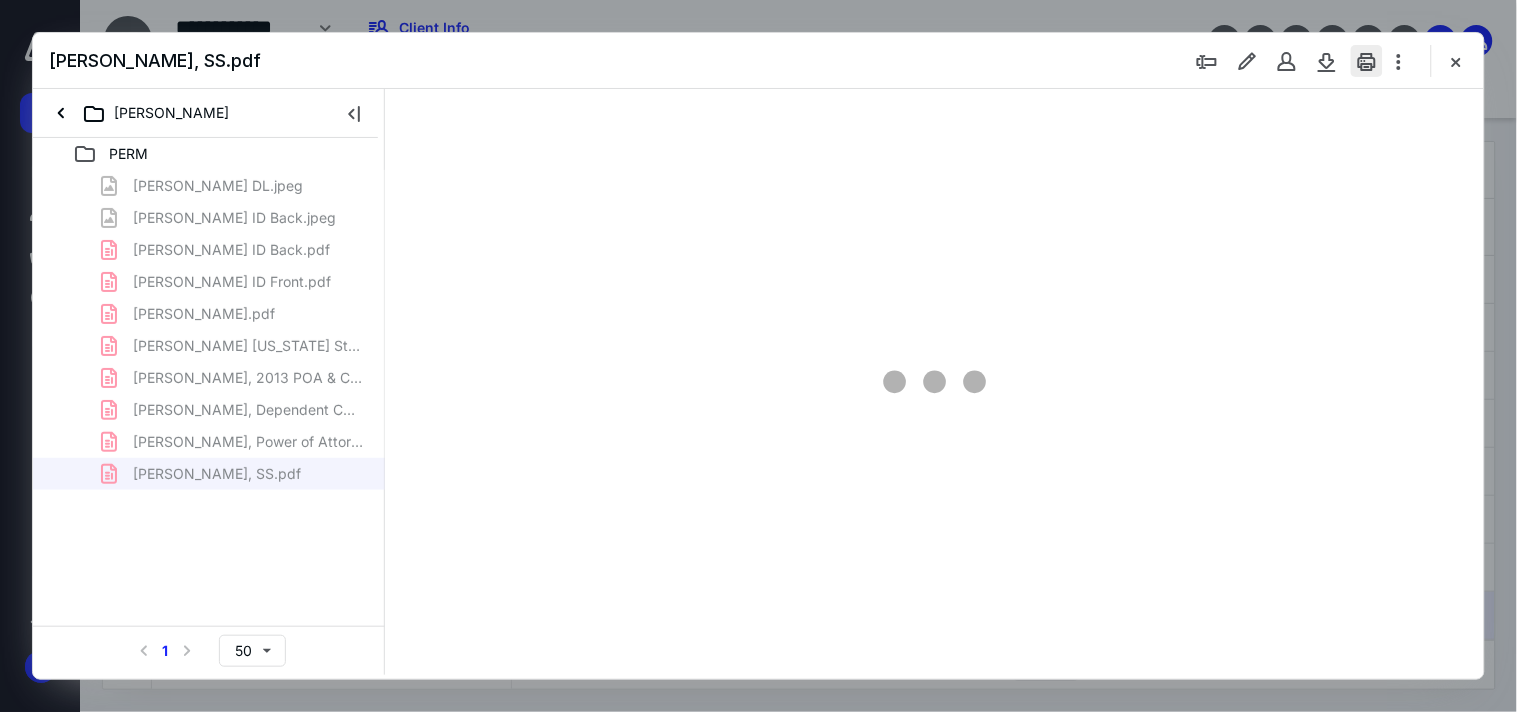 drag, startPoint x: 1382, startPoint y: 62, endPoint x: 1514, endPoint y: 177, distance: 175.06856 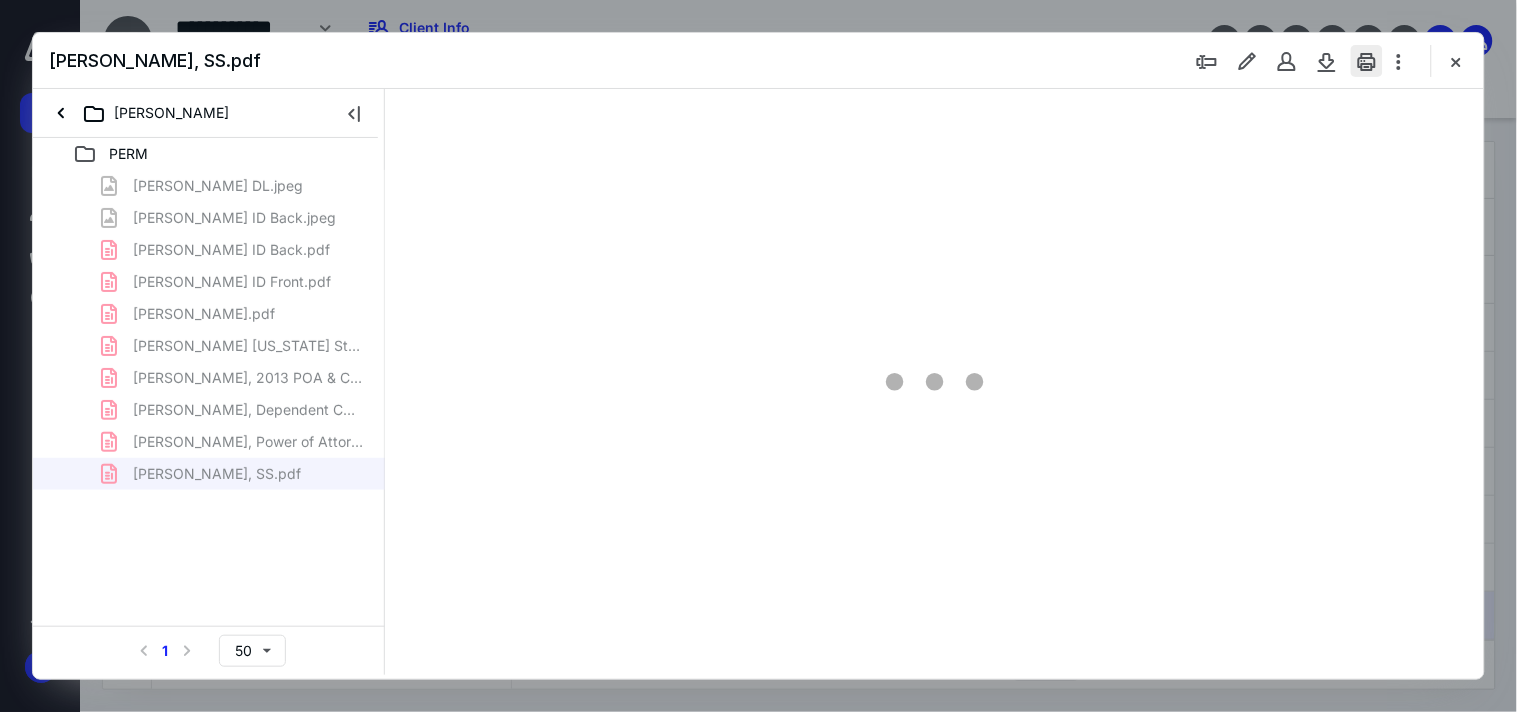 click at bounding box center (1367, 61) 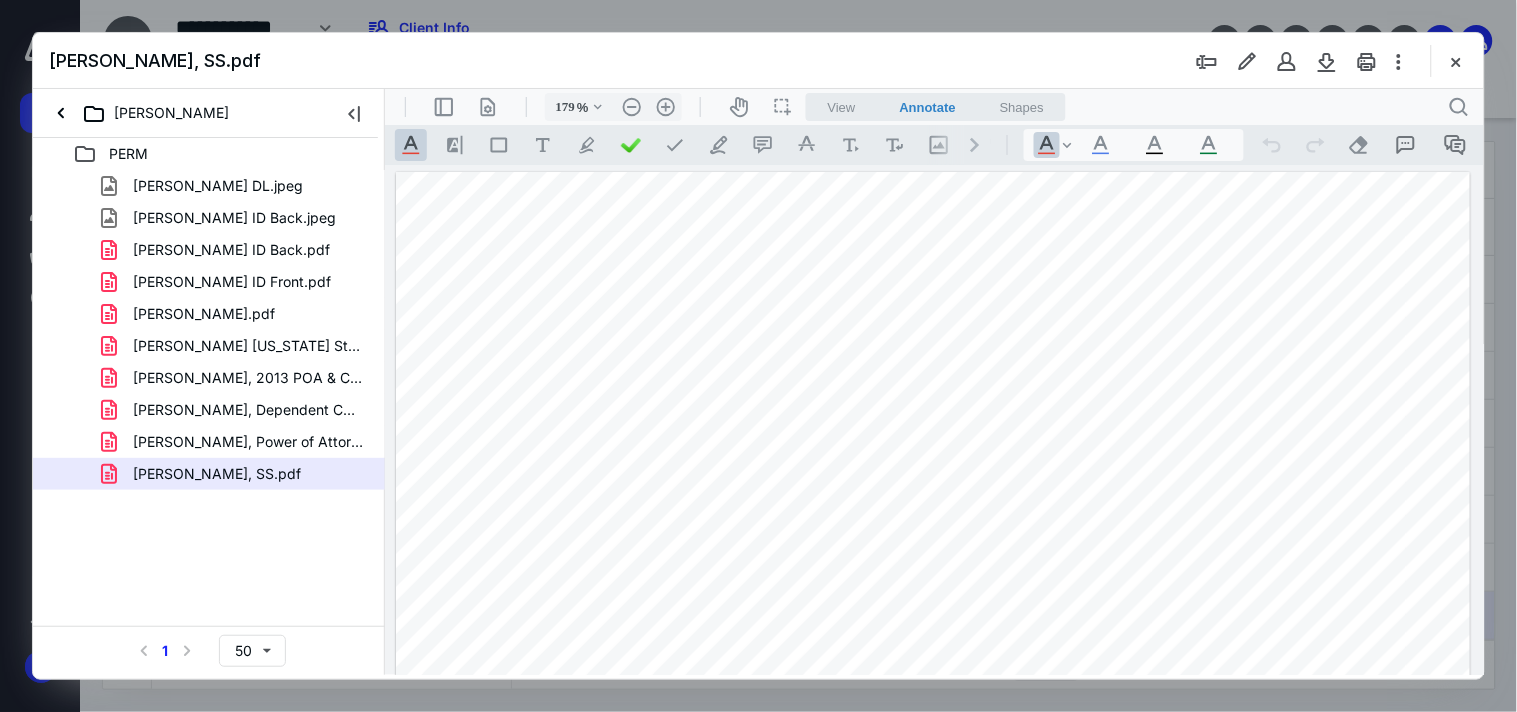 scroll, scrollTop: 0, scrollLeft: 0, axis: both 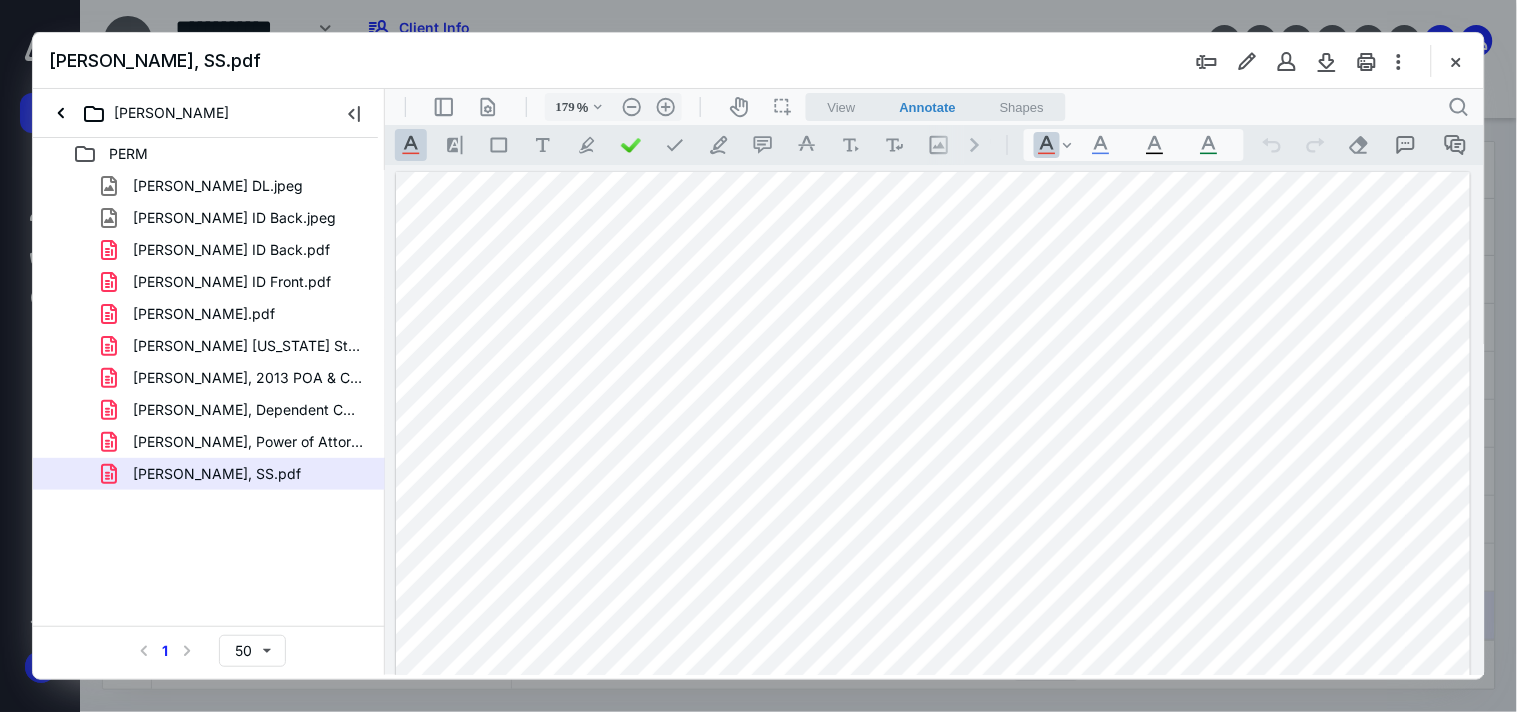 click at bounding box center (1456, 61) 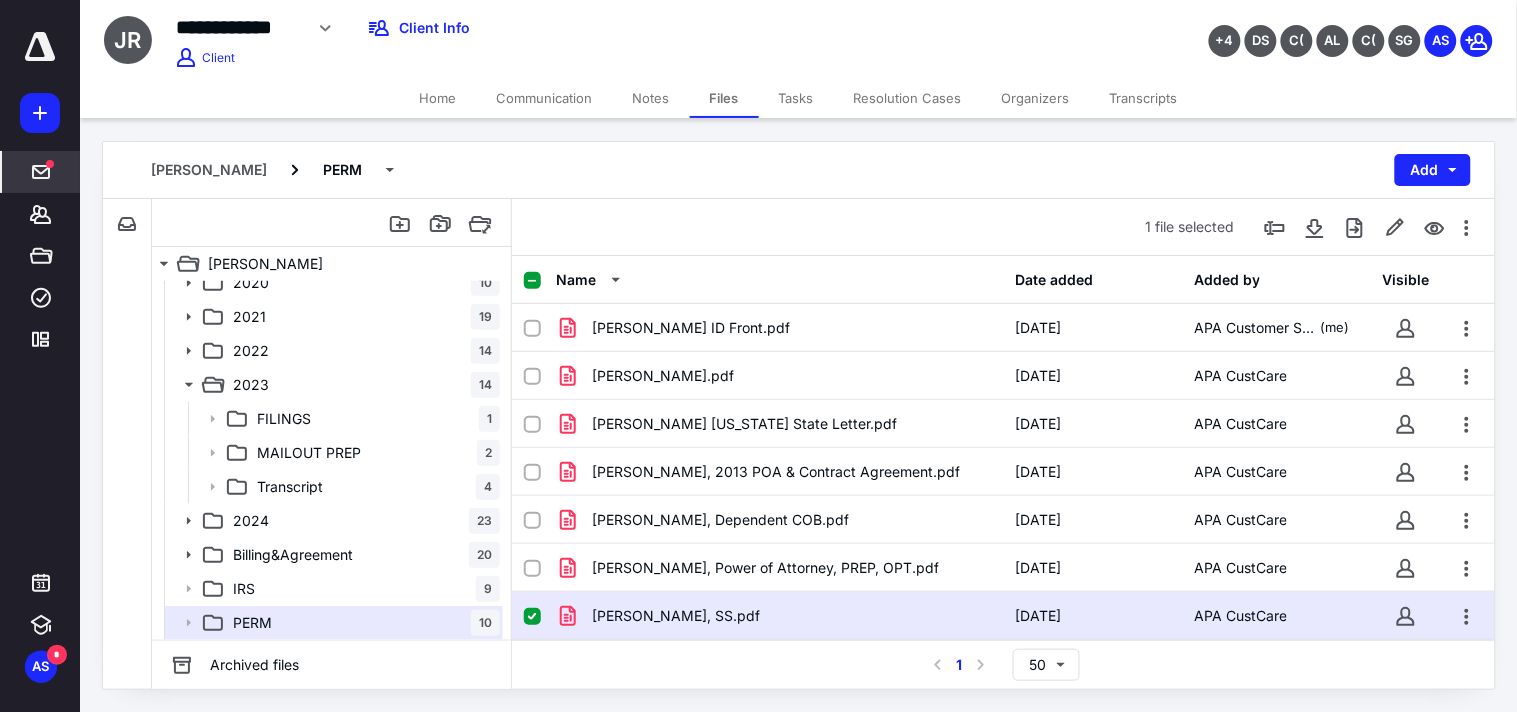 click on "*******" at bounding box center [41, 214] 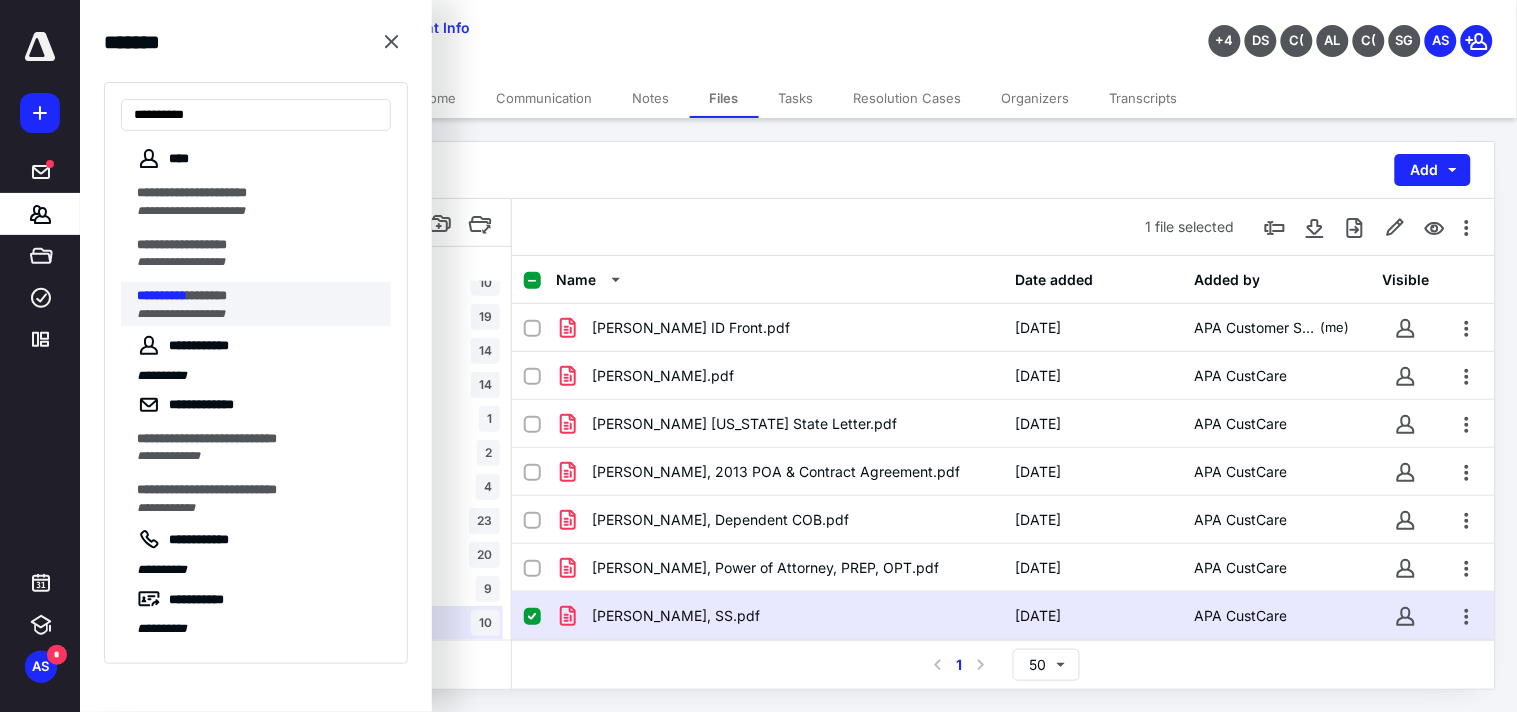 type on "**********" 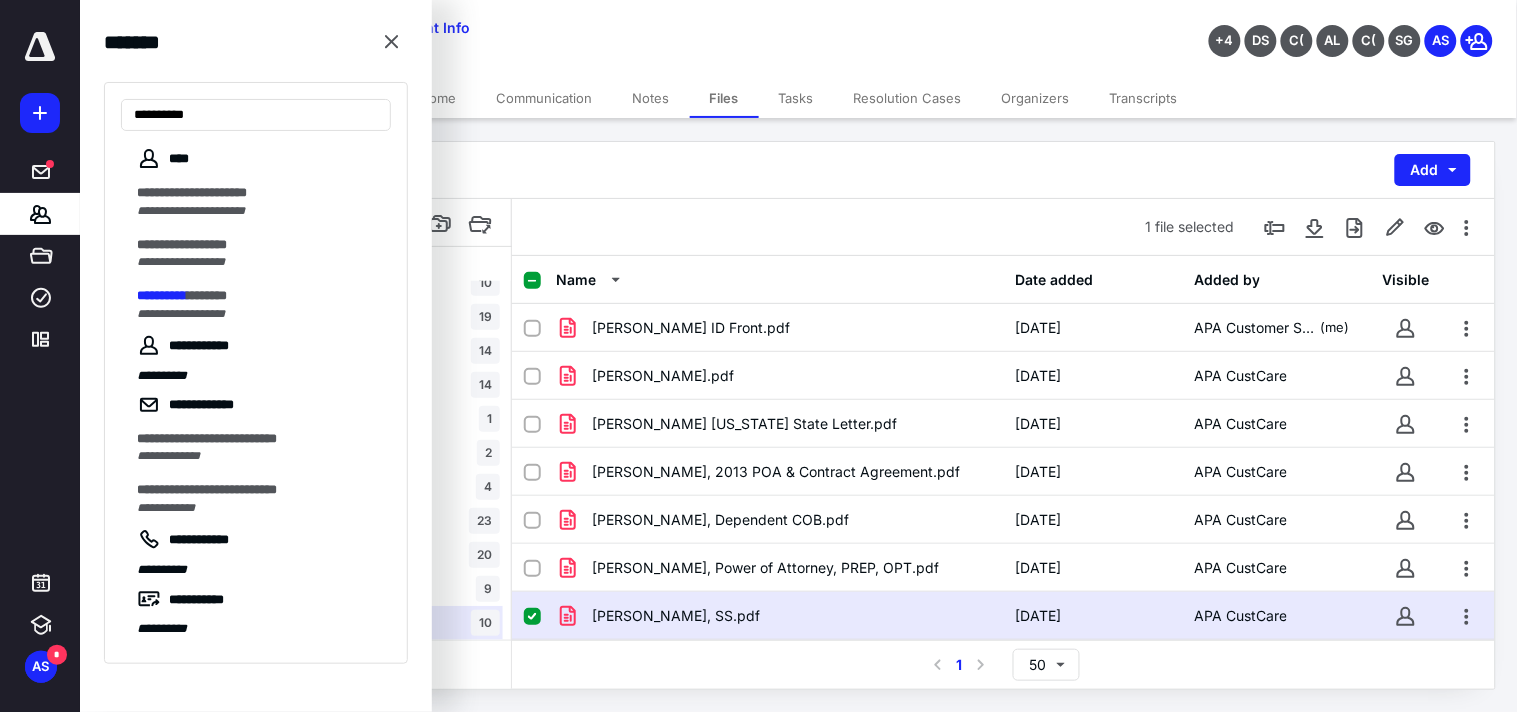 click on "**********" at bounding box center (182, 295) 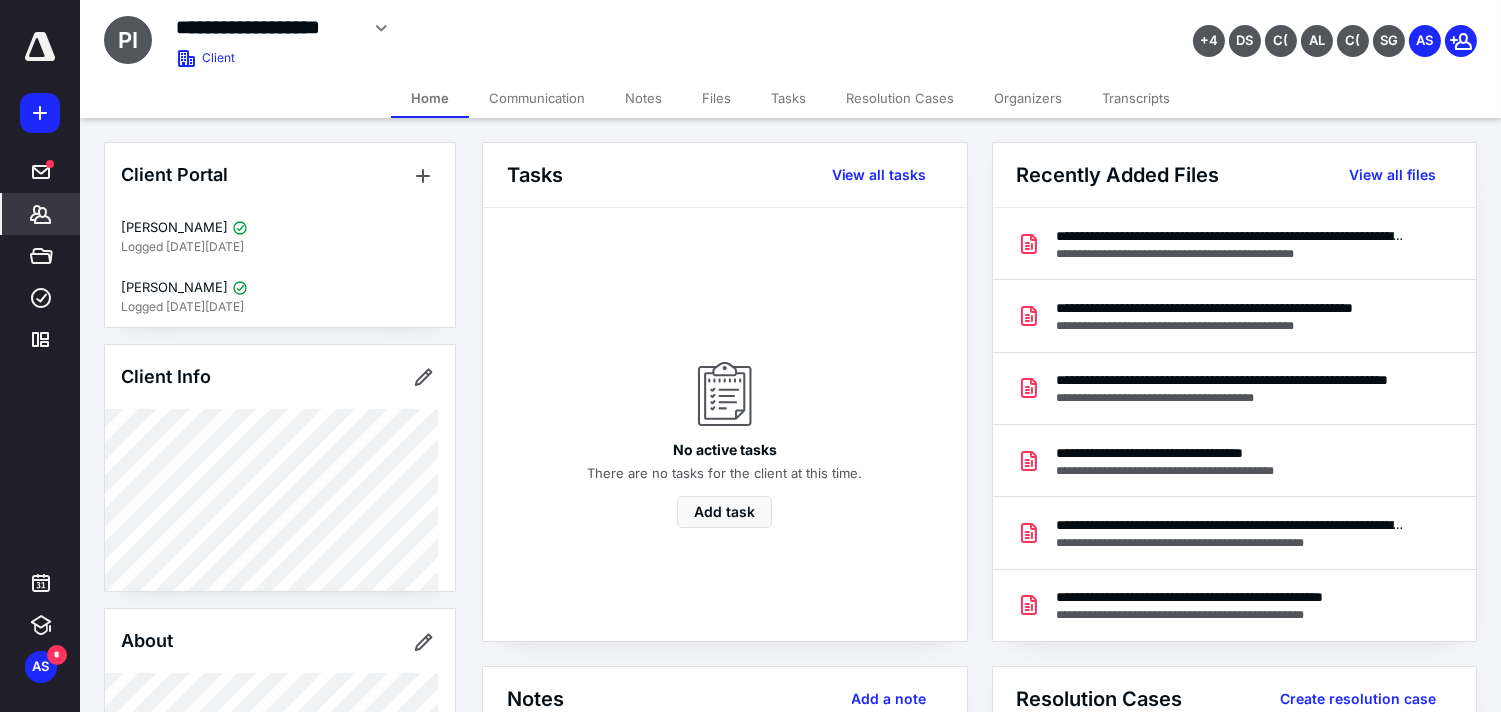 click on "Notes" at bounding box center (643, 98) 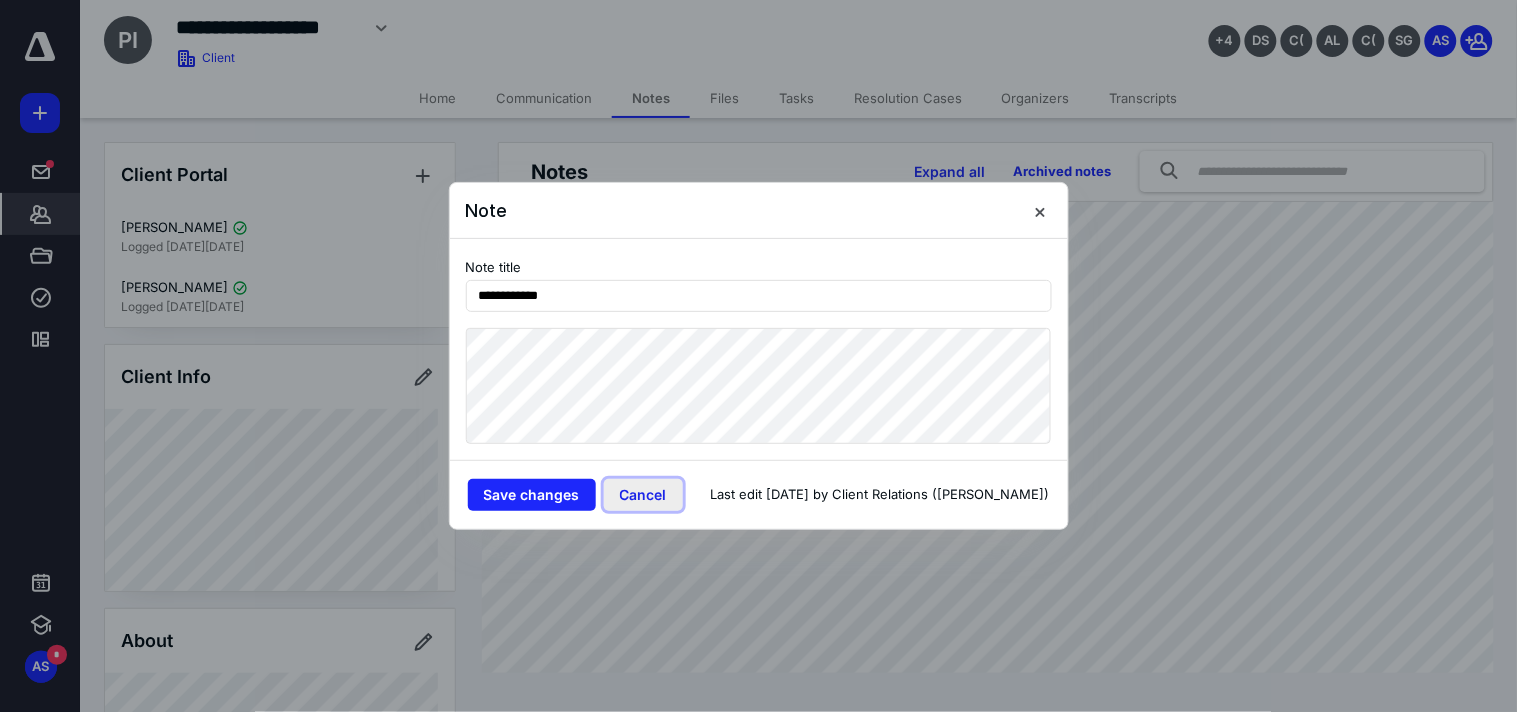 click on "Cancel" at bounding box center (643, 495) 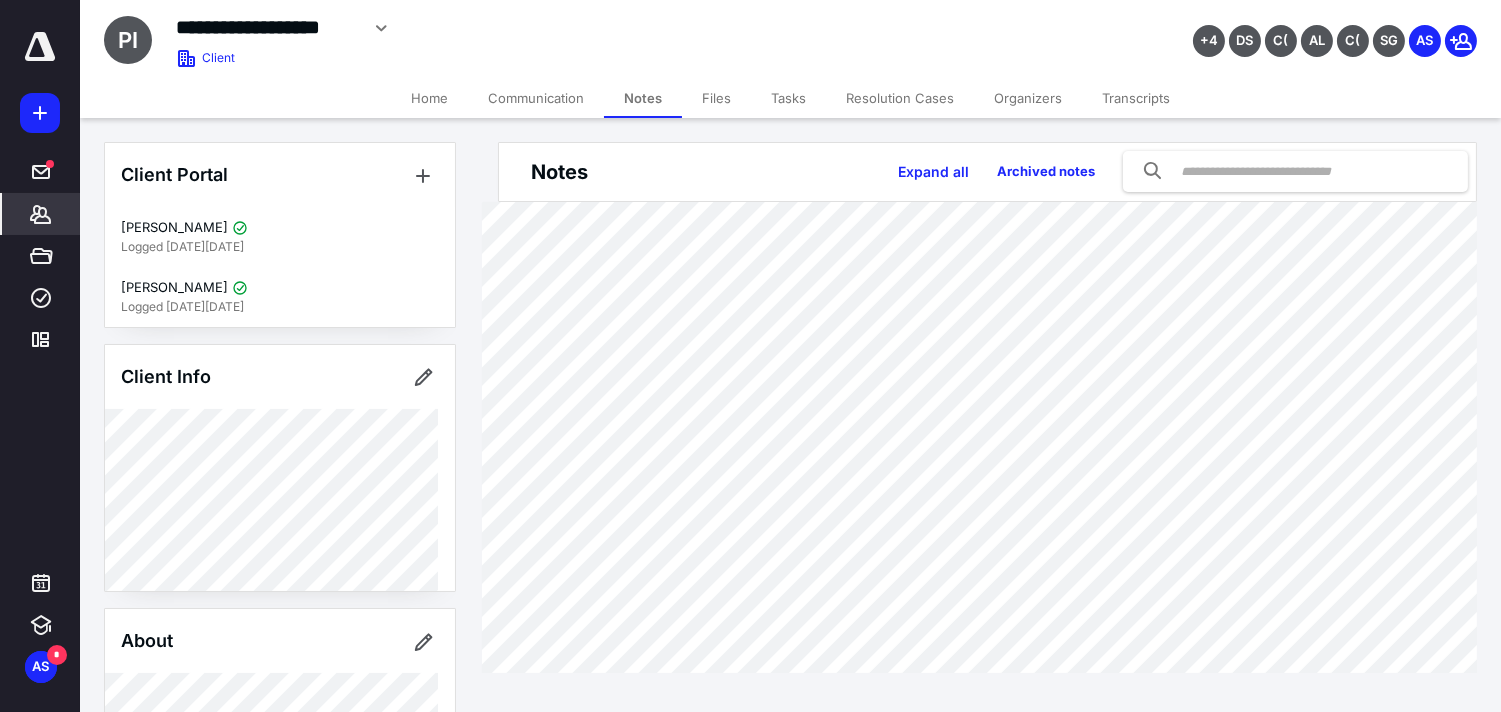 click on "Home" at bounding box center (429, 98) 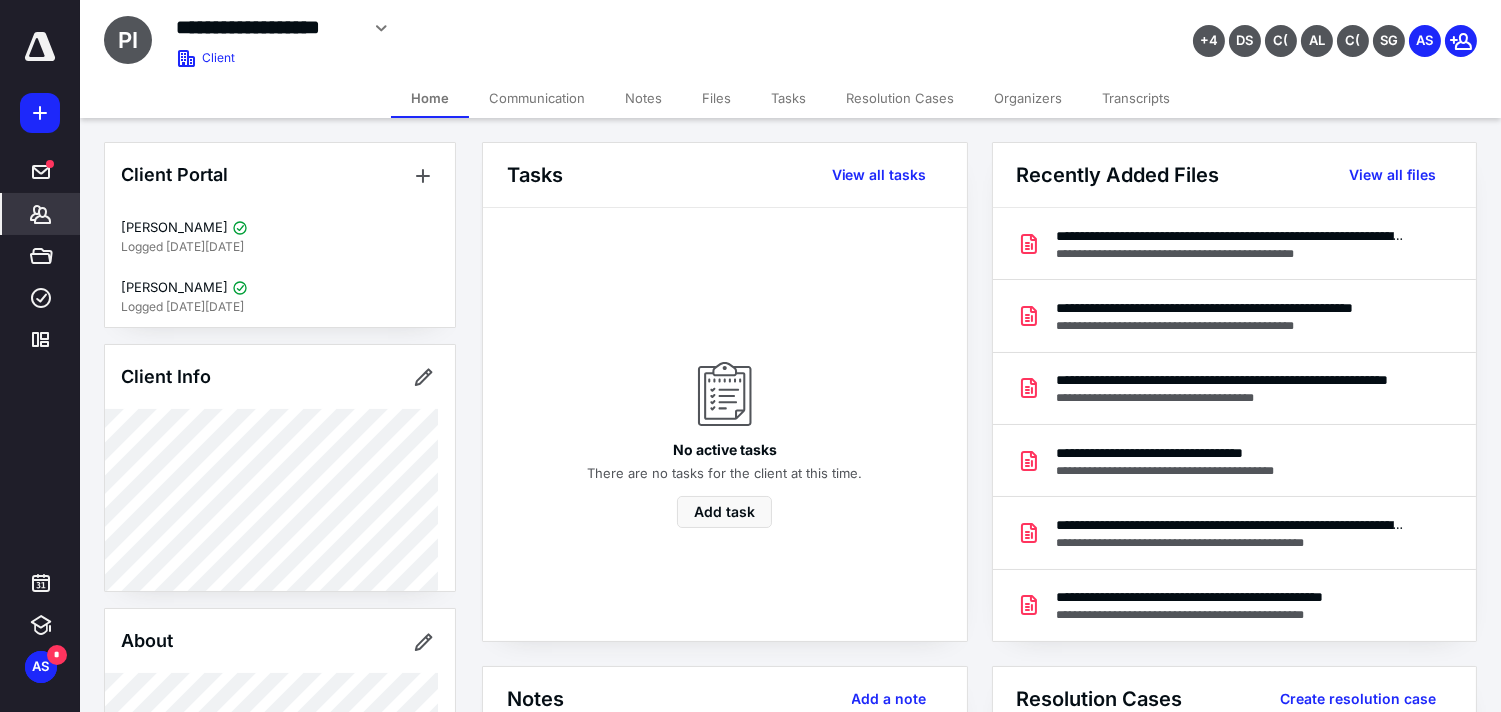 click on "*******" at bounding box center [41, 214] 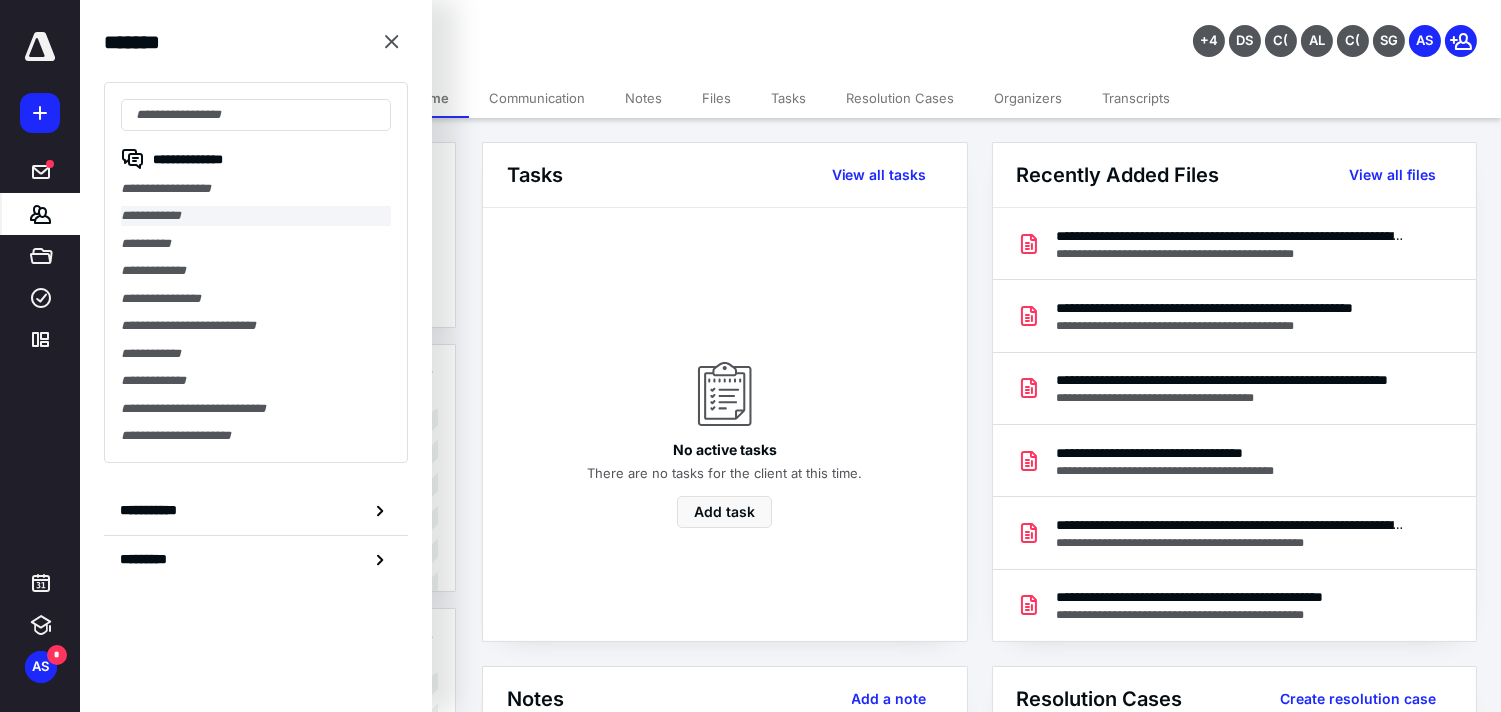 click on "**********" at bounding box center [256, 215] 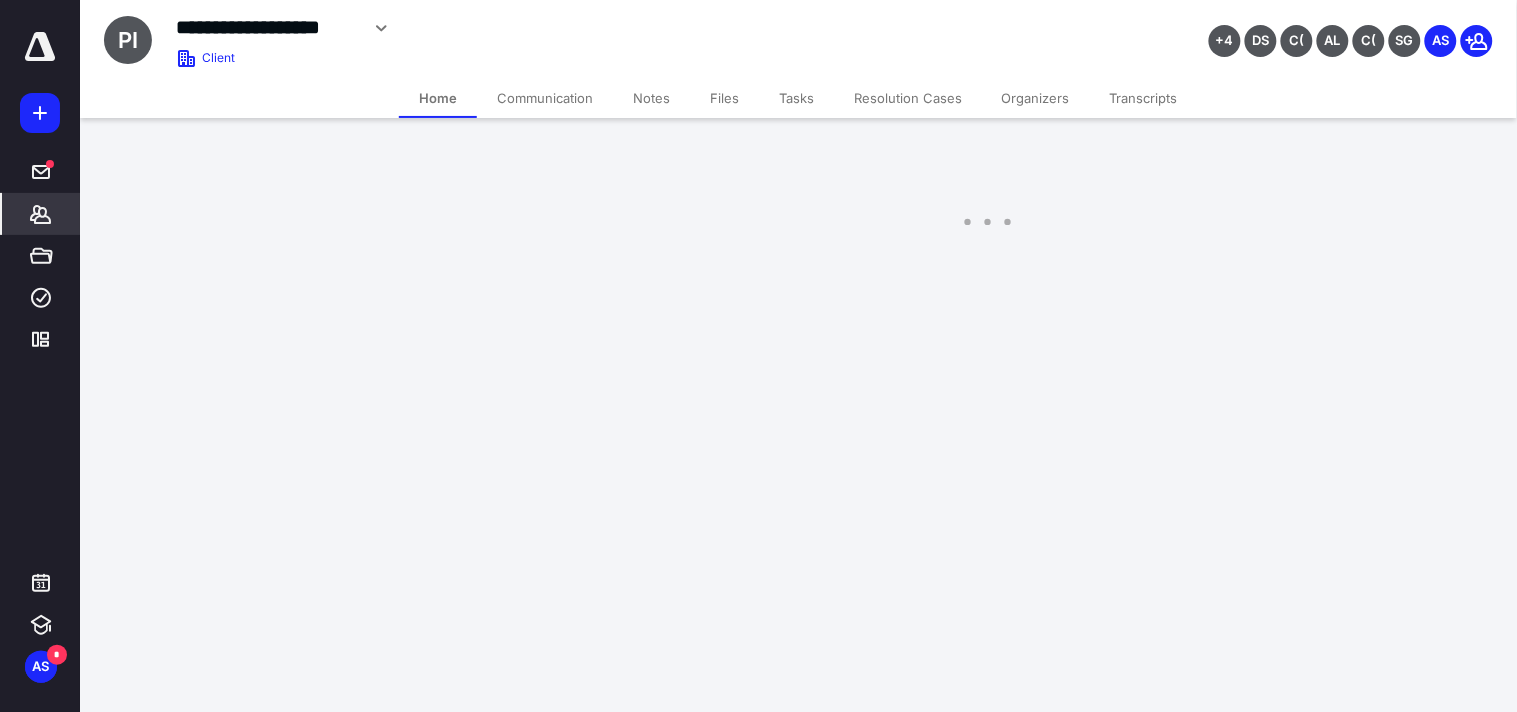 click on "*******" at bounding box center (41, 214) 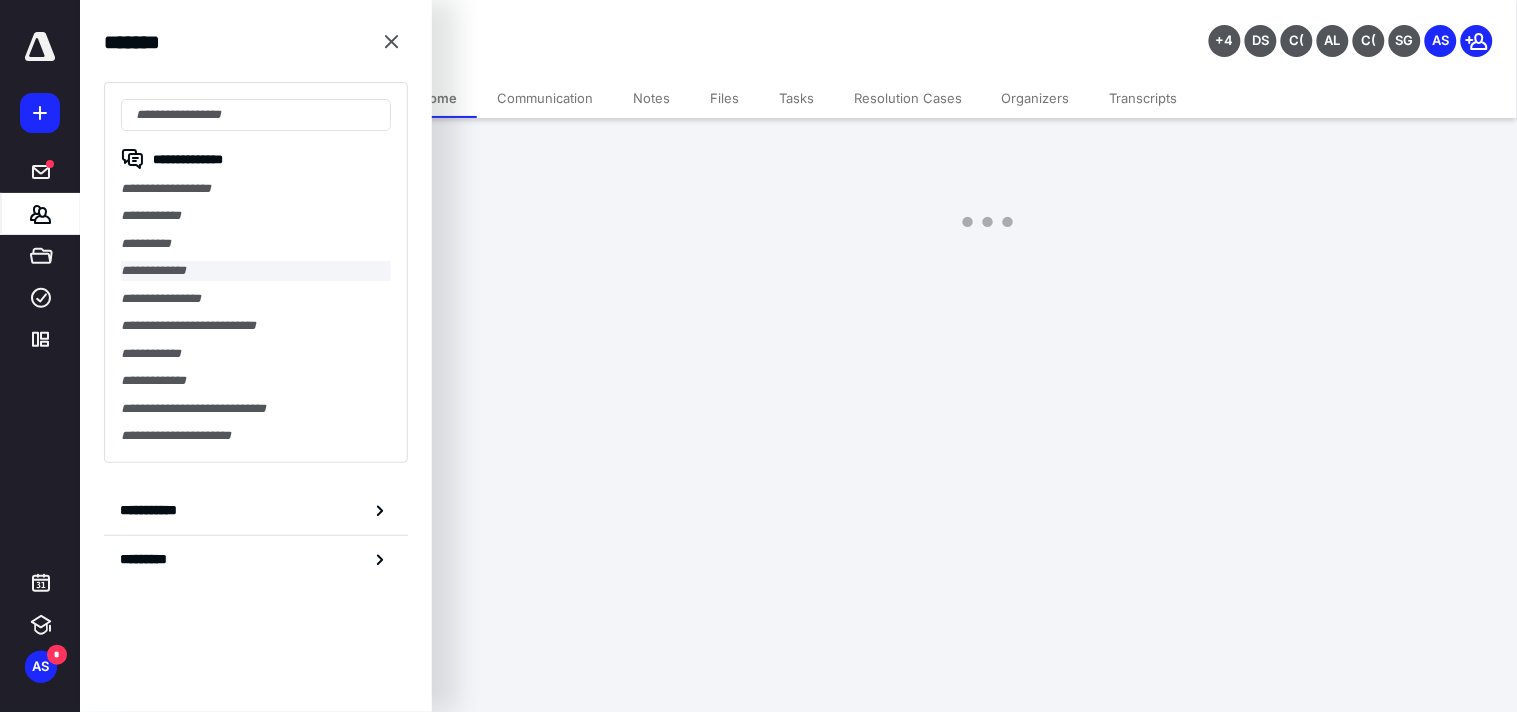click on "**********" at bounding box center (256, 270) 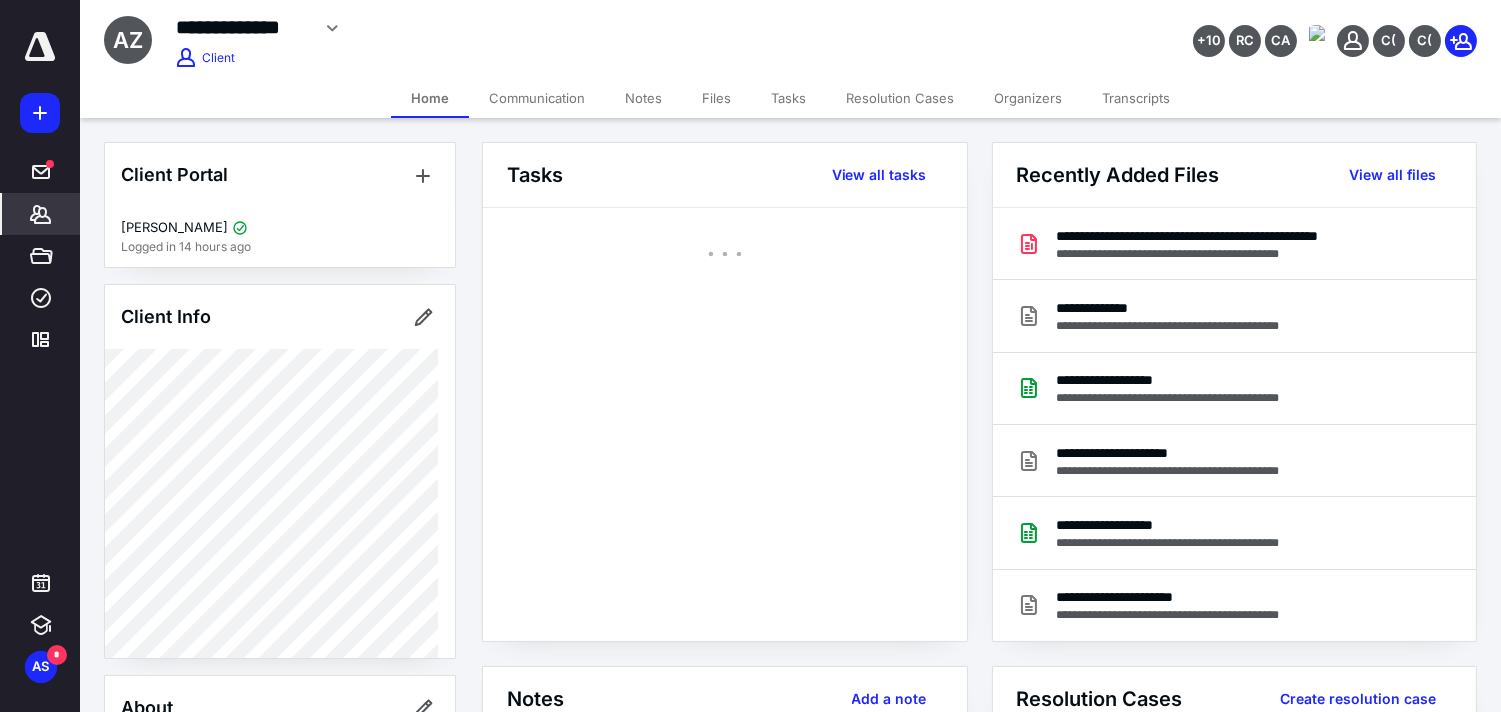 click on "Files" at bounding box center [716, 98] 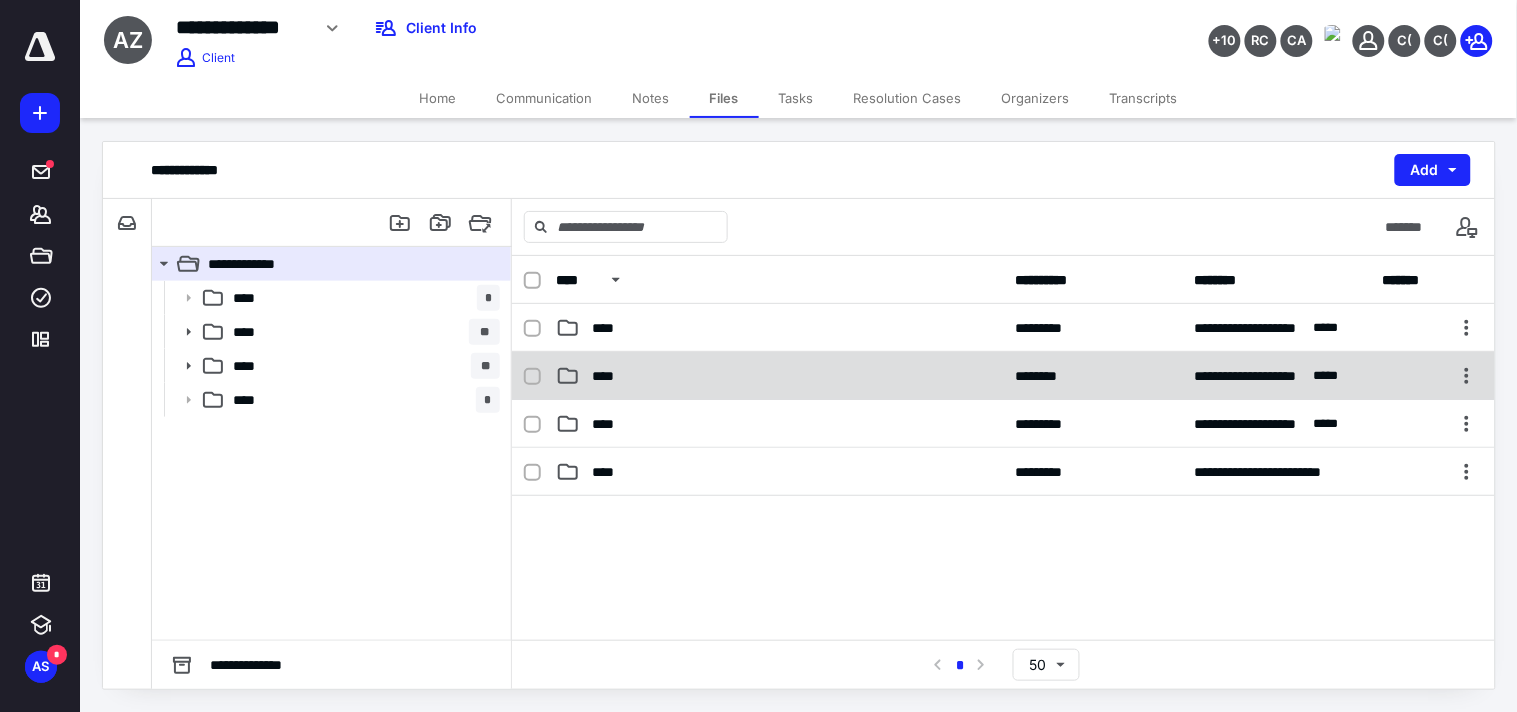 click on "****" at bounding box center [779, 376] 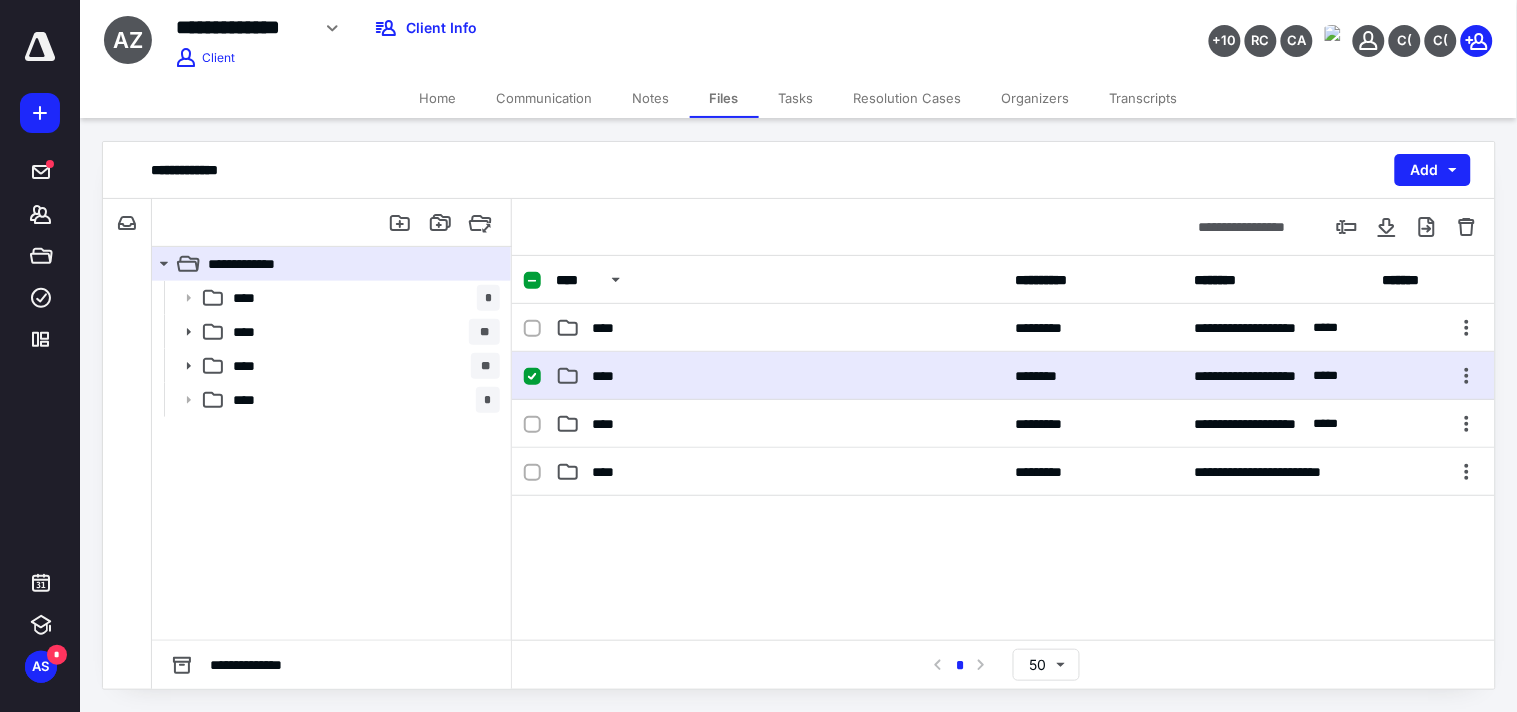 click on "****" at bounding box center [779, 376] 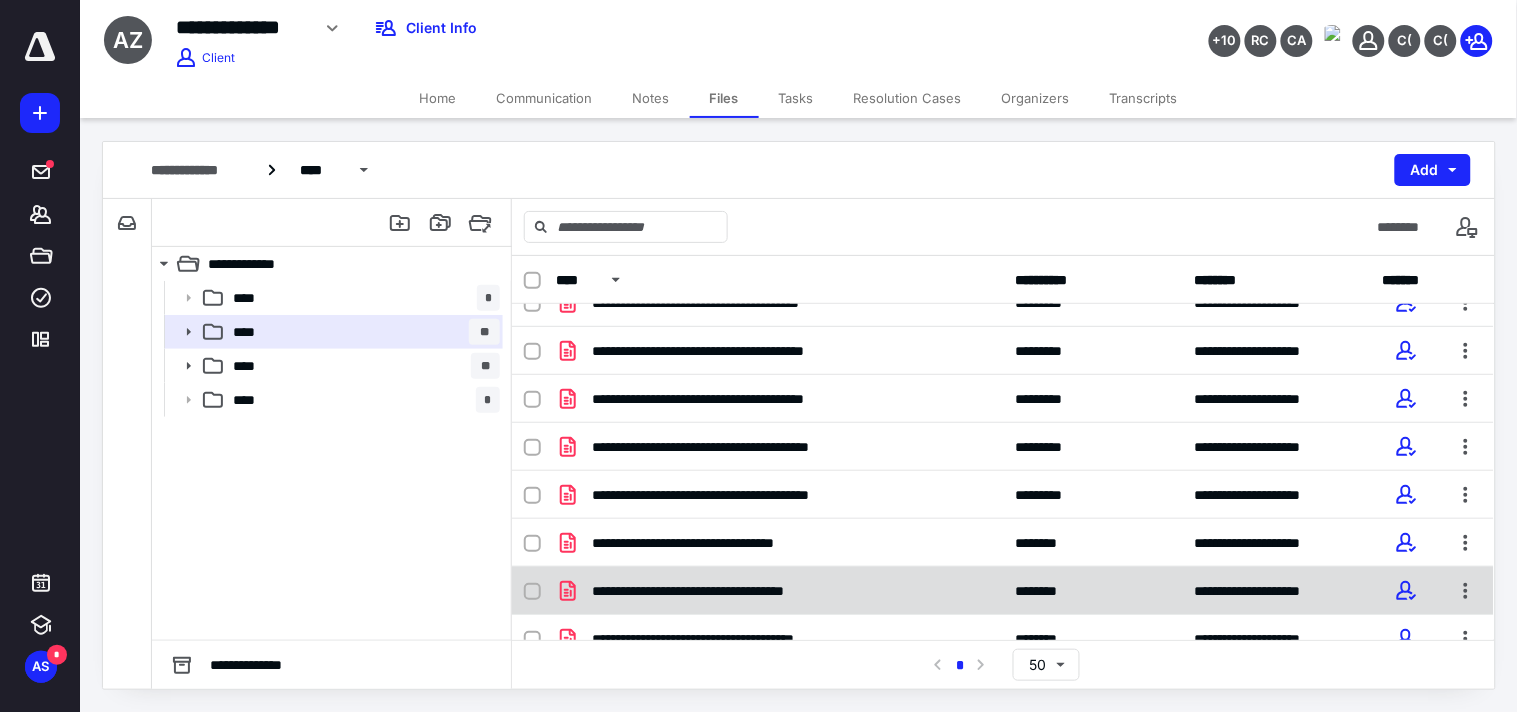 scroll, scrollTop: 462, scrollLeft: 0, axis: vertical 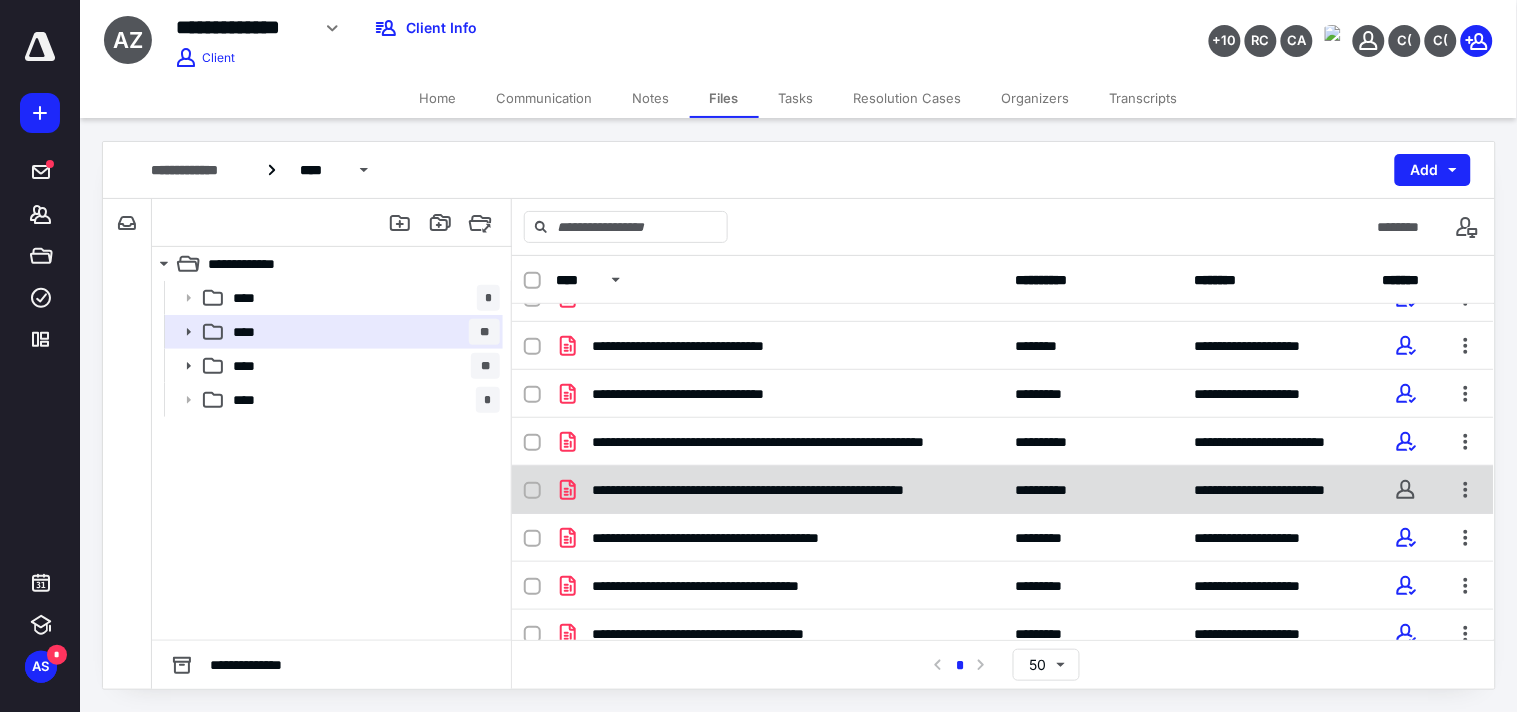 click on "**********" at bounding box center [1003, 490] 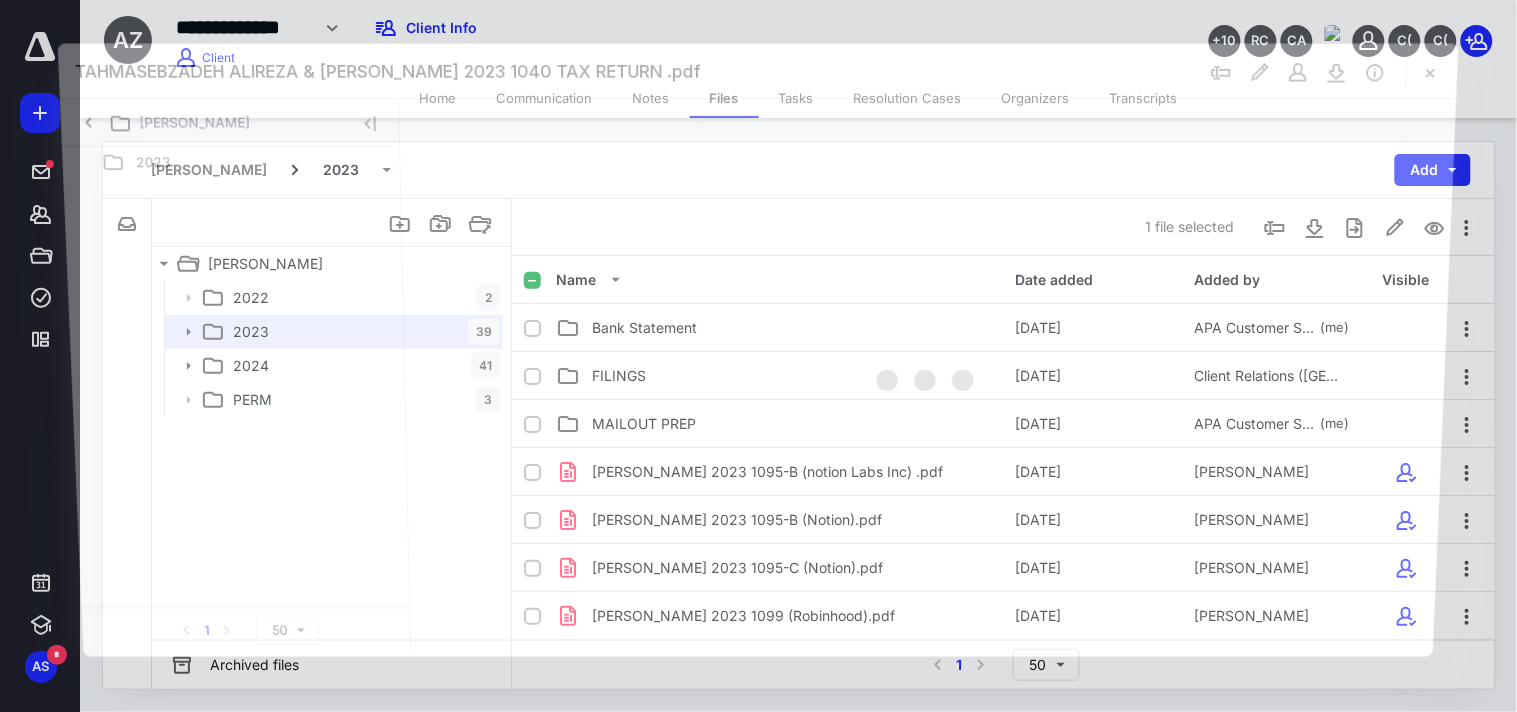 scroll, scrollTop: 462, scrollLeft: 0, axis: vertical 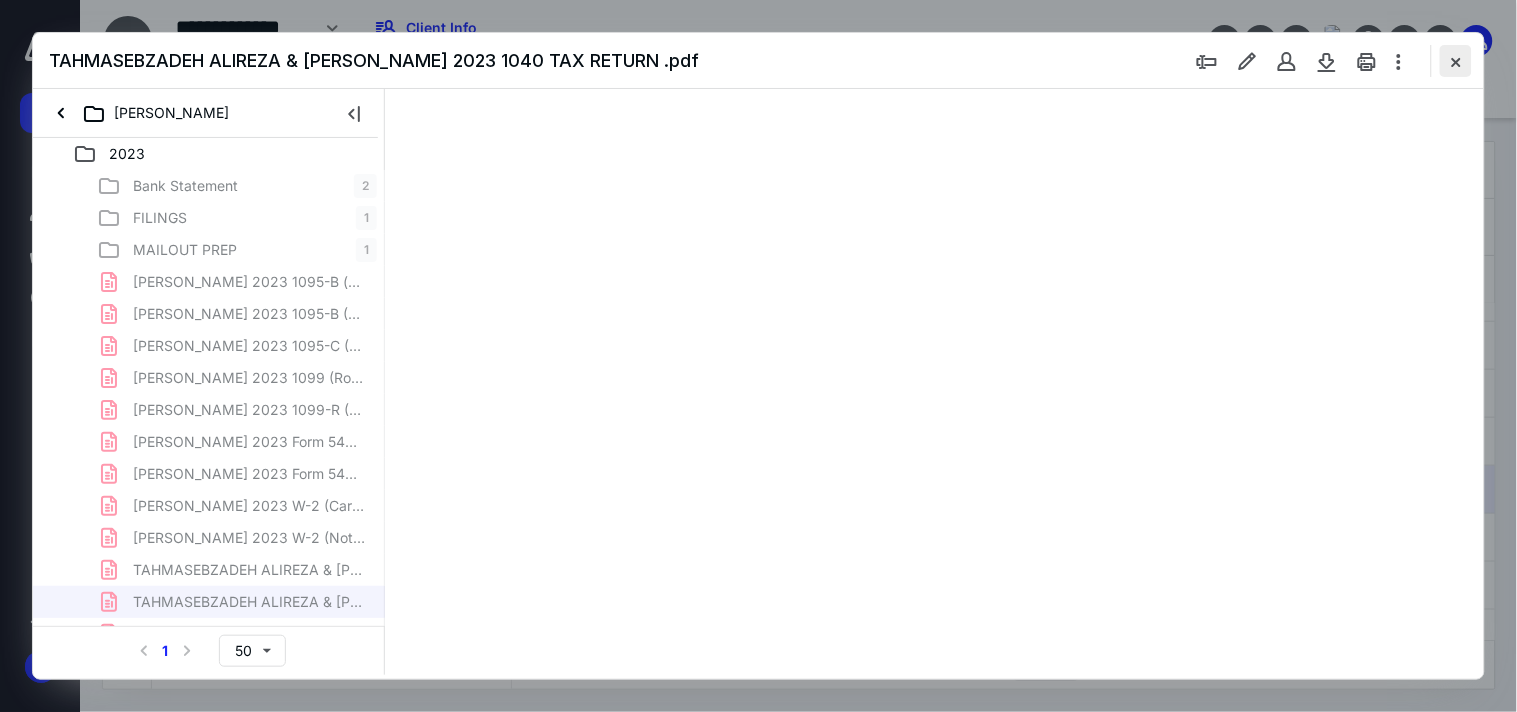 click at bounding box center (1456, 61) 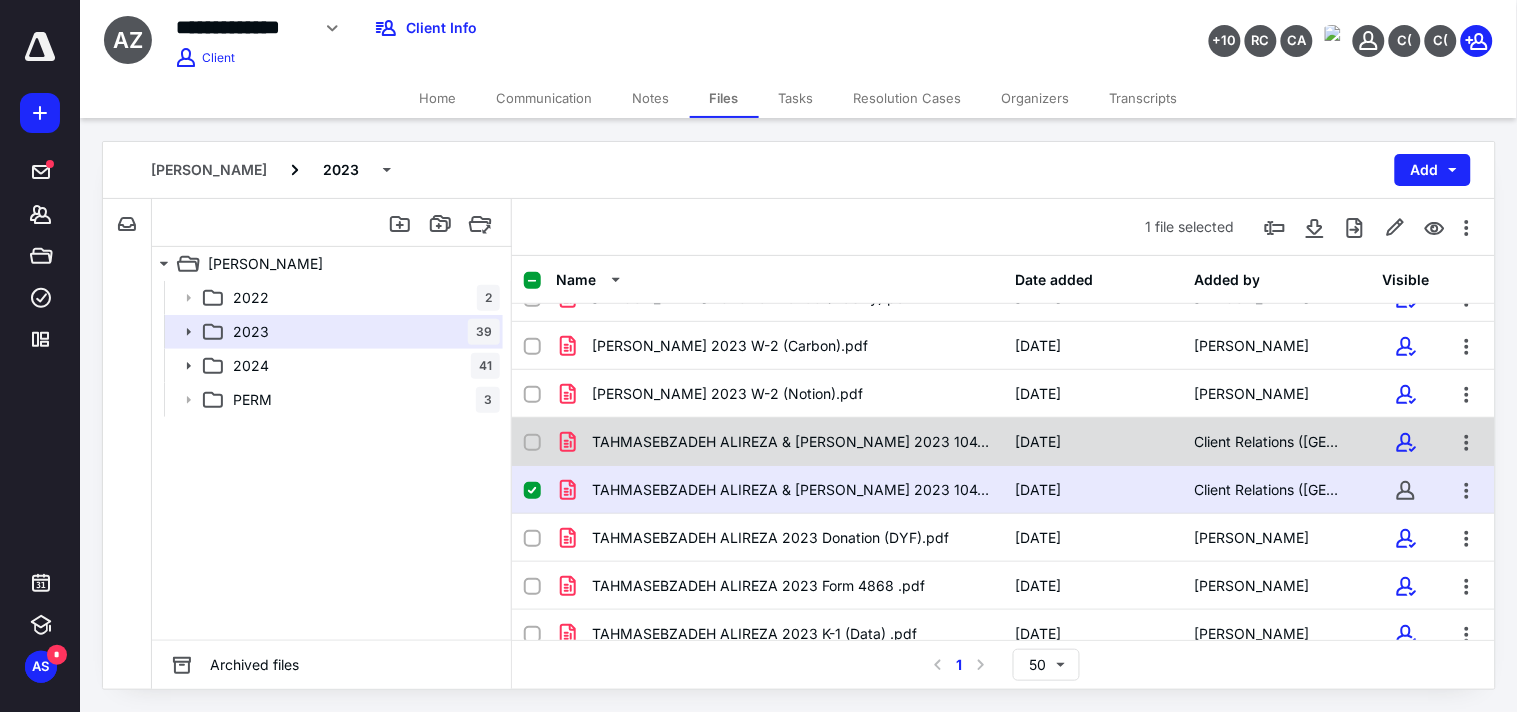 click on "TAHMASEBZADEH ALIREZA & NOORIAN HODA 2023 1040 TAX RETURN  (1).pdf" at bounding box center [791, 442] 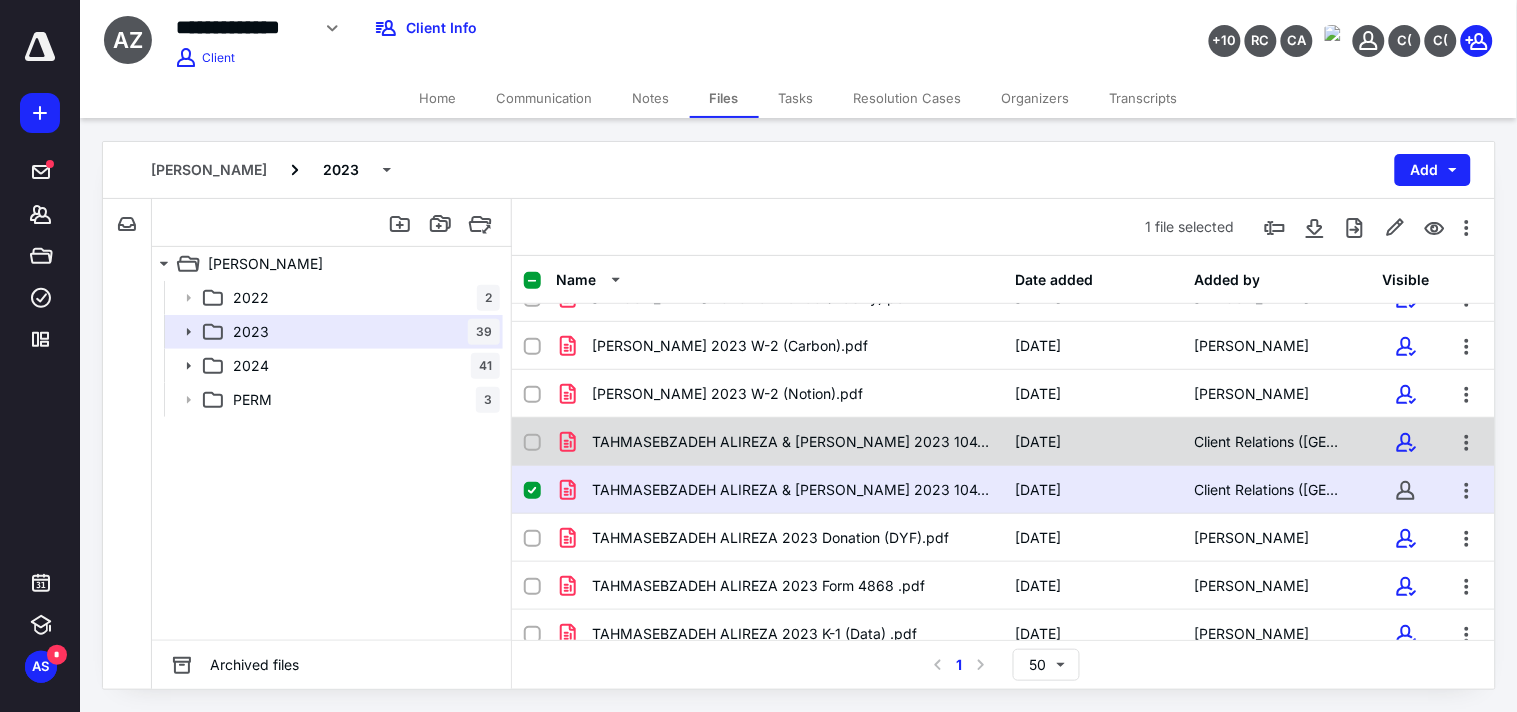 checkbox on "true" 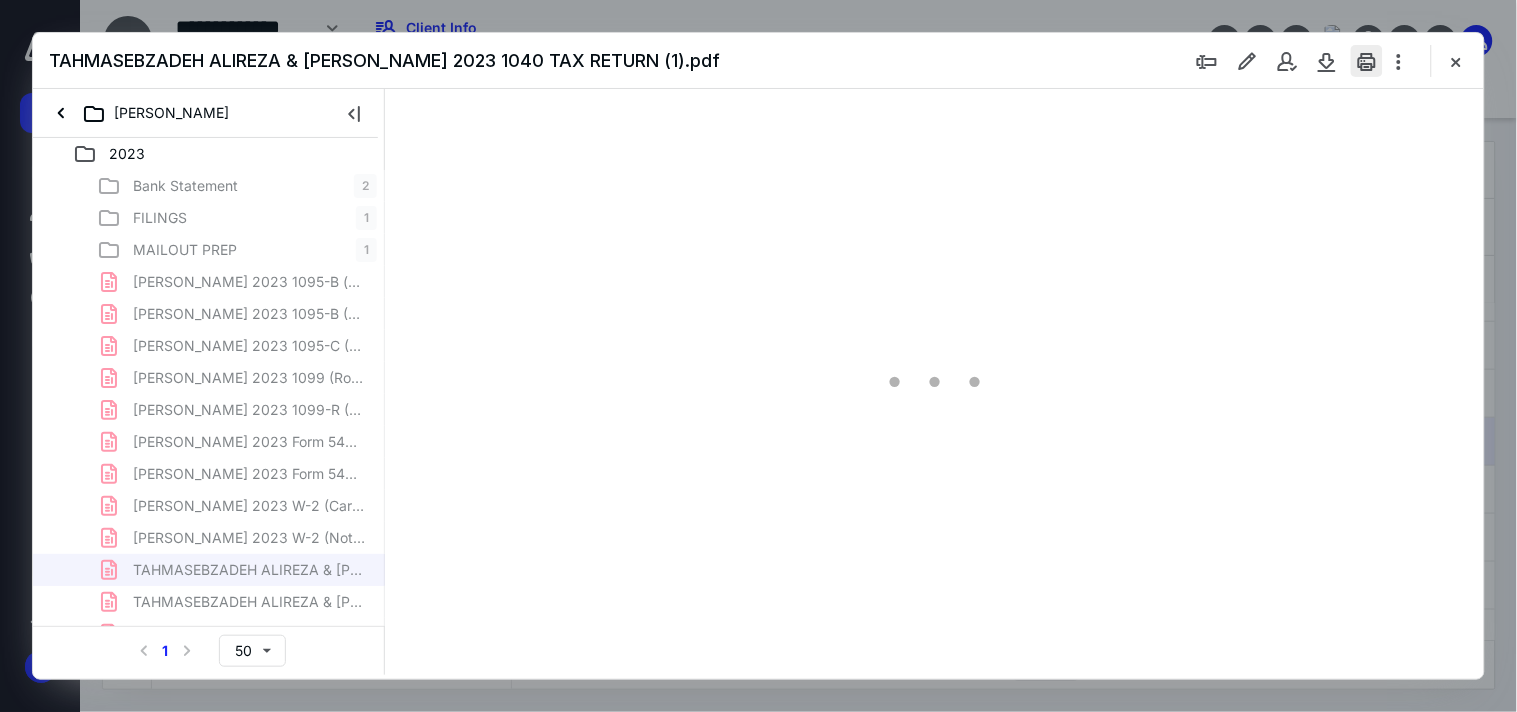 click at bounding box center [1367, 61] 